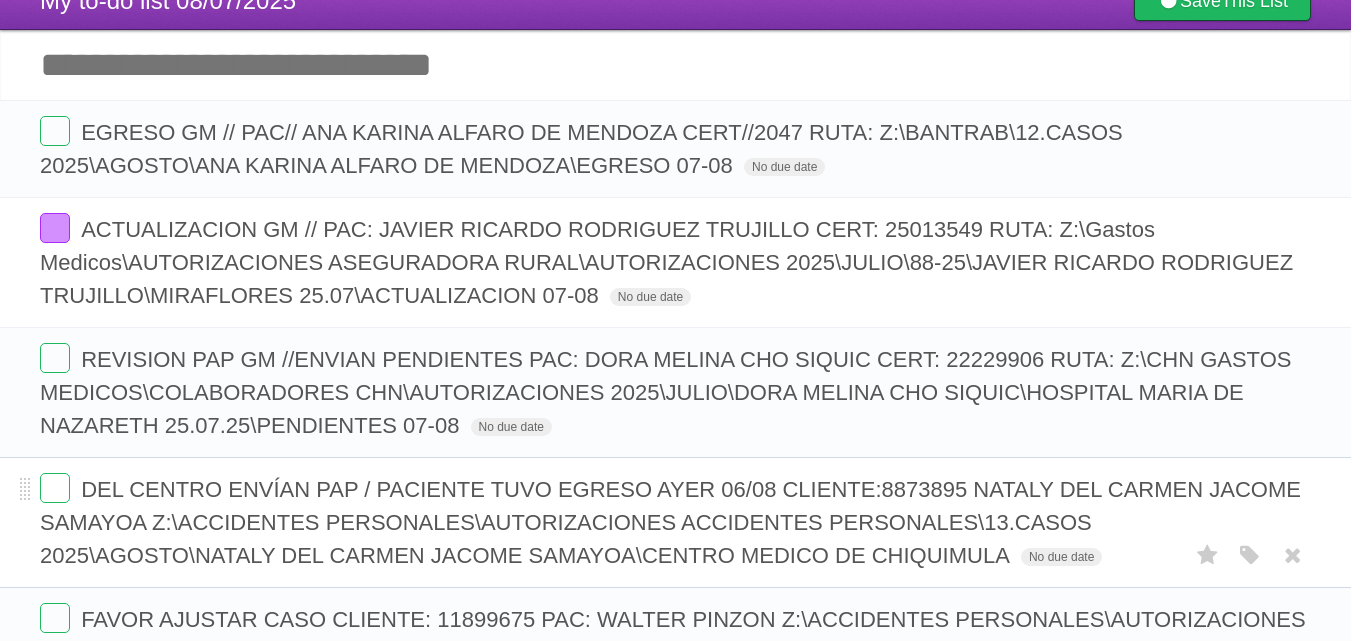 scroll, scrollTop: 100, scrollLeft: 0, axis: vertical 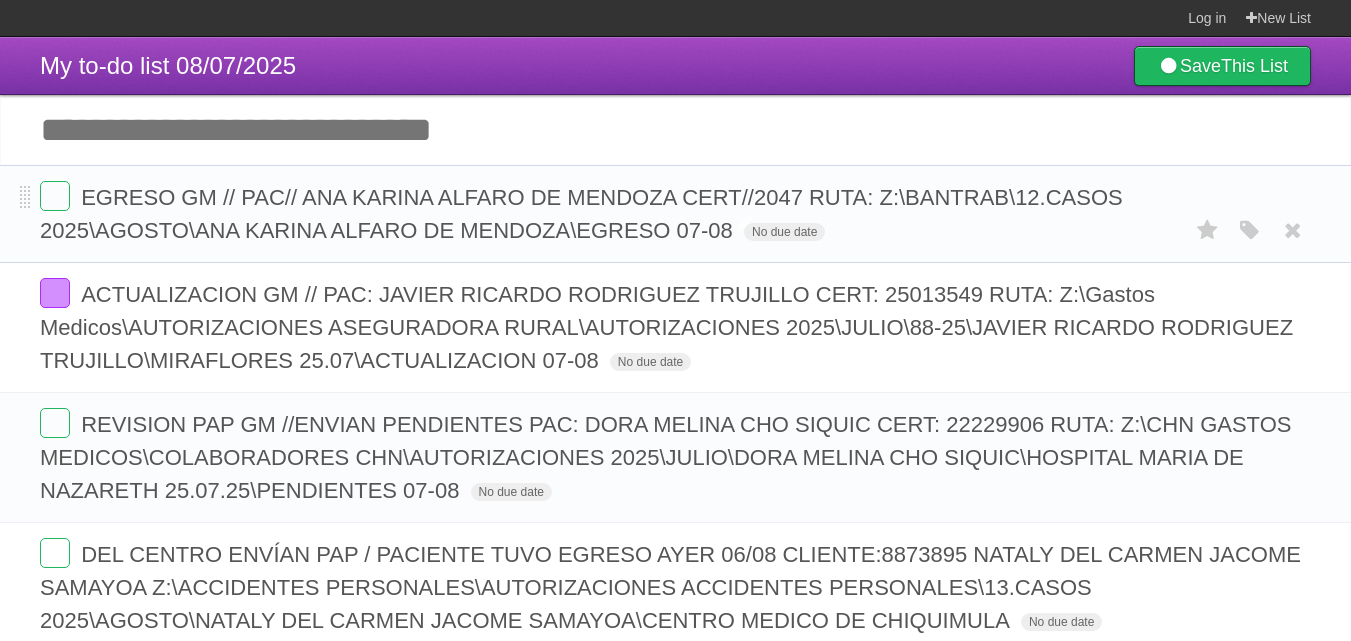 click on "EGRESO GM //  PAC// ANA KARINA ALFARO DE MENDOZA   CERT//2047   RUTA: Z:\BANTRAB\12.CASOS 2025\AGOSTO\ANA KARINA ALFARO DE MENDOZA\EGRESO 07-08" at bounding box center (581, 214) 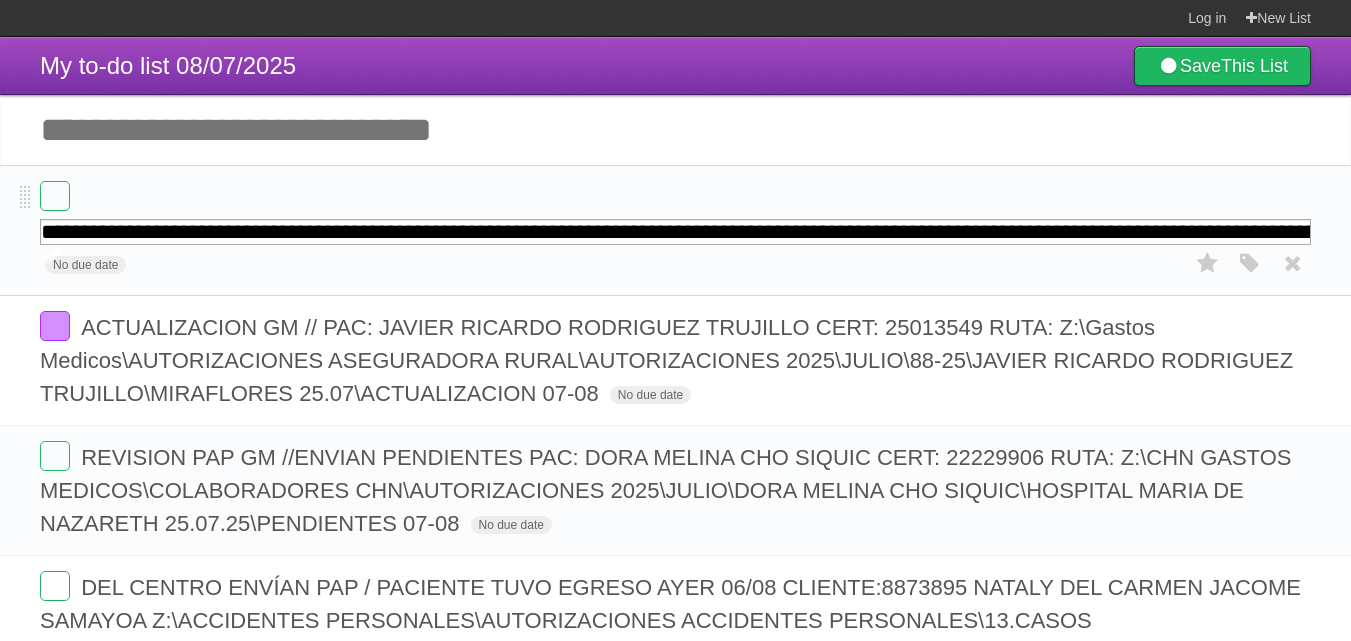 click on "**********" at bounding box center (675, 232) 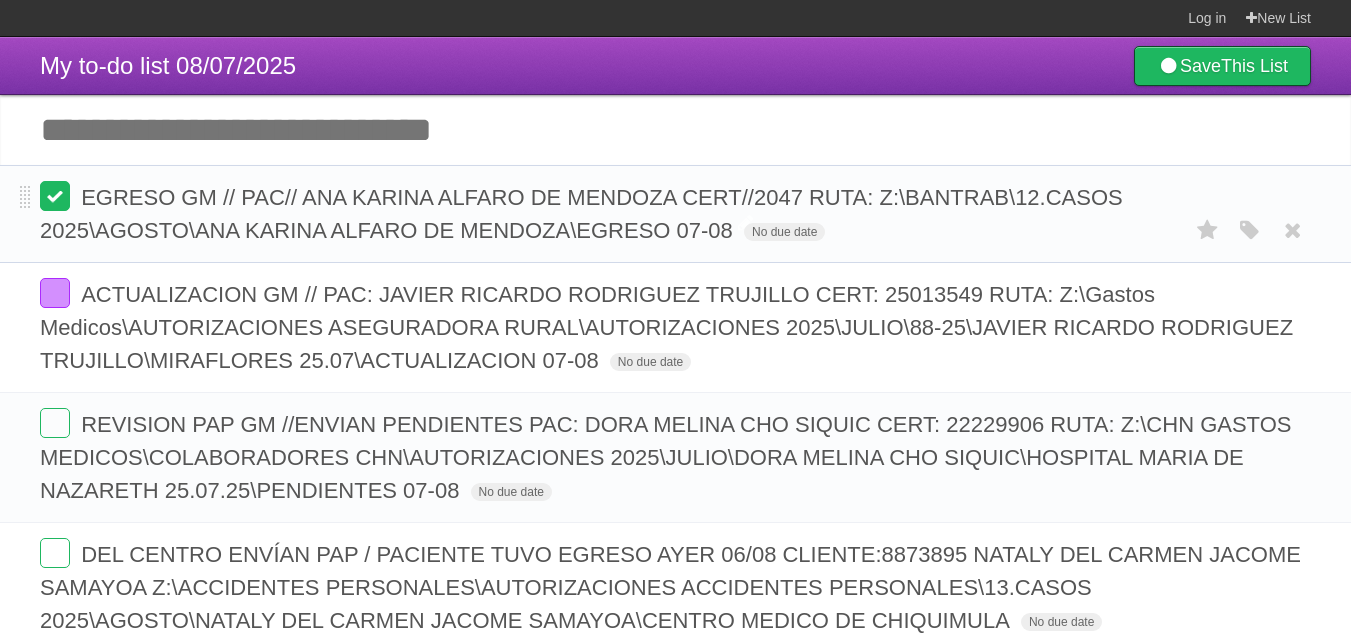 click at bounding box center [55, 196] 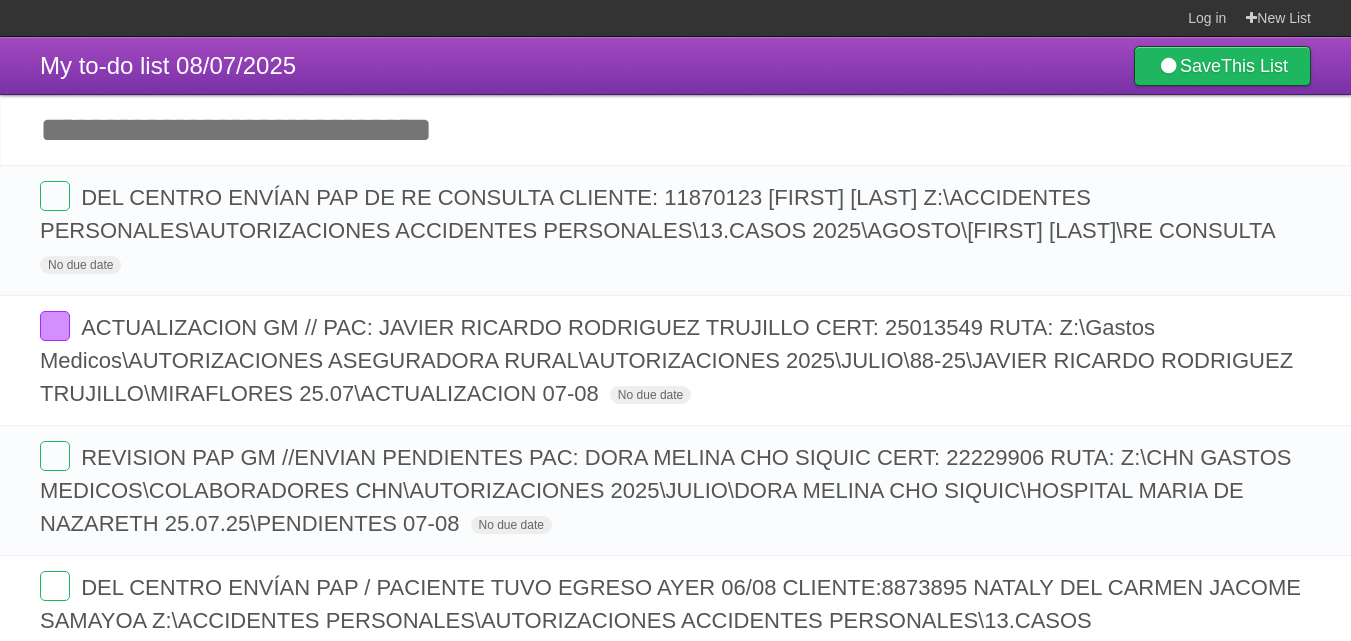 scroll, scrollTop: 0, scrollLeft: 0, axis: both 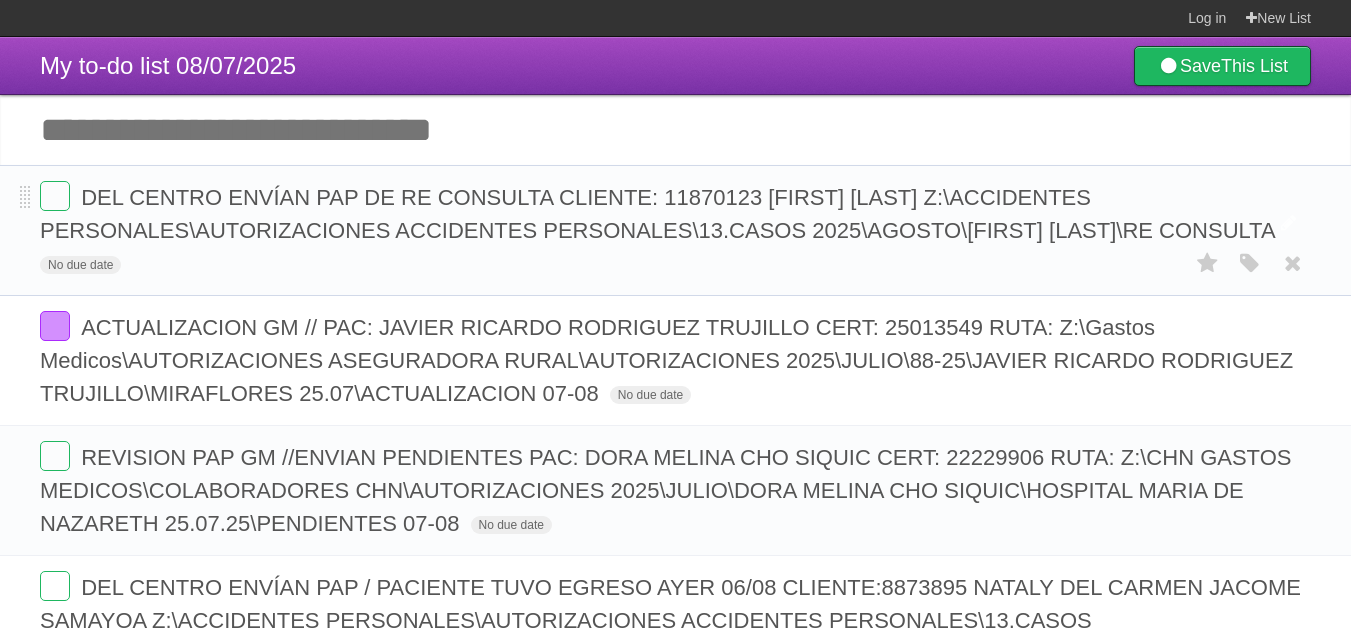 click on "DEL CENTRO ENVÍAN PAP DE RE CONSULTA   CLIENTE: 11870123  [FIRST] [LAST]  Z:\ACCIDENTES PERSONALES\AUTORIZACIONES ACCIDENTES PERSONALES\13.CASOS 2025\AGOSTO\[FIRST] [LAST]\RE CONSULTA" at bounding box center [660, 214] 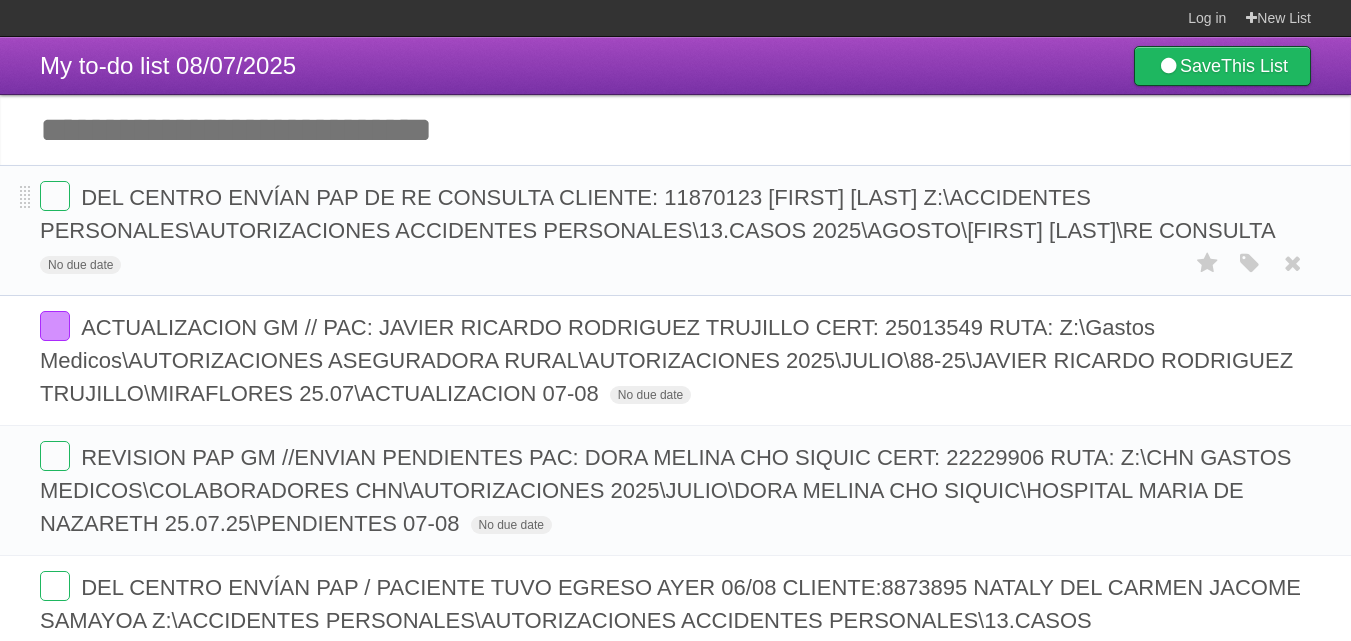 click on "DEL CENTRO ENVÍAN PAP DE RE CONSULTA   CLIENTE: 11870123  [FIRST] [LAST]  Z:\ACCIDENTES PERSONALES\AUTORIZACIONES ACCIDENTES PERSONALES\13.CASOS 2025\AGOSTO\[FIRST] [LAST]\RE CONSULTA
No due date
White
Red
Blue
Green
Purple
Orange" at bounding box center [675, 230] 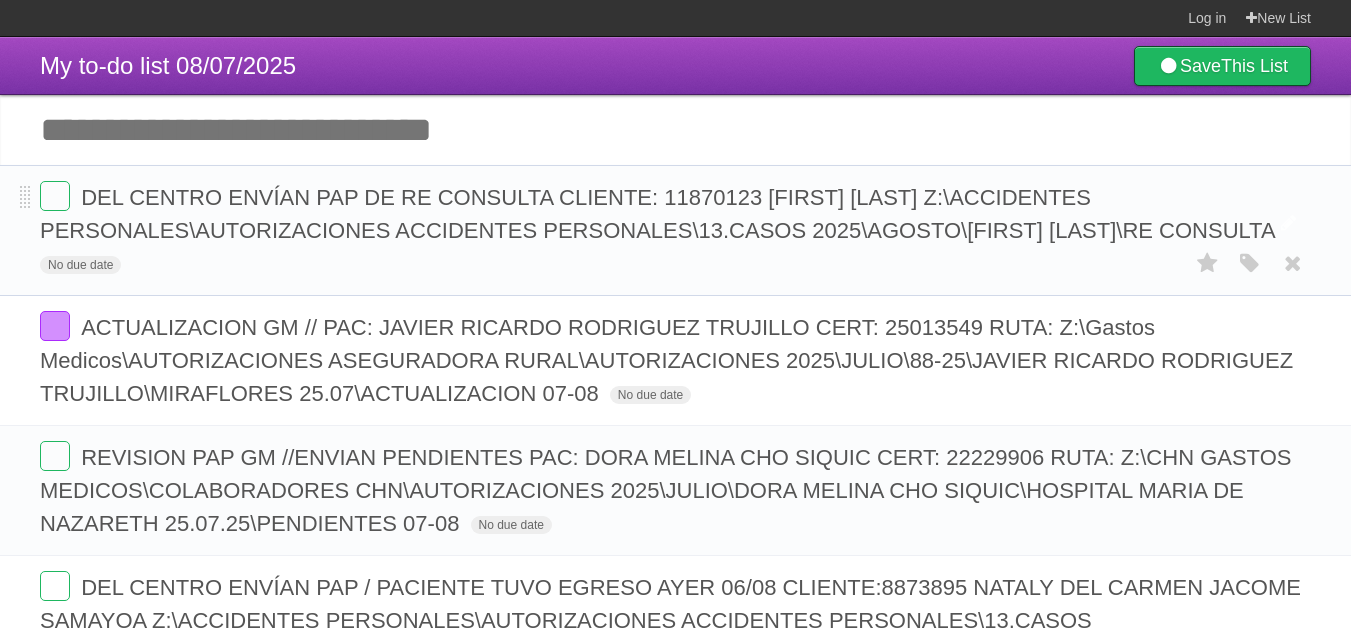 click on "DEL CENTRO ENVÍAN PAP DE RE CONSULTA   CLIENTE: 11870123  [FIRST] [LAST]  Z:\ACCIDENTES PERSONALES\AUTORIZACIONES ACCIDENTES PERSONALES\13.CASOS 2025\AGOSTO\[FIRST] [LAST]\RE CONSULTA" at bounding box center (660, 214) 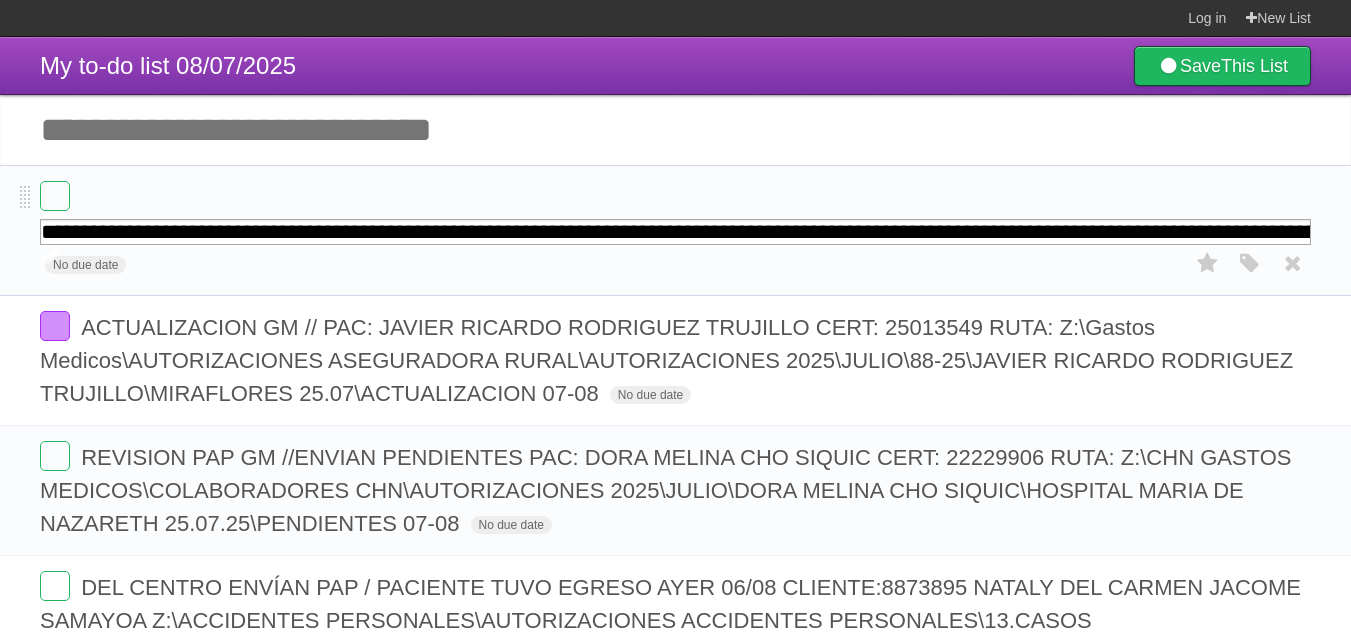 click on "**********" at bounding box center [675, 232] 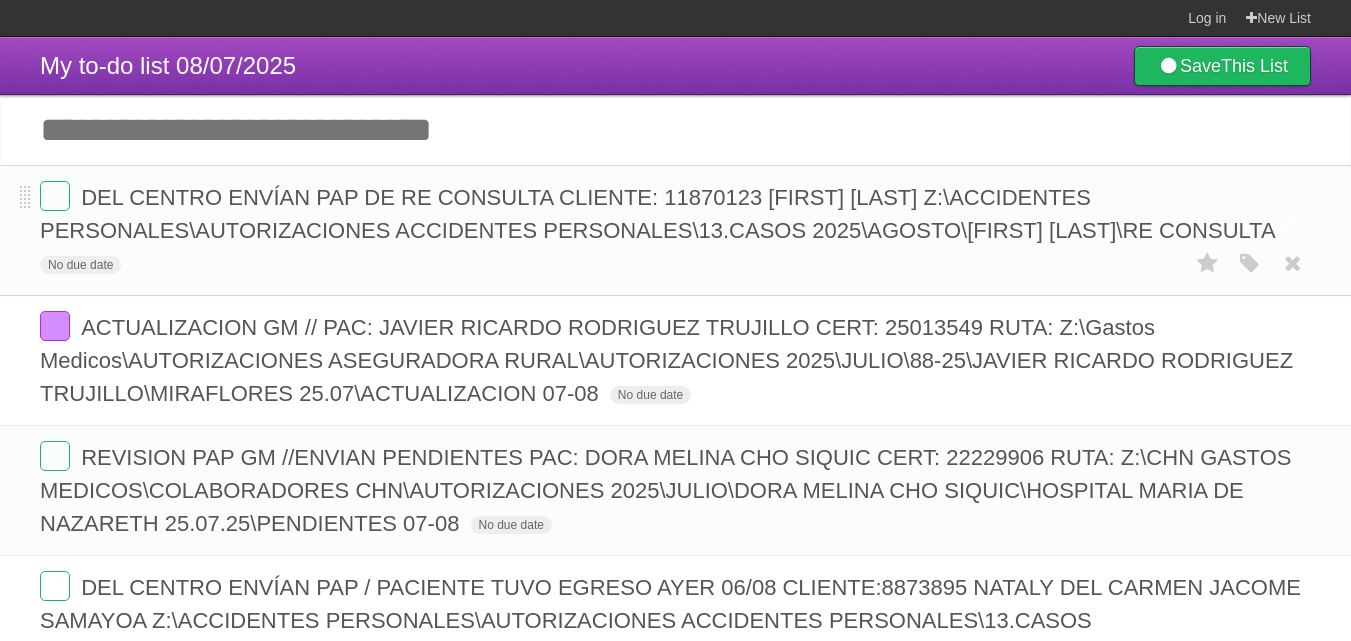 click on "White
Red
Blue
Green
Purple
Orange" at bounding box center (1250, 263) 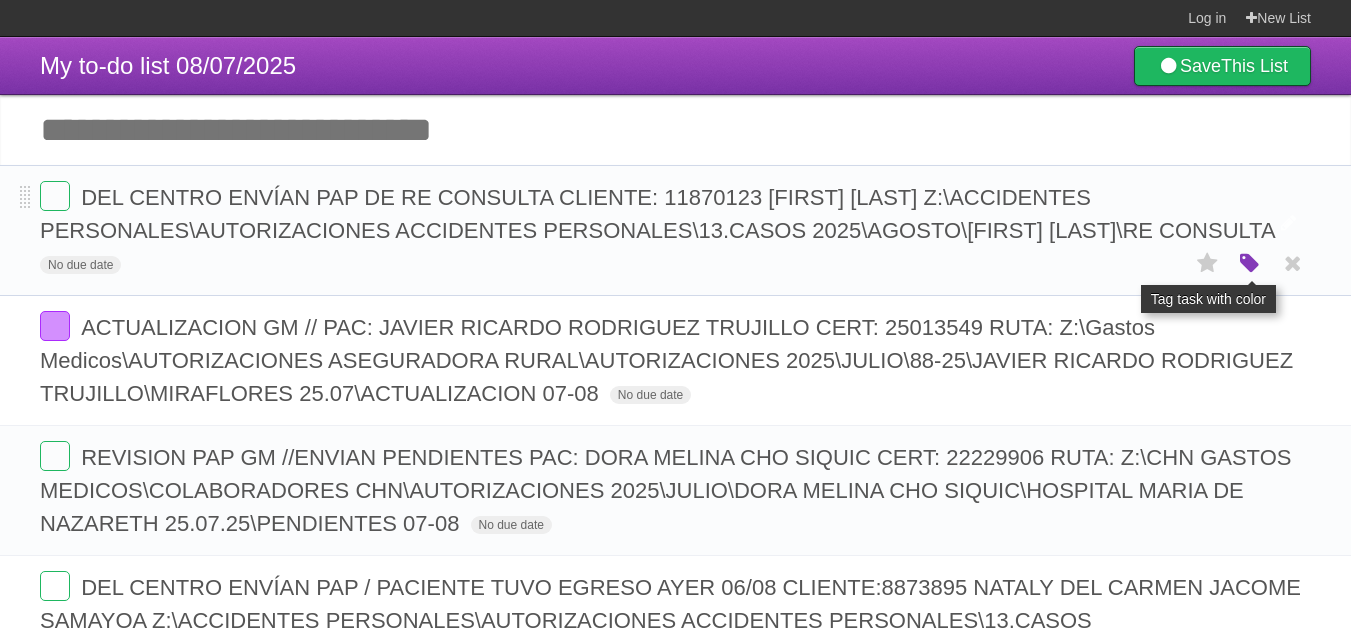 click at bounding box center (1250, 264) 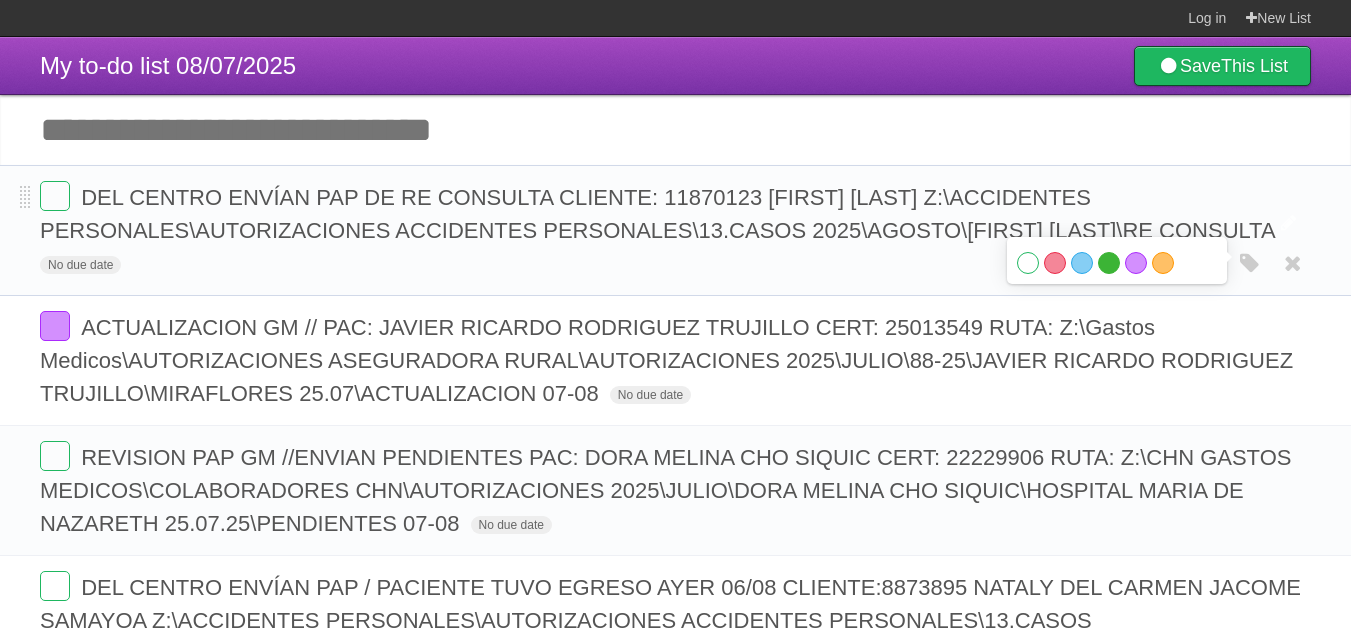 click on "Green" at bounding box center [1109, 263] 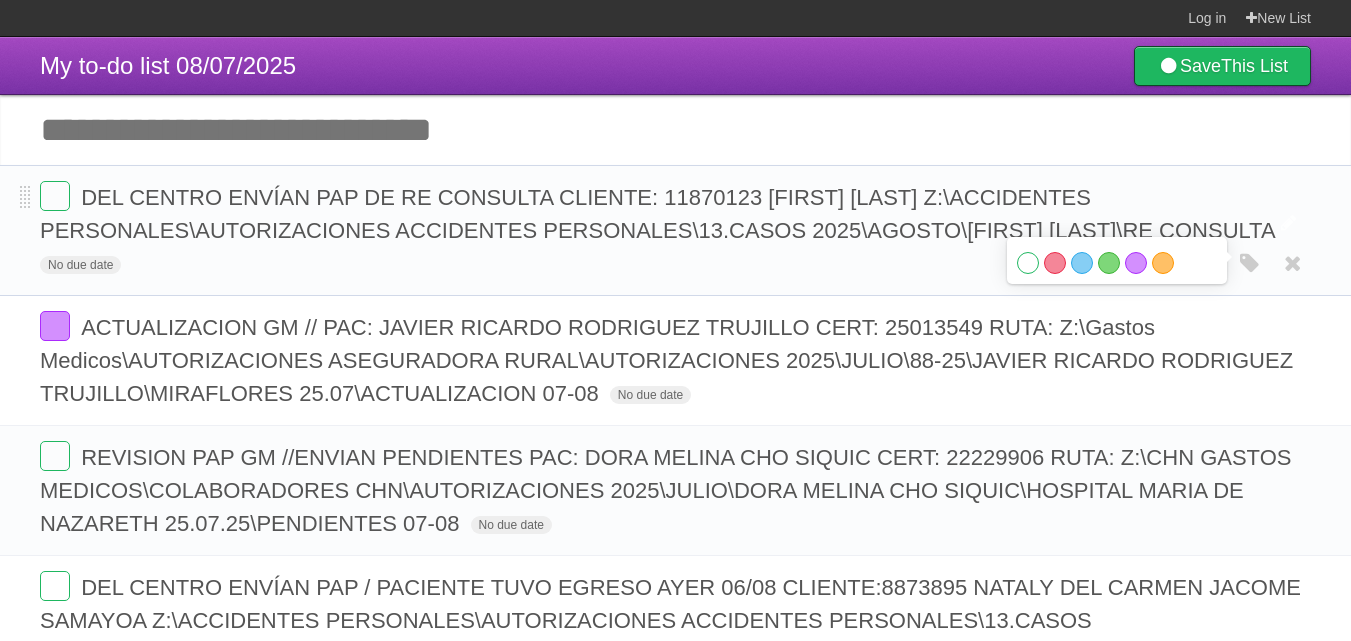 click on "DEL CENTRO ENVÍAN PAP DE RE CONSULTA   CLIENTE: 11870123  MYRYAM GIOVANNA  MORALES BARRERA  Z:\ACCIDENTES PERSONALES\AUTORIZACIONES ACCIDENTES PERSONALES\13.CASOS 2025\AGOSTO\MYRYAM GIOVANNA  MORALES BARRERA\RE CONSULTA
No due date
White
Red
Blue
Green
Purple
Orange" at bounding box center [675, 230] 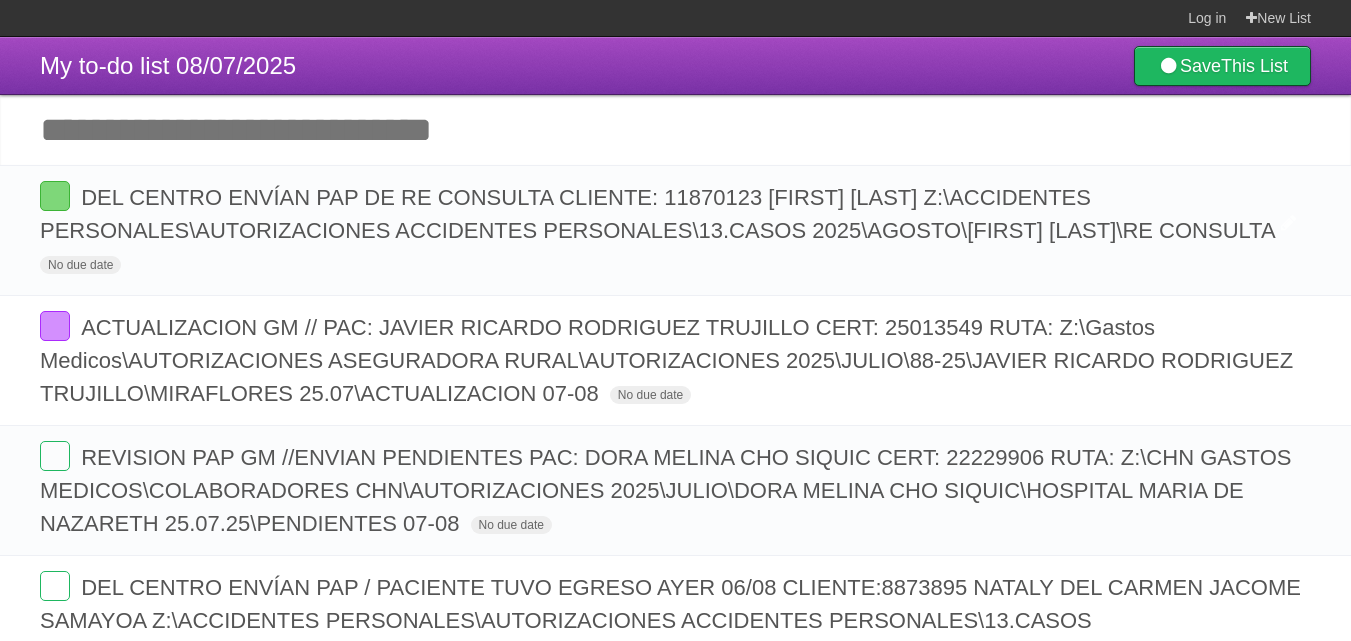 click on "DEL CENTRO ENVÍAN PAP DE RE CONSULTA   CLIENTE: [NUMBER]  [FIRST] [LAST]  Z:\ACCIDENTES PERSONALES\AUTORIZACIONES ACCIDENTES PERSONALES\13.CASOS 2025\AGOSTO\[FIRST] [LAST]\RE CONSULTA" at bounding box center [660, 214] 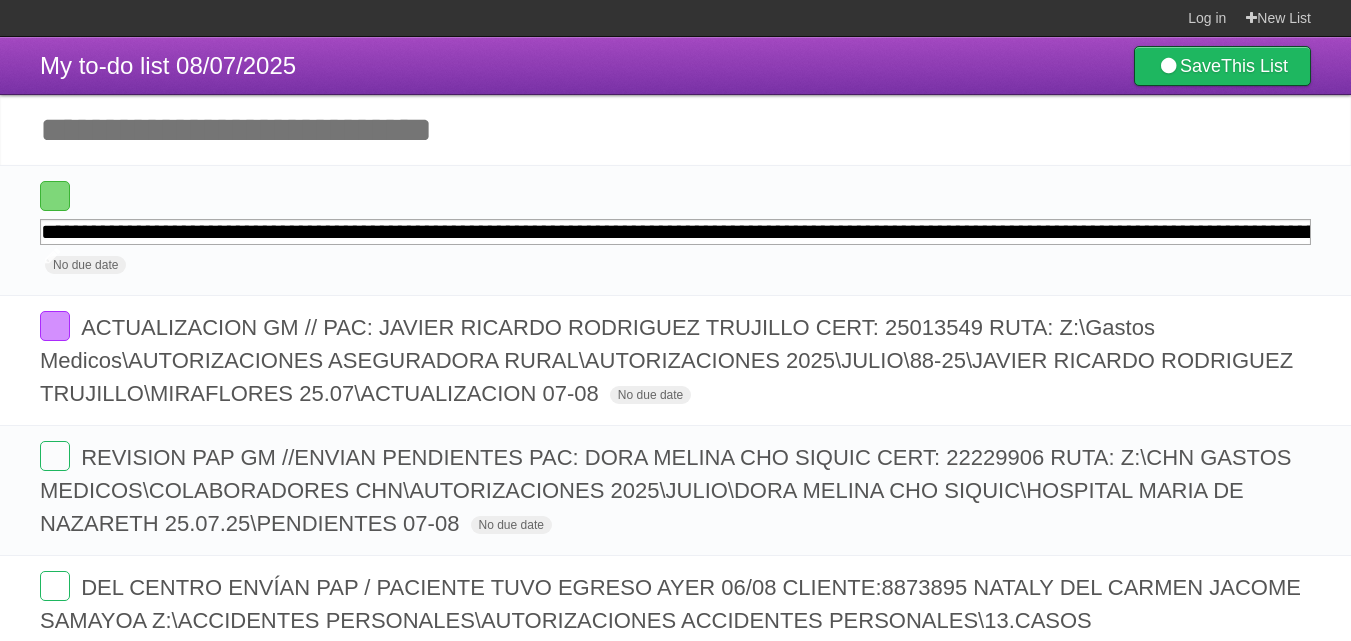 click on "**********" at bounding box center [675, 232] 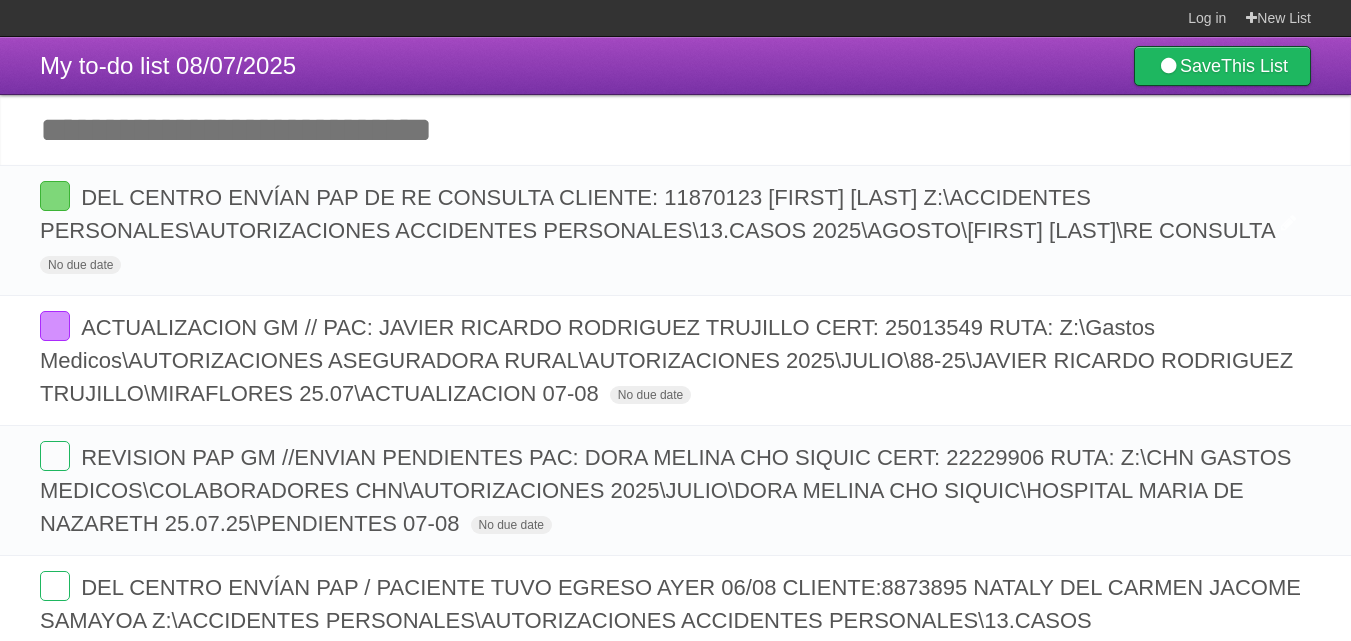 click on "DEL CENTRO ENVÍAN PAP DE RE CONSULTA   CLIENTE: 11870123  [FIRST] [LAST]  [LAST]  Z:\ACCIDENTES PERSONALES\AUTORIZACIONES ACCIDENTES PERSONALES\13.CASOS 2025\AGOSTO\[FIRST] [LAST]  [LAST]\RE CONSULTA" at bounding box center (660, 214) 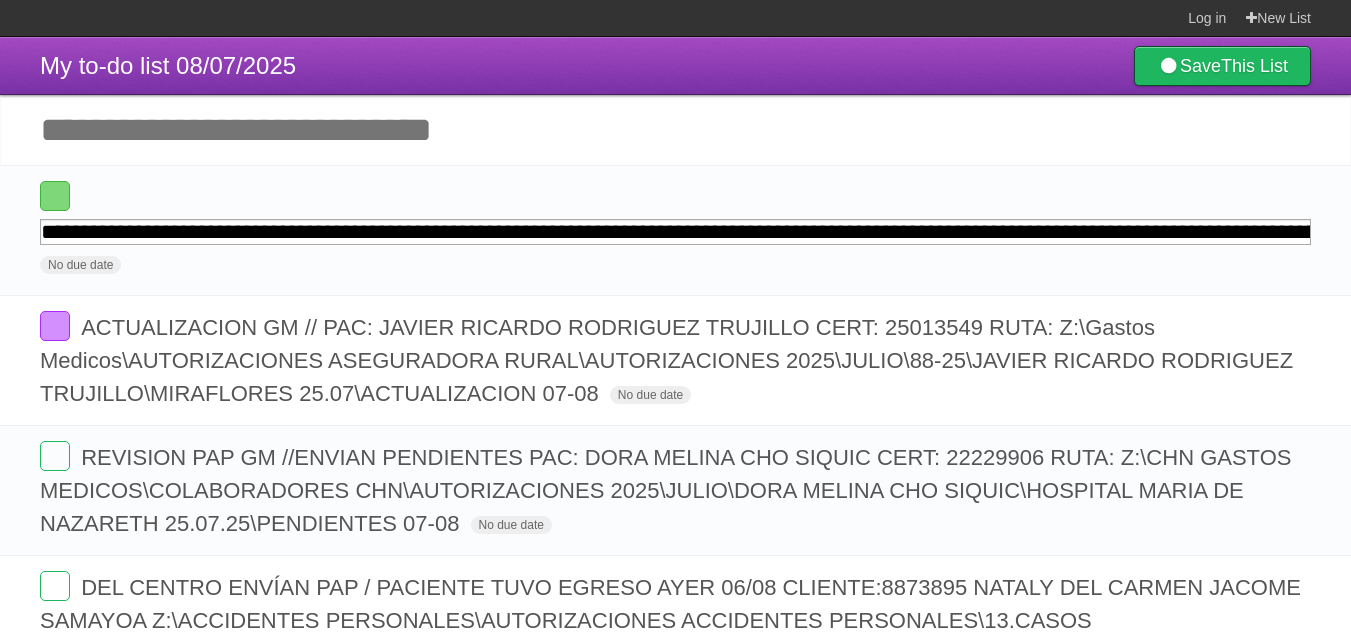 click on "**********" at bounding box center (675, 230) 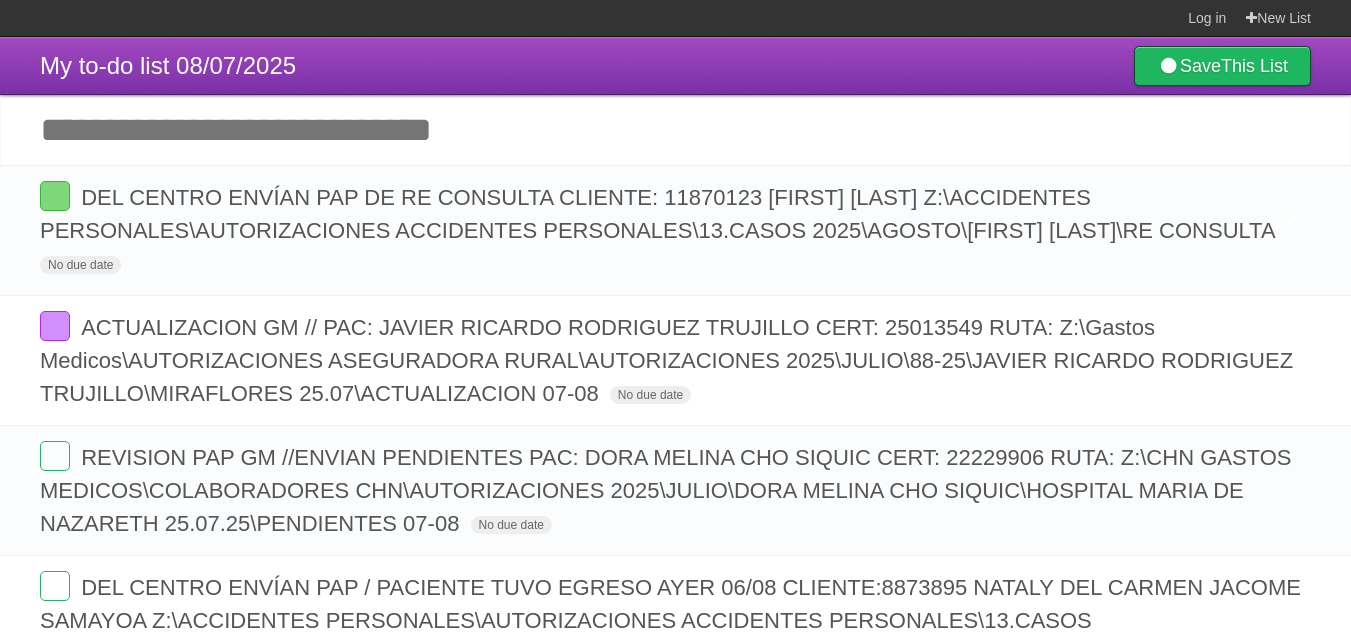 click on "DEL CENTRO ENVÍAN PAP DE RE CONSULTA   CLIENTE: 11870123  [FIRST] [LAST]  [LAST]  Z:\ACCIDENTES PERSONALES\AUTORIZACIONES ACCIDENTES PERSONALES\13.CASOS 2025\AGOSTO\[FIRST] [LAST]  [LAST]\RE CONSULTA" at bounding box center [660, 214] 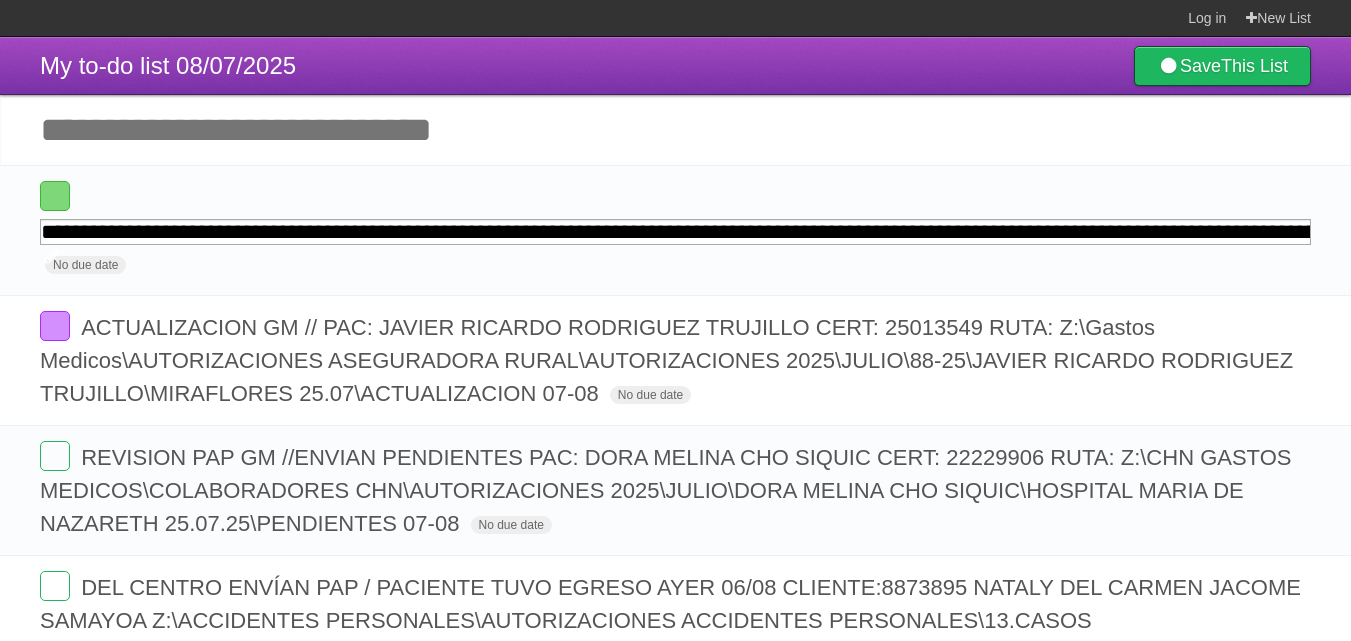 click on "**********" at bounding box center [675, 232] 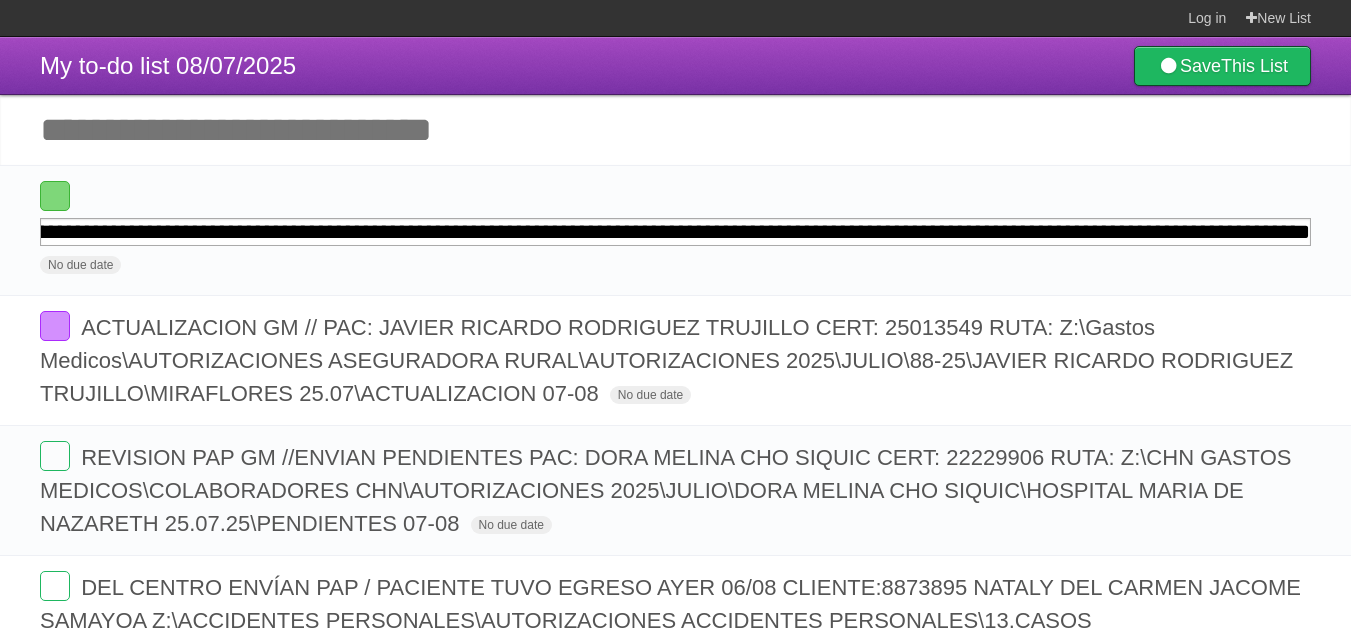scroll, scrollTop: 0, scrollLeft: 1598, axis: horizontal 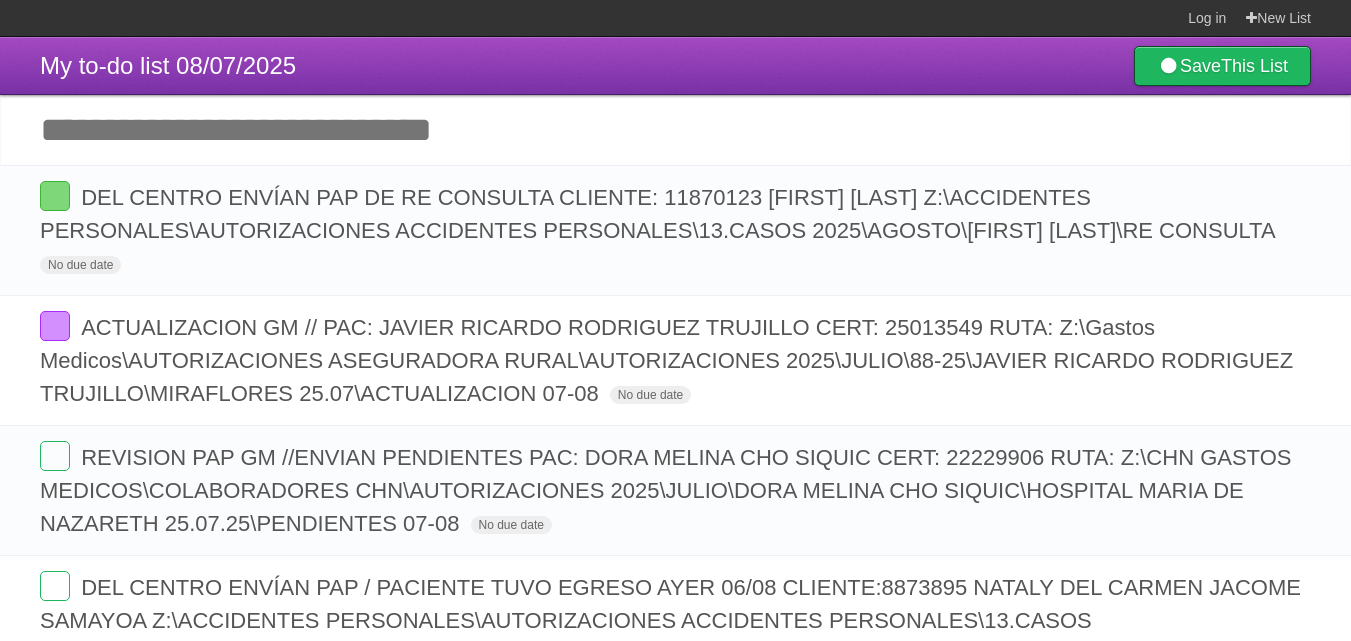 click on "Add another task" at bounding box center [675, 130] 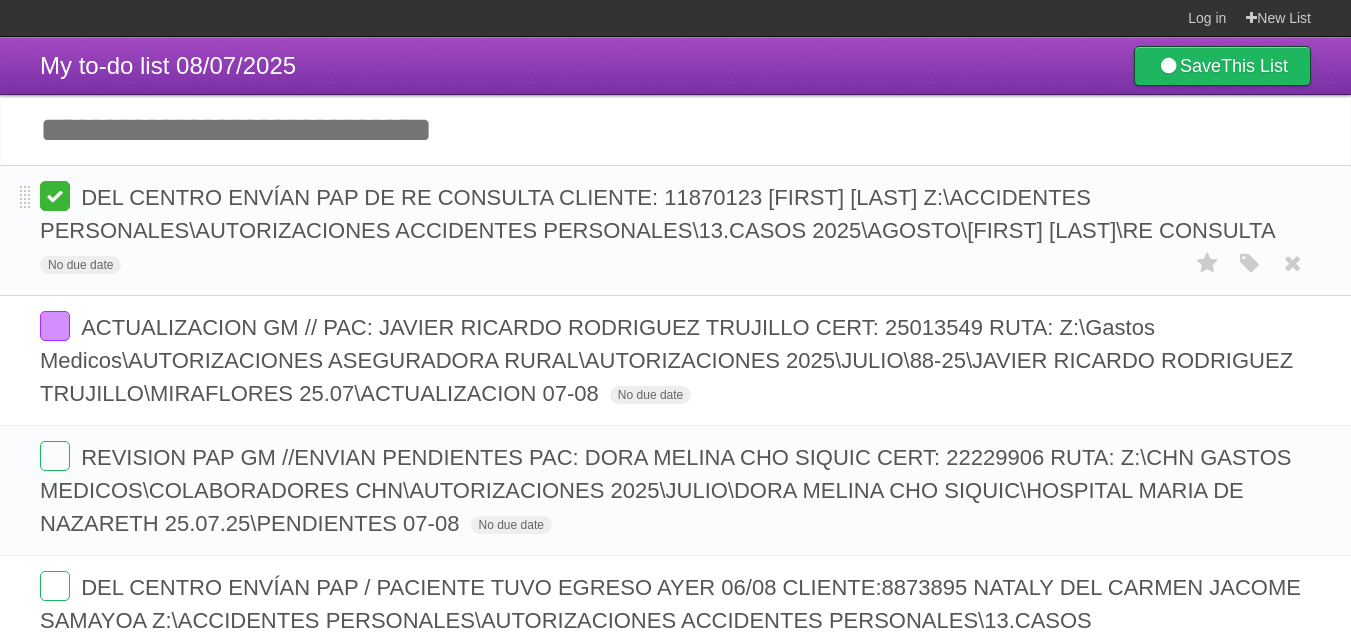 click at bounding box center [55, 196] 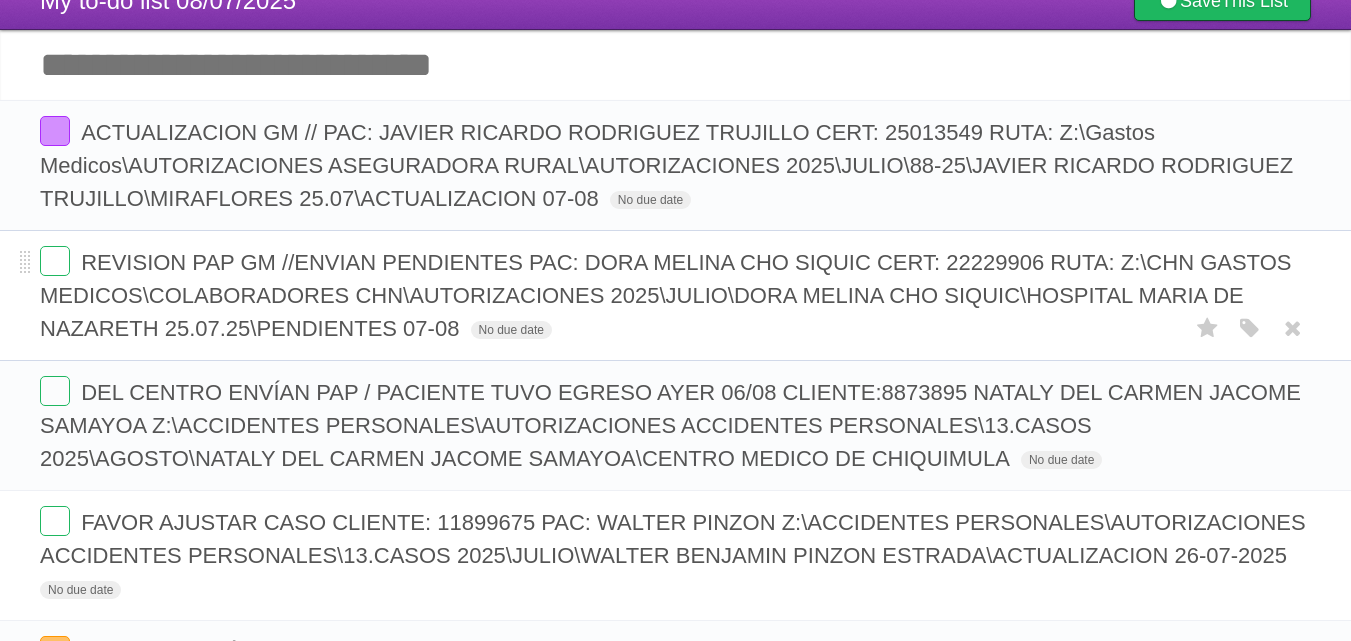 scroll, scrollTop: 100, scrollLeft: 0, axis: vertical 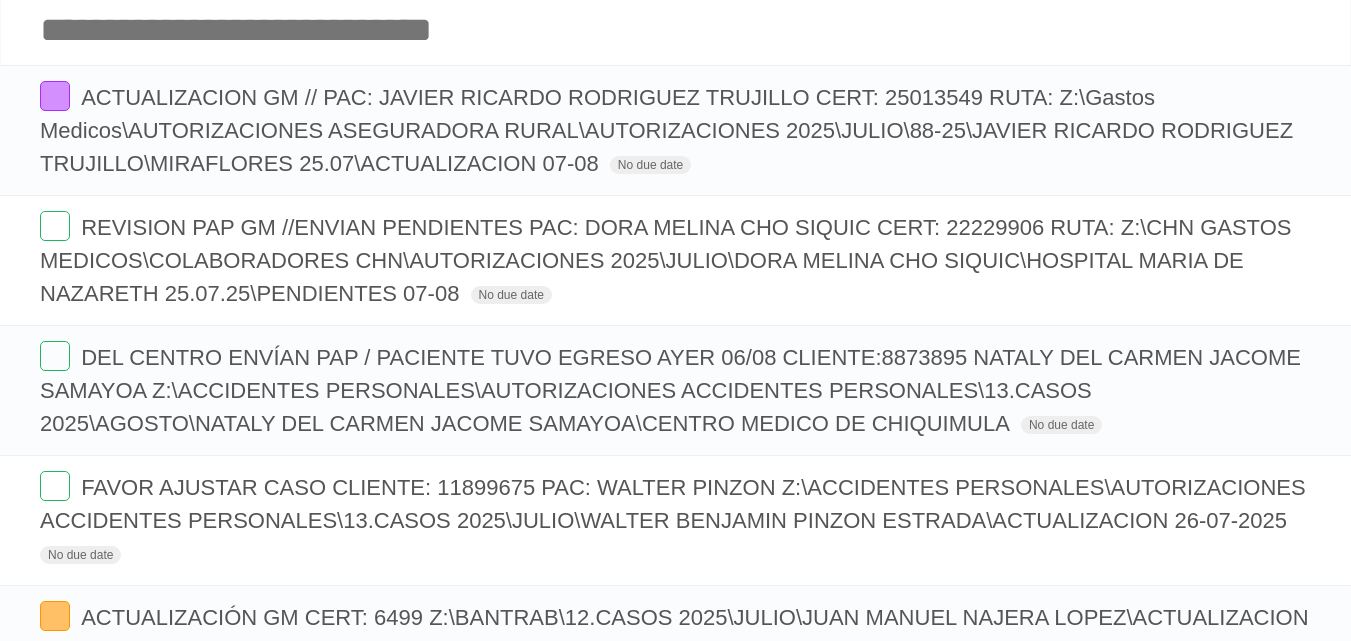 click on "Add another task" at bounding box center [675, 30] 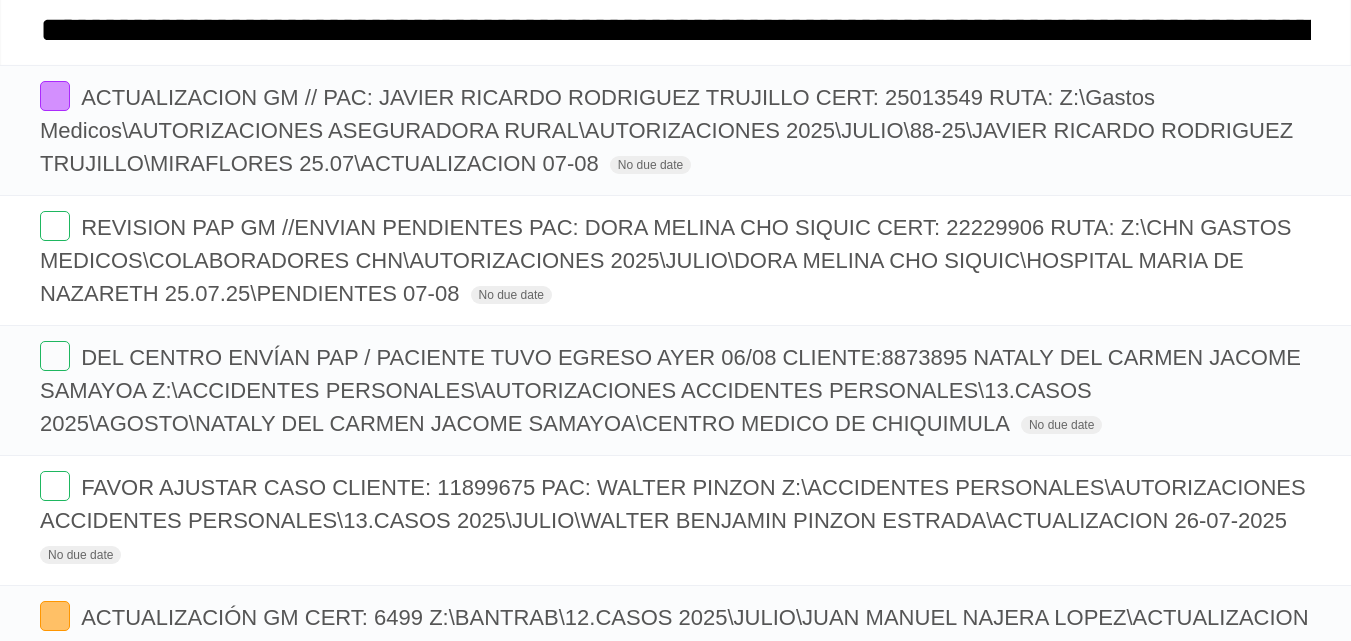 scroll, scrollTop: 0, scrollLeft: 2518, axis: horizontal 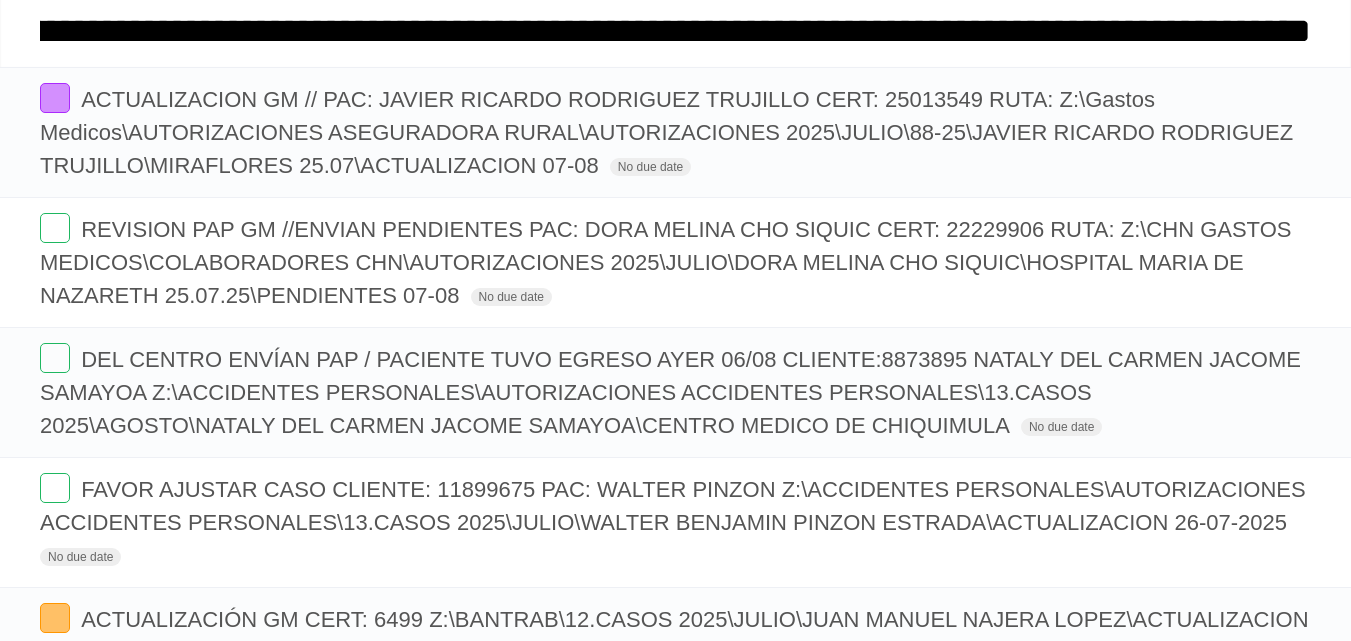type on "**********" 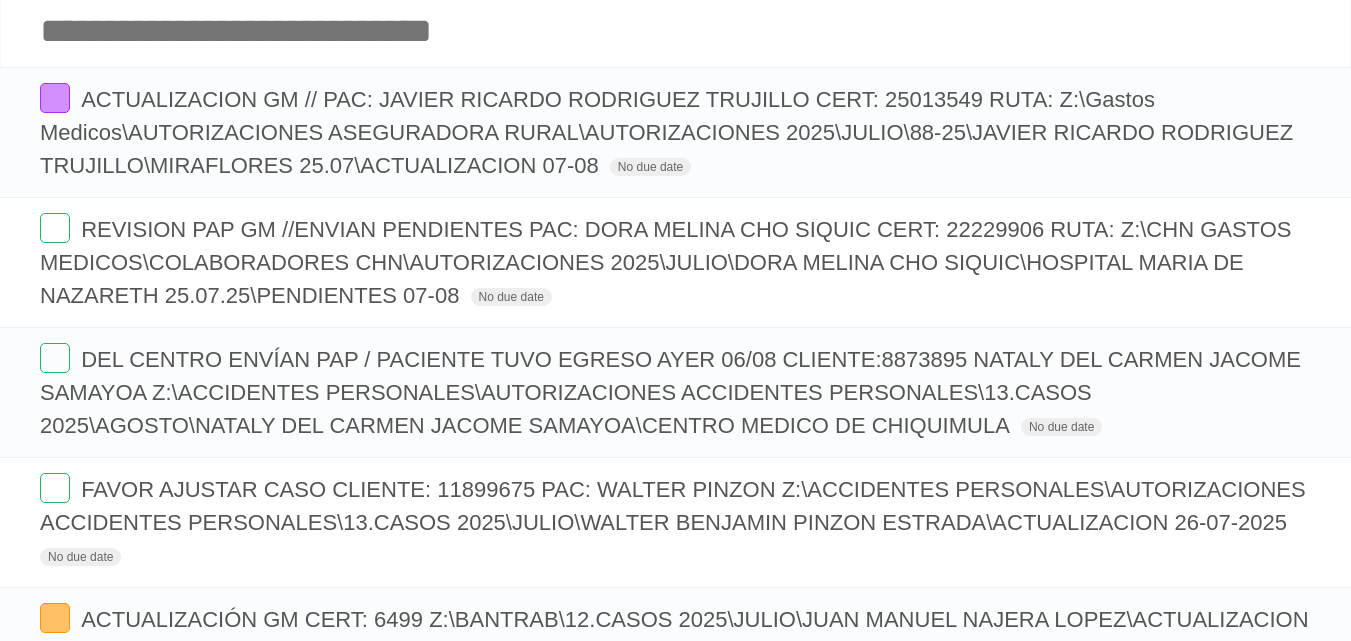 scroll, scrollTop: 0, scrollLeft: 0, axis: both 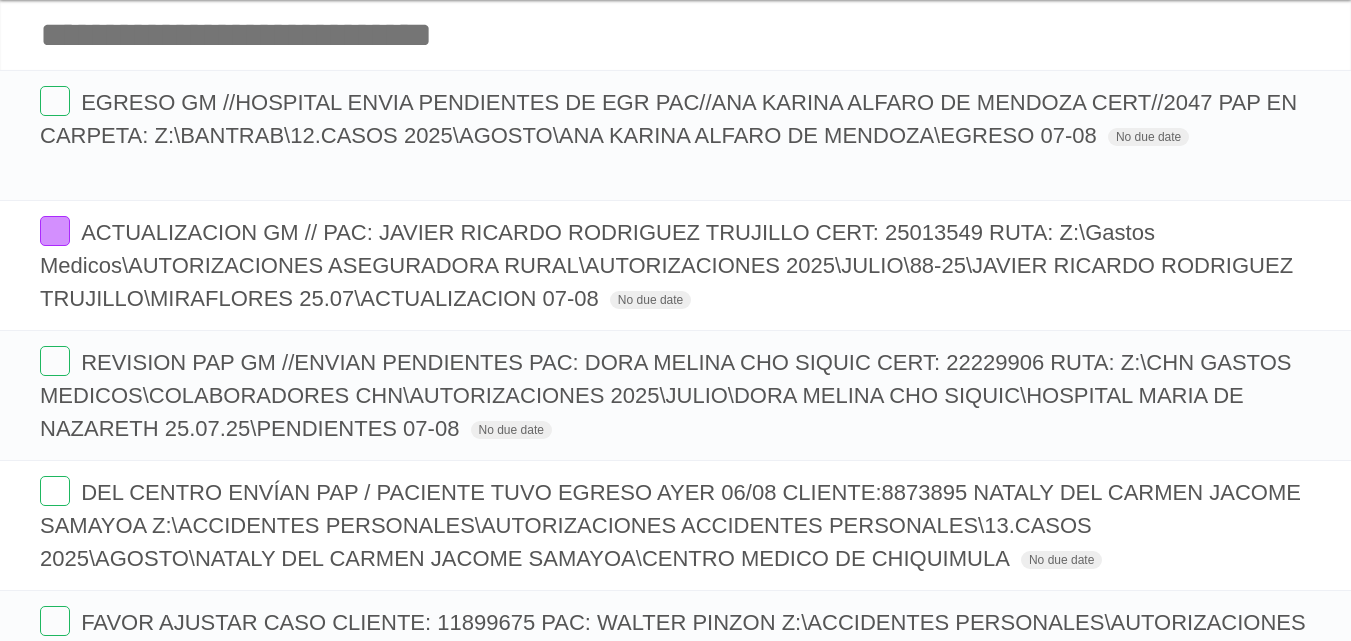 click on "Add another task" at bounding box center (675, 35) 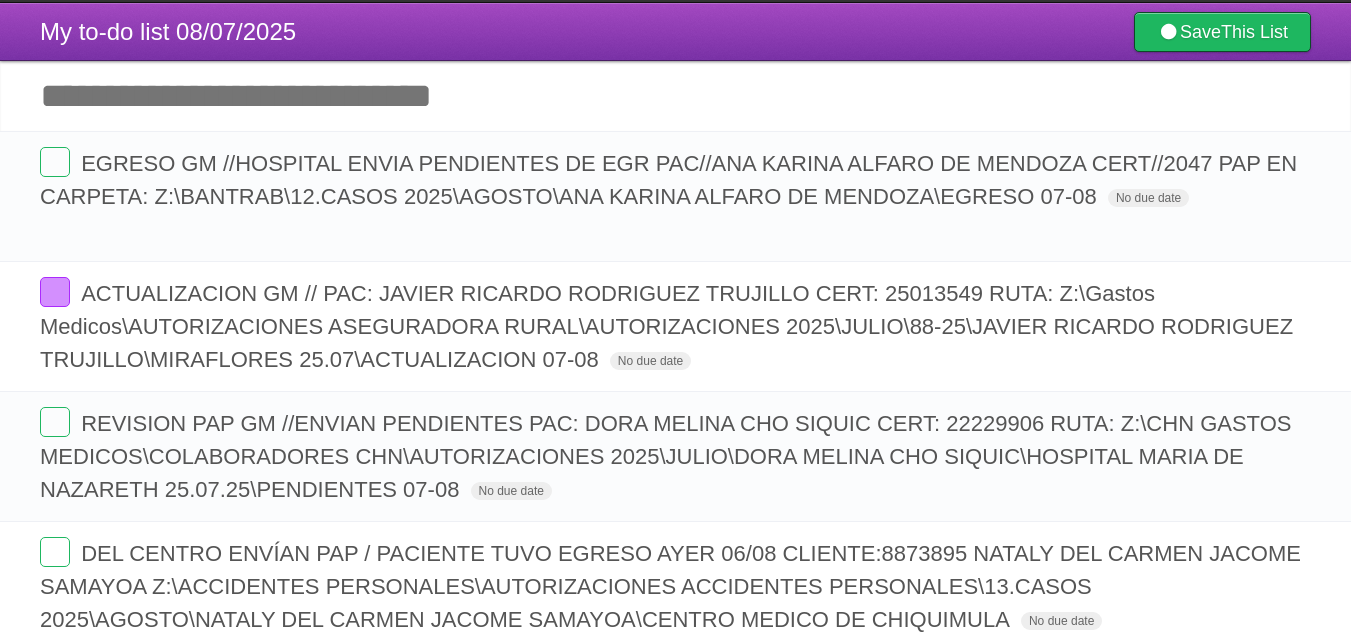 scroll, scrollTop: 0, scrollLeft: 0, axis: both 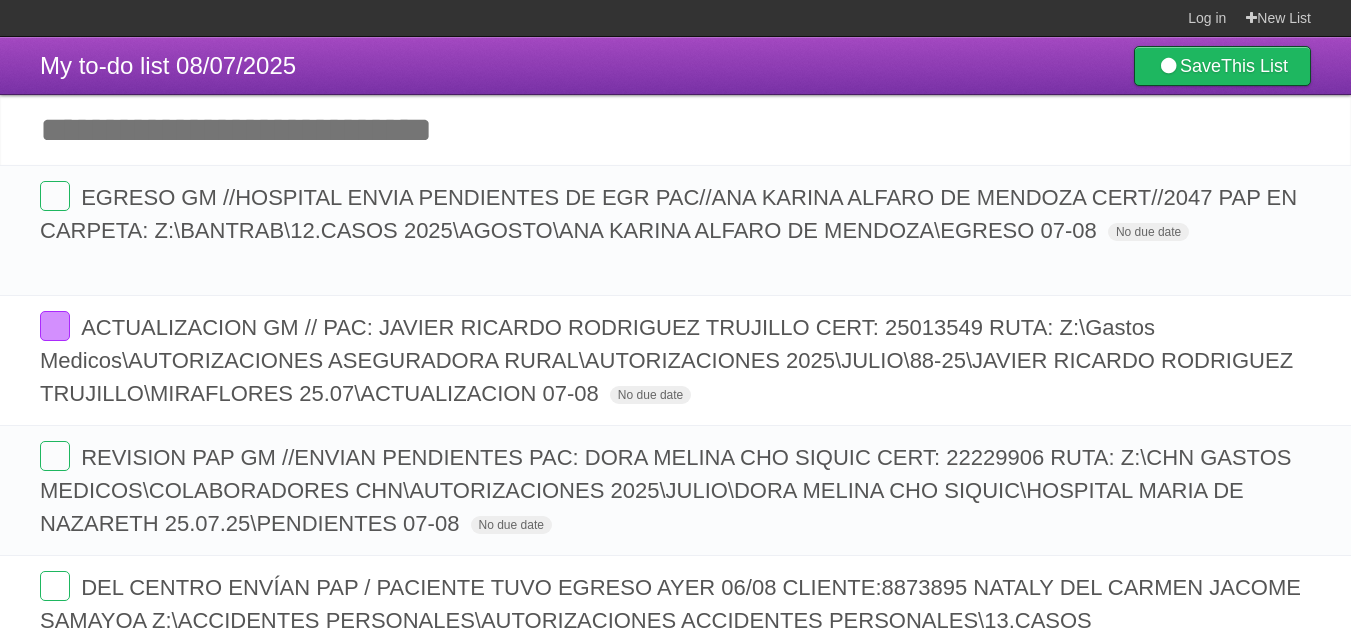 click on "Add another task" at bounding box center (675, 130) 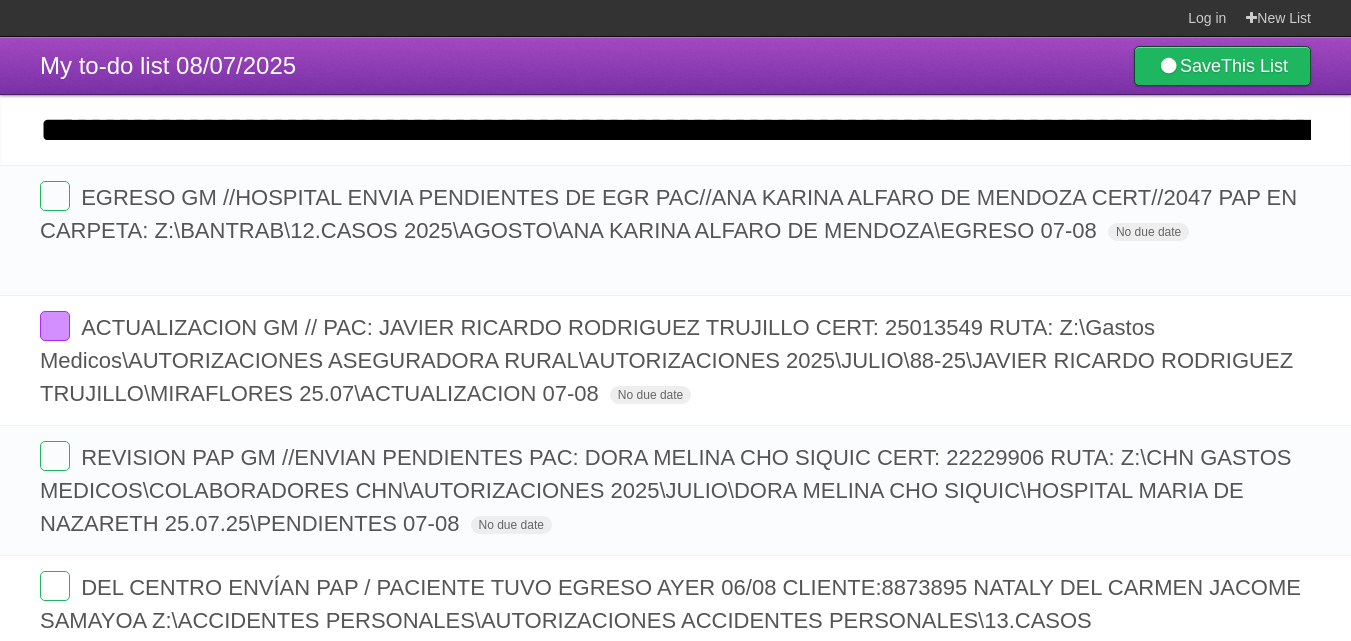scroll, scrollTop: 0, scrollLeft: 3281, axis: horizontal 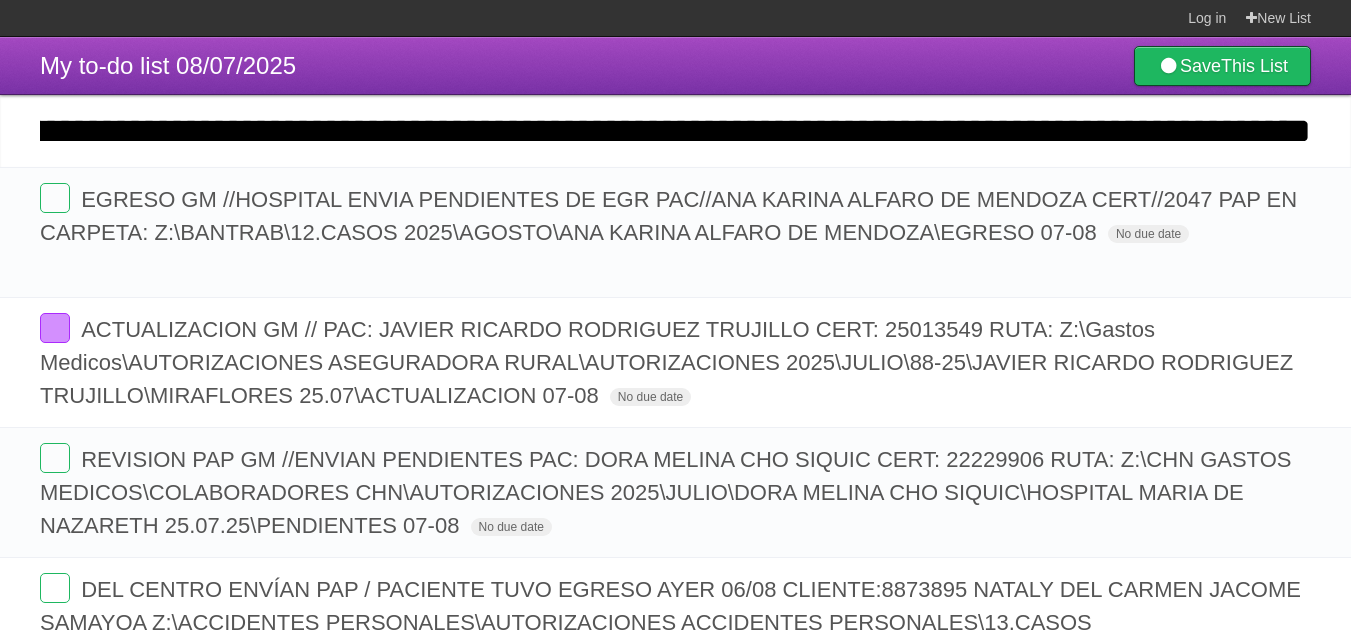 type on "**********" 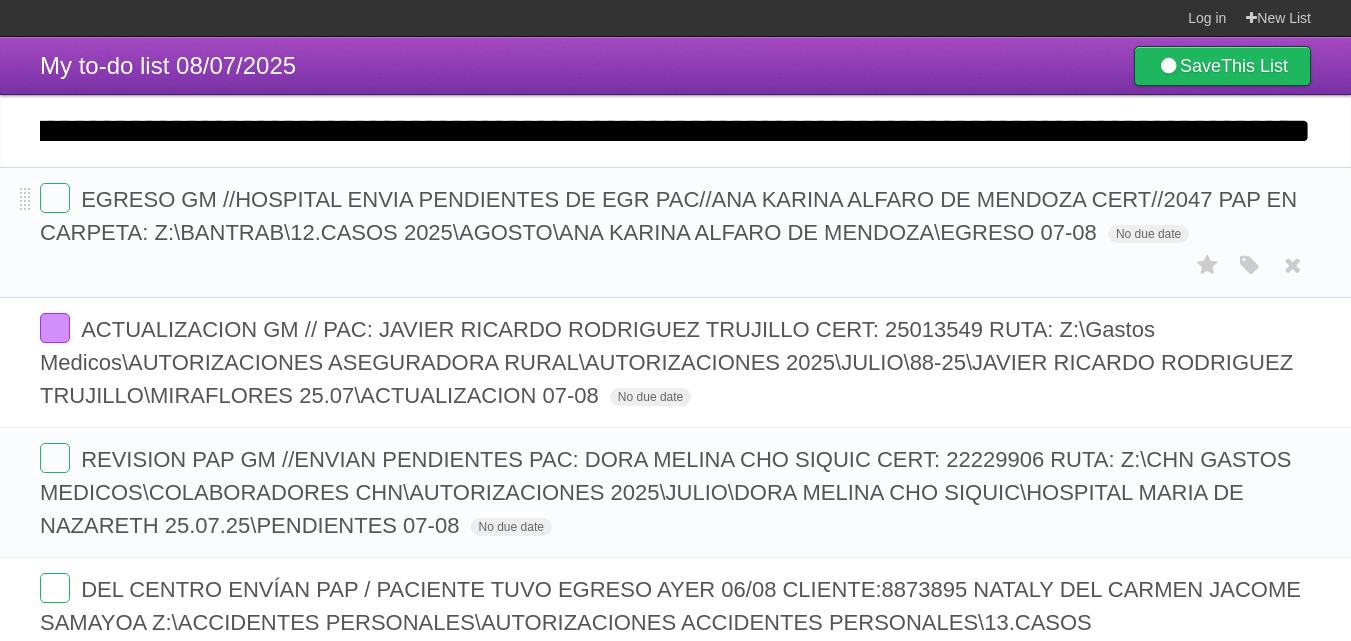 type 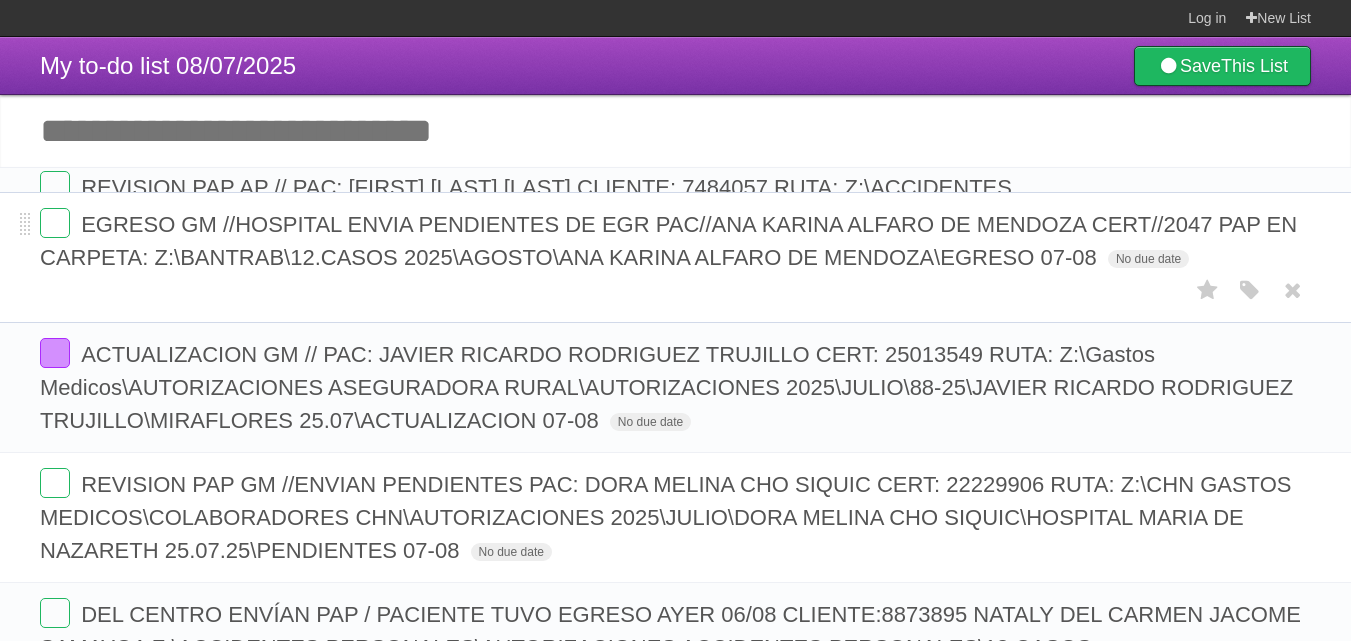 scroll, scrollTop: 0, scrollLeft: 0, axis: both 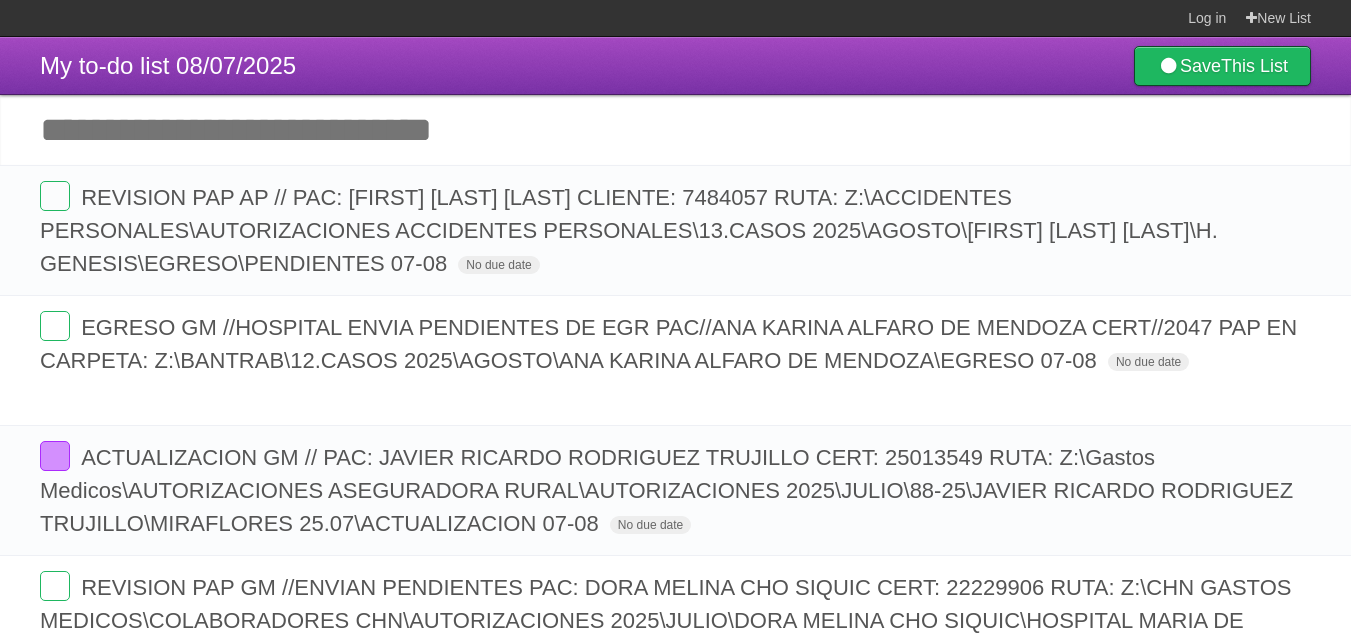 click on "Add another task" at bounding box center (675, 130) 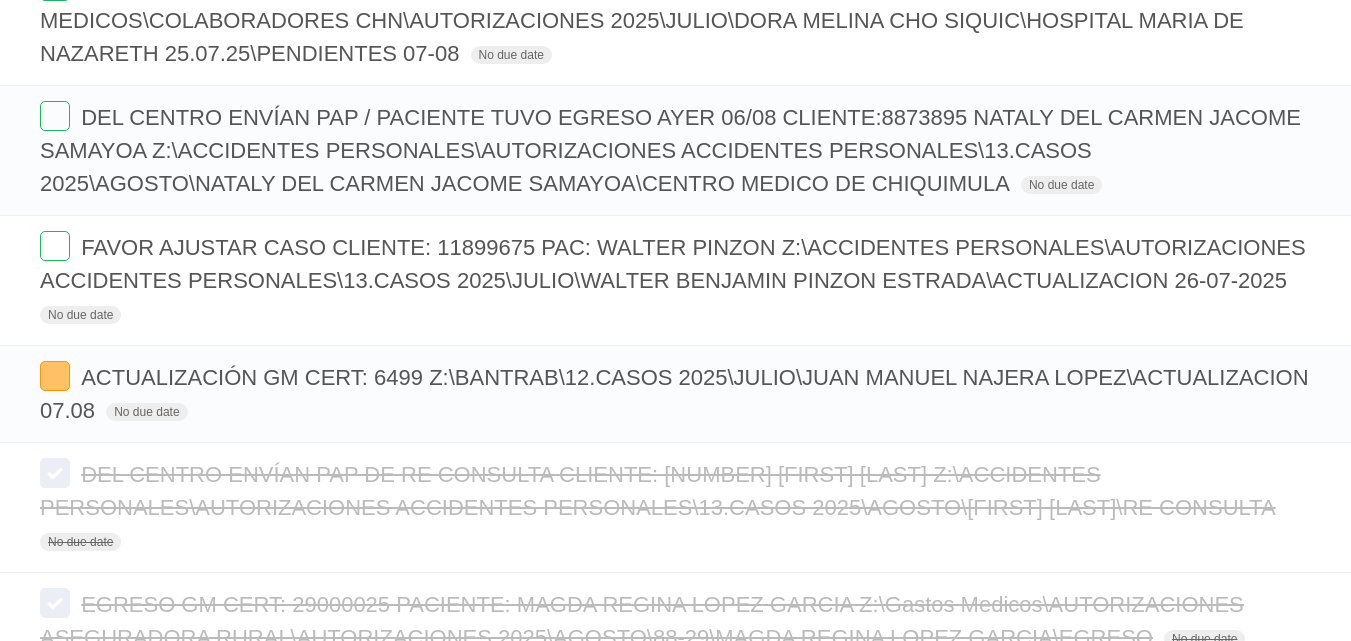 scroll, scrollTop: 500, scrollLeft: 0, axis: vertical 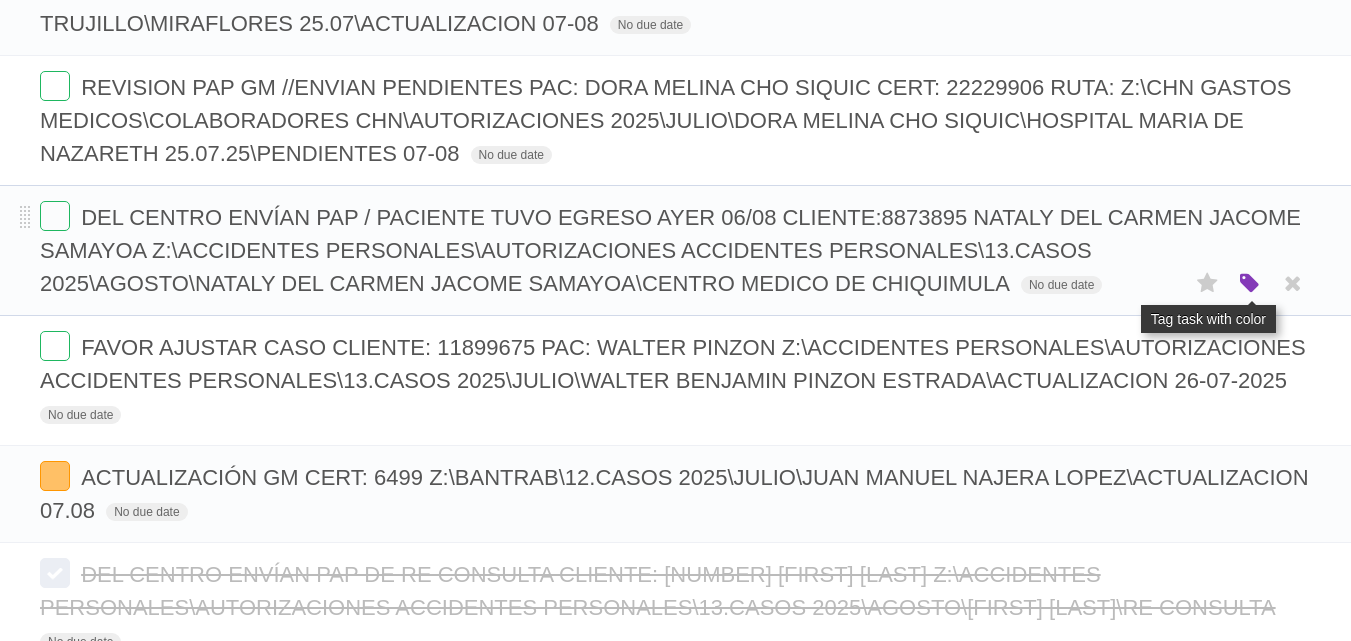 click on "White
Red
Blue
Green
Purple
Orange" at bounding box center (1250, 283) 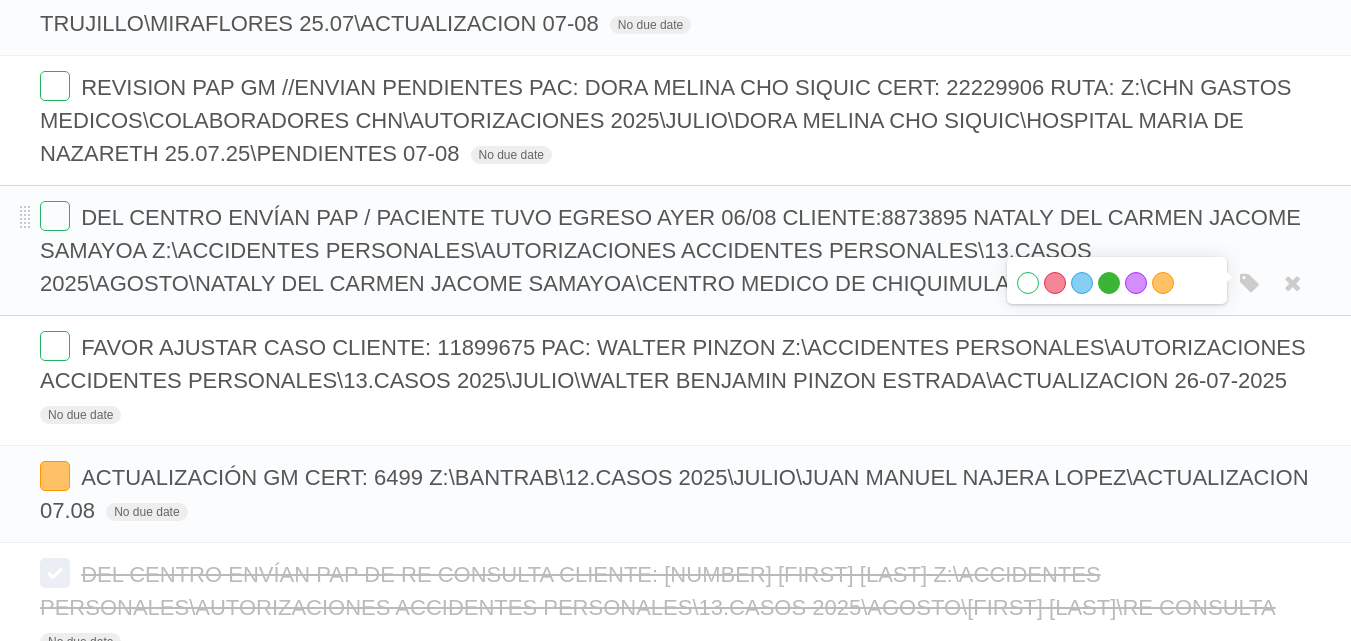 drag, startPoint x: 1087, startPoint y: 290, endPoint x: 1109, endPoint y: 290, distance: 22 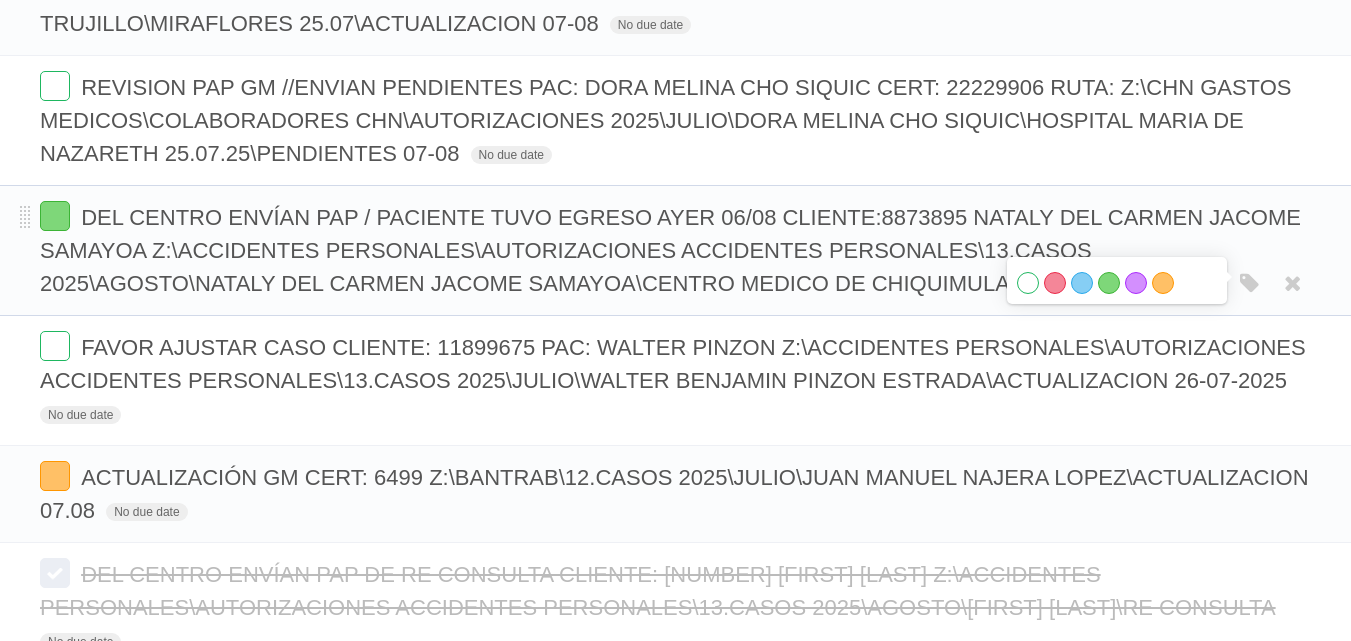 click on "DEL CENTRO ENVÍAN PAP / PACIENTE TUVO EGRESO AYER 06/08  CLIENTE:8873895  NATALY DEL CARMEN JACOME SAMAYOA   Z:\ACCIDENTES PERSONALES\AUTORIZACIONES ACCIDENTES PERSONALES\13.CASOS 2025\AGOSTO\NATALY DEL CARMEN JACOME SAMAYOA\CENTRO MEDICO DE CHIQUIMULA
No due date
White
Red
Blue
Green
Purple
Orange" at bounding box center [675, 250] 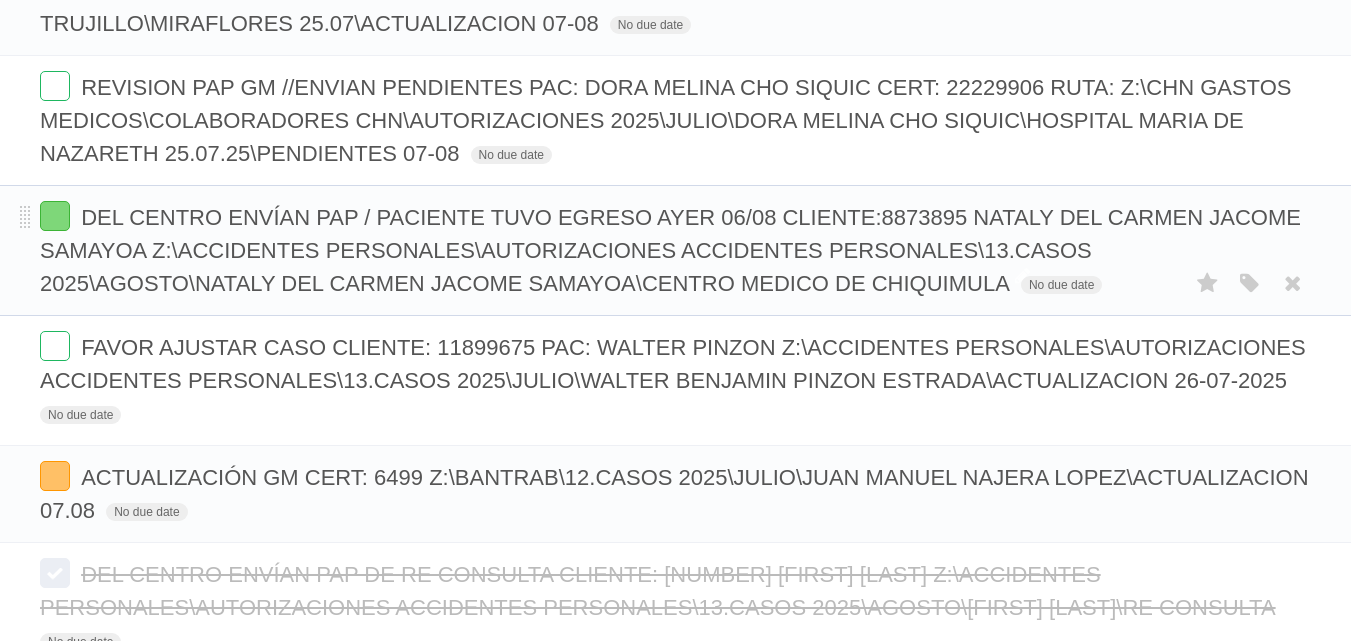 click on "DEL CENTRO ENVÍAN PAP / PACIENTE TUVO EGRESO AYER 06/08  CLIENTE:8873895  NATALY DEL CARMEN JACOME SAMAYOA   Z:\ACCIDENTES PERSONALES\AUTORIZACIONES ACCIDENTES PERSONALES\13.CASOS 2025\AGOSTO\NATALY DEL CARMEN JACOME SAMAYOA\CENTRO MEDICO DE CHIQUIMULA" at bounding box center (670, 250) 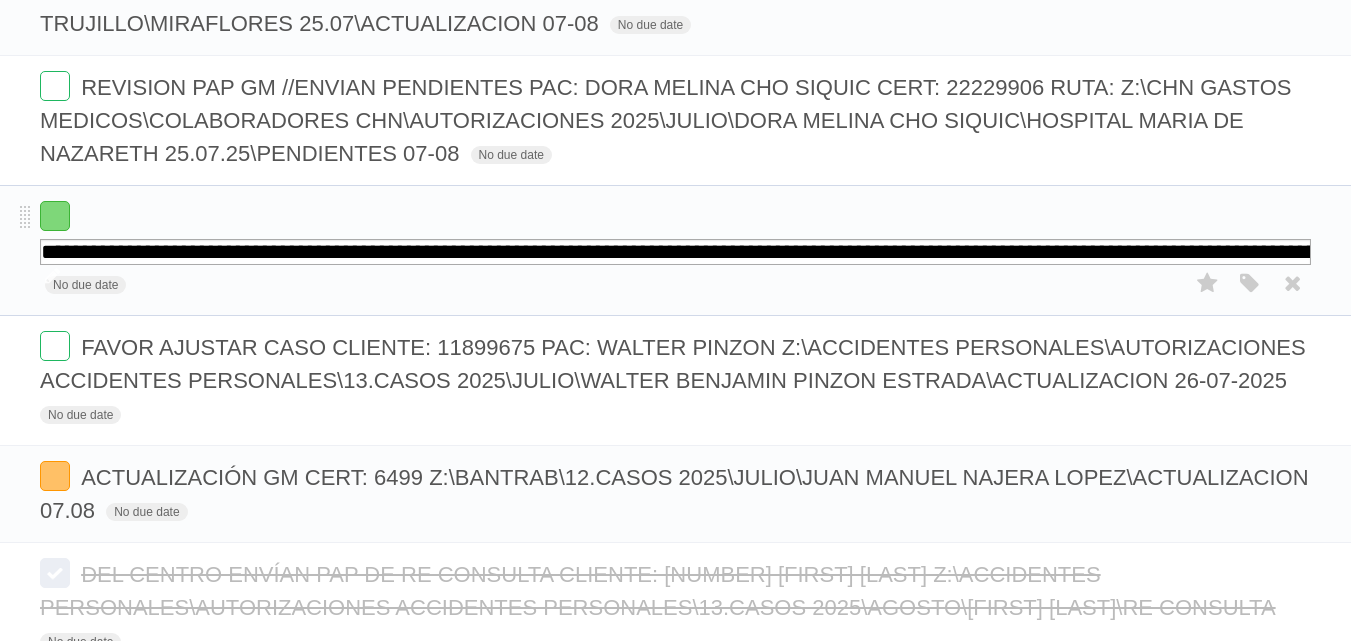 click on "**********" at bounding box center (675, 252) 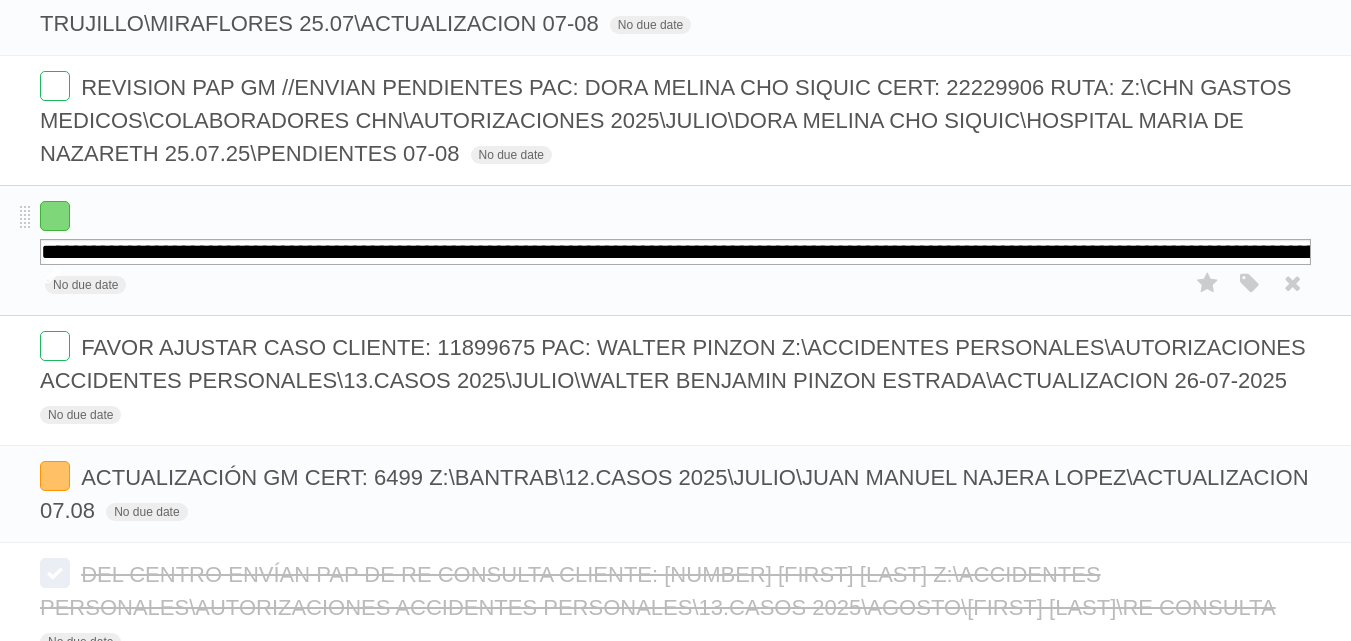 click on "**********" at bounding box center (675, 252) 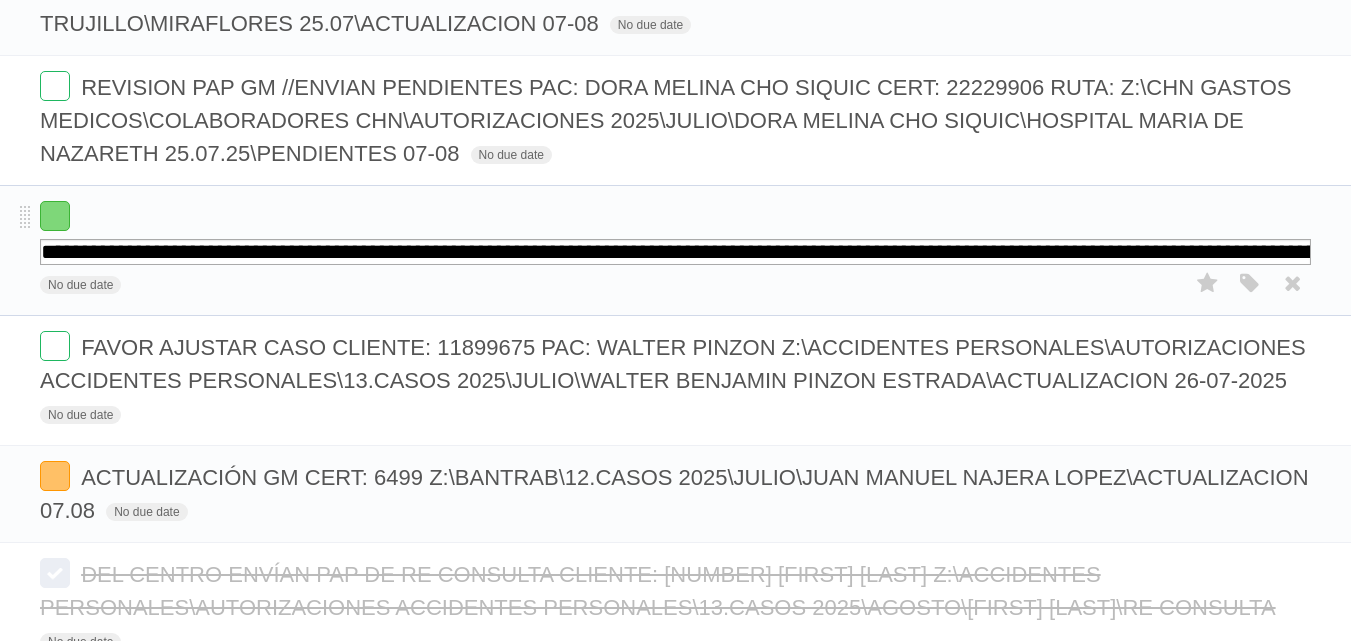 click on "**********" at bounding box center (675, 250) 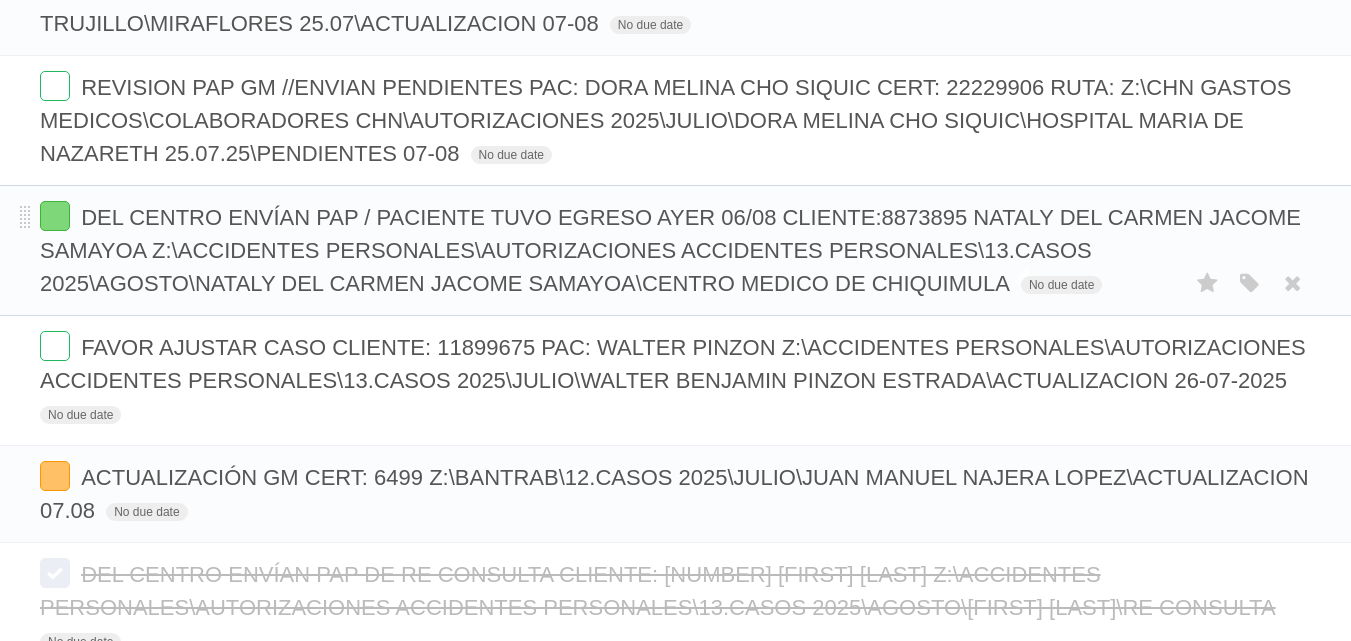 click on "DEL CENTRO ENVÍAN PAP / PACIENTE TUVO EGRESO AYER 06/08  CLIENTE:8873895  NATALY DEL CARMEN JACOME SAMAYOA   Z:\ACCIDENTES PERSONALES\AUTORIZACIONES ACCIDENTES PERSONALES\13.CASOS 2025\AGOSTO\NATALY DEL CARMEN JACOME SAMAYOA\CENTRO MEDICO DE CHIQUIMULA" at bounding box center [670, 250] 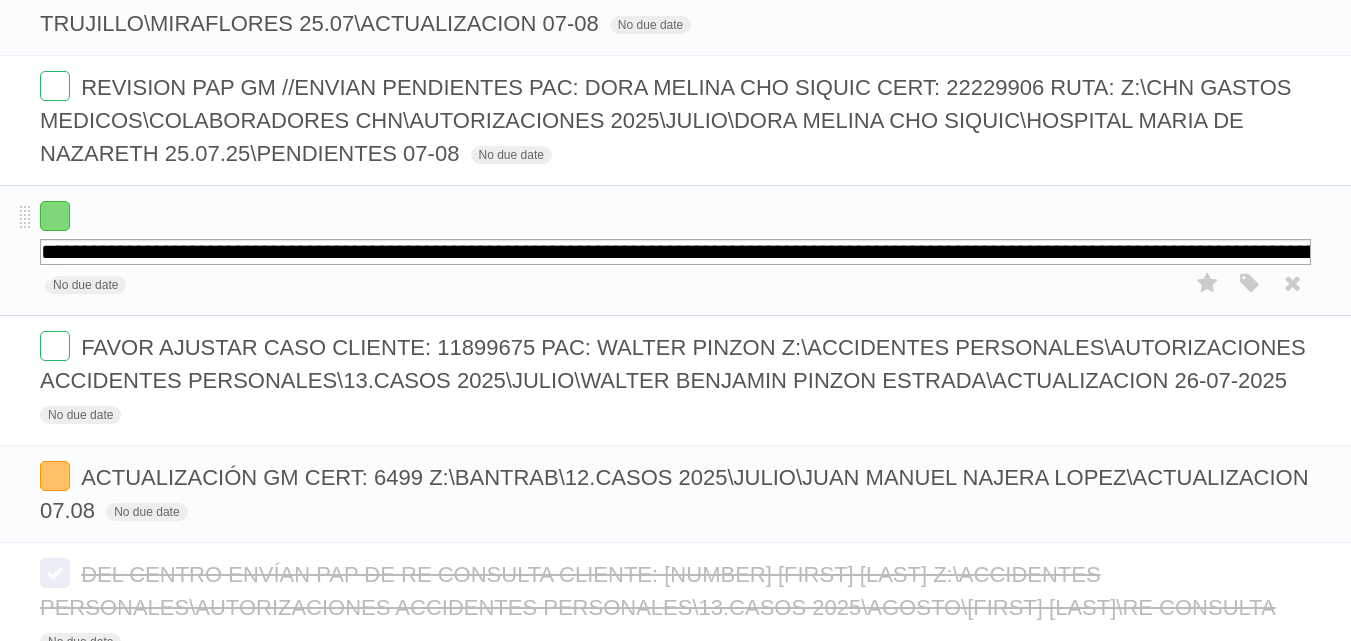 click on "**********" at bounding box center [675, 252] 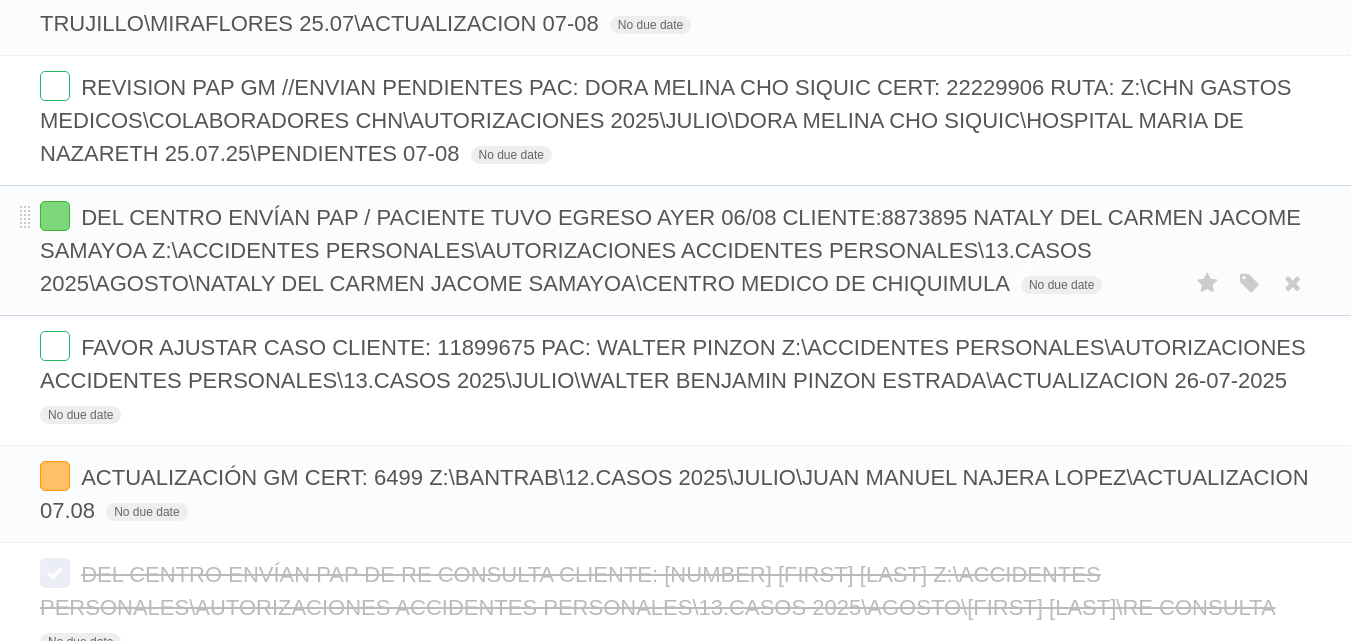 click on "DEL CENTRO ENVÍAN PAP / PACIENTE TUVO EGRESO AYER 06/08  CLIENTE:8873895  NATALY DEL CARMEN JACOME SAMAYOA   Z:\ACCIDENTES PERSONALES\AUTORIZACIONES ACCIDENTES PERSONALES\13.CASOS 2025\AGOSTO\NATALY DEL CARMEN JACOME SAMAYOA\CENTRO MEDICO DE CHIQUIMULA" at bounding box center [670, 250] 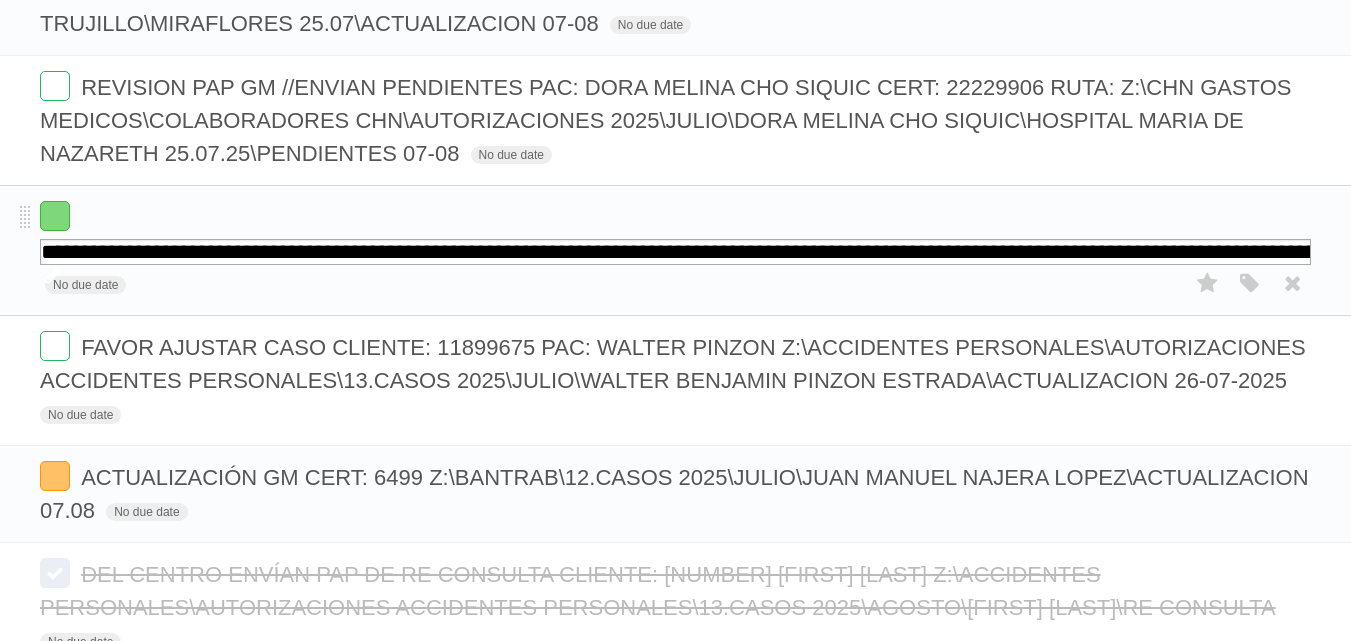 click on "**********" at bounding box center (675, 252) 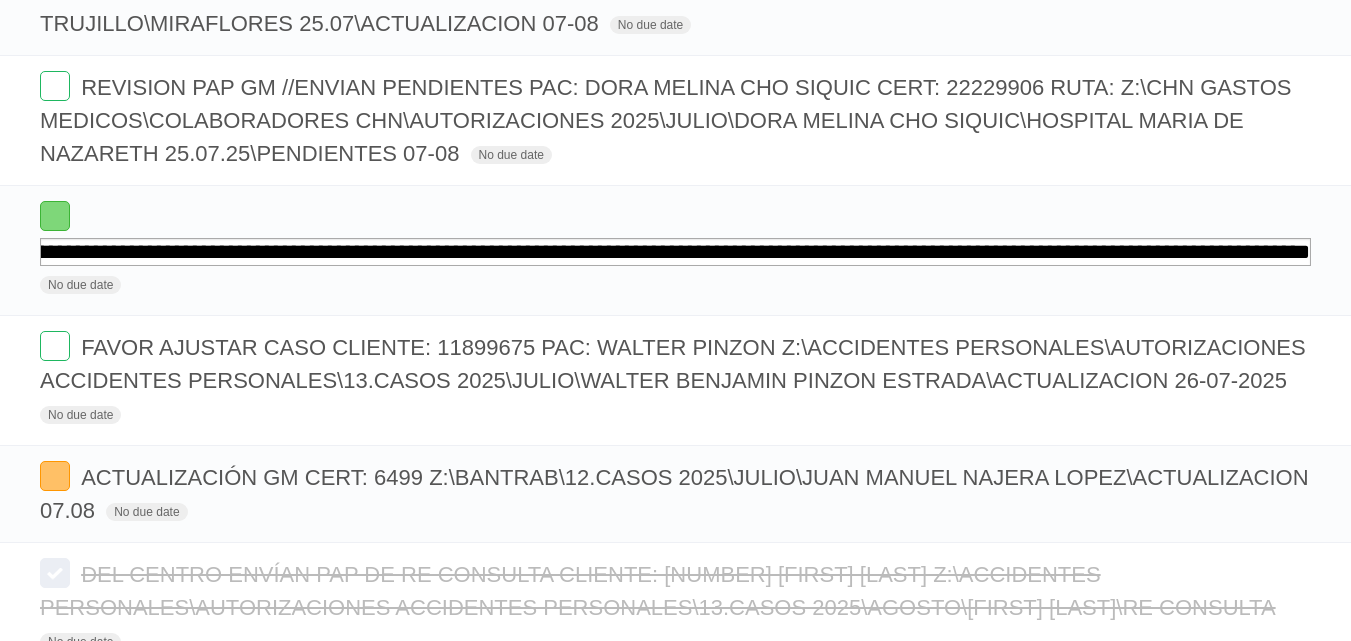 scroll, scrollTop: 0, scrollLeft: 2009, axis: horizontal 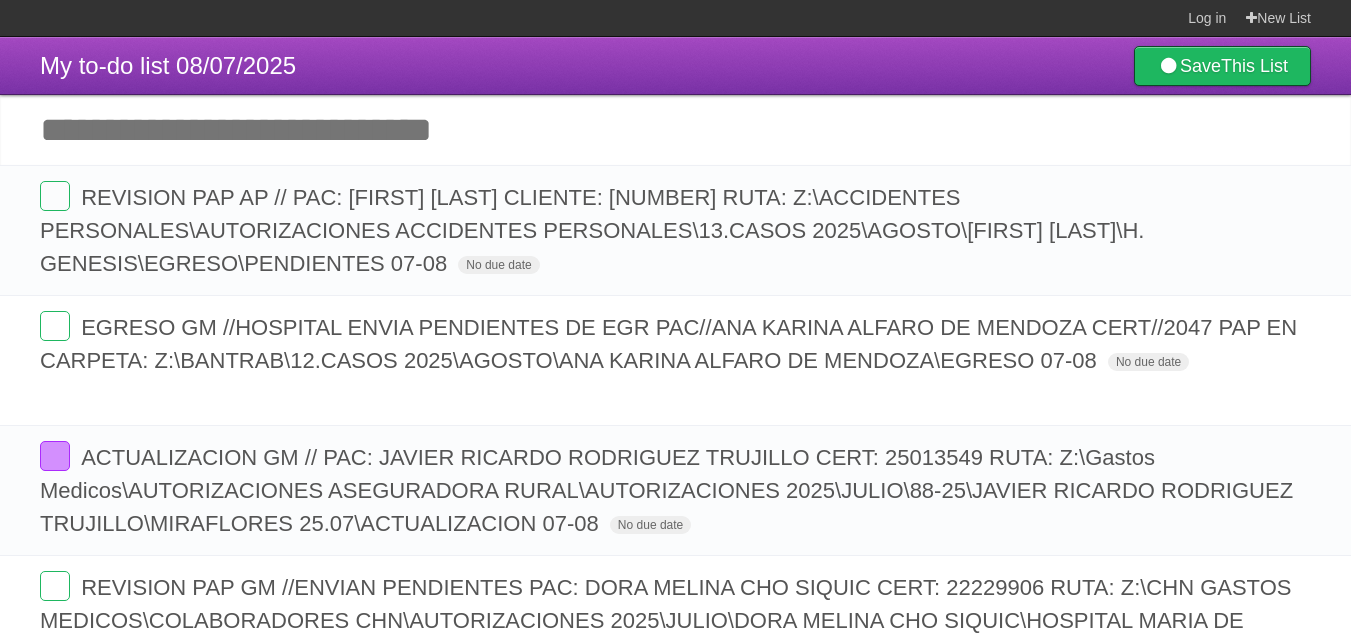 click on "Add another task" at bounding box center (675, 130) 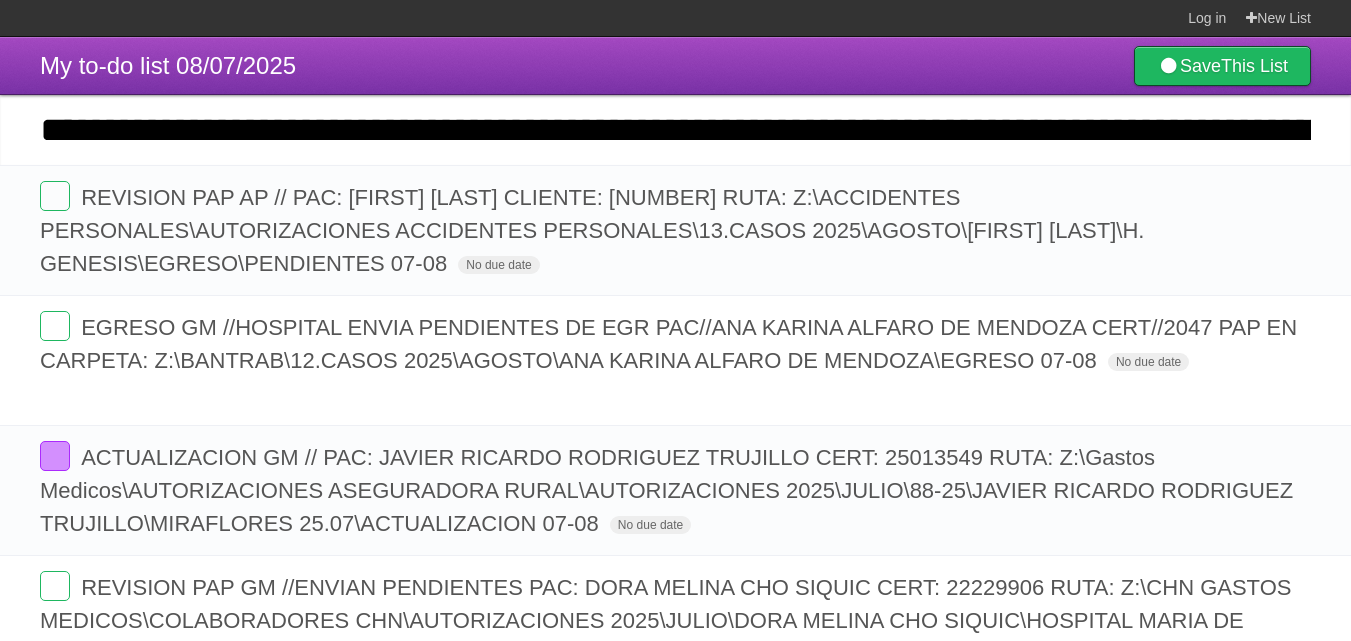 scroll, scrollTop: 0, scrollLeft: 3442, axis: horizontal 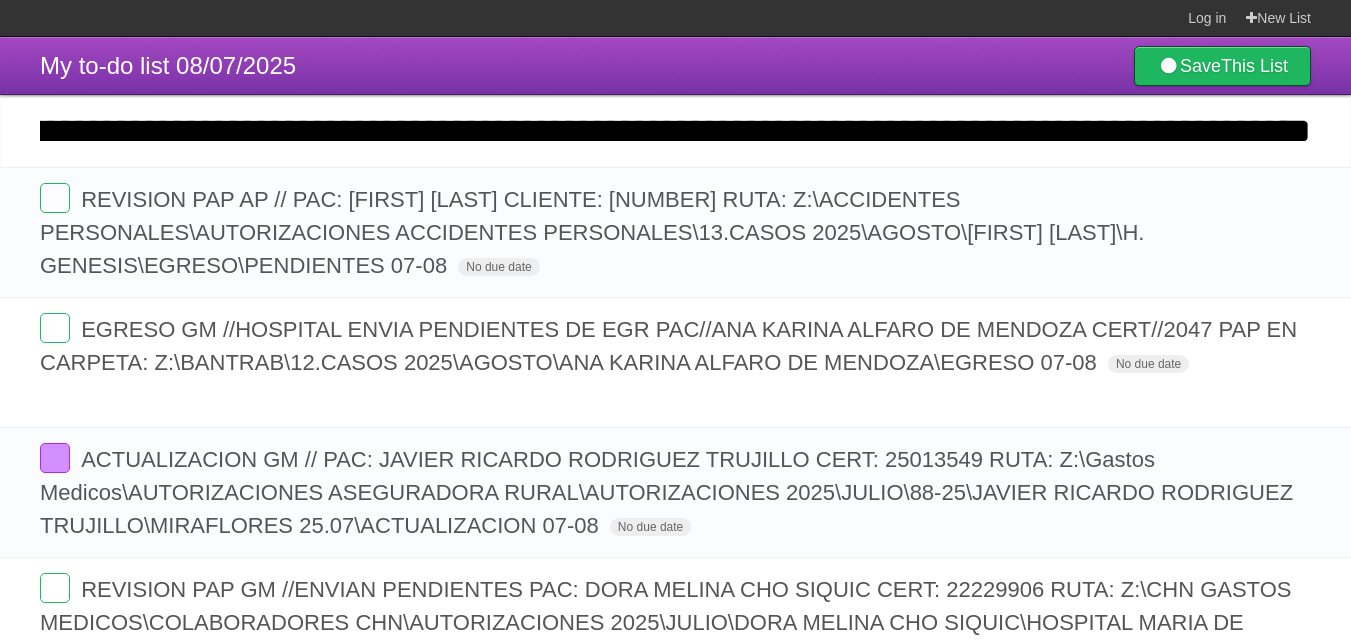 type on "**********" 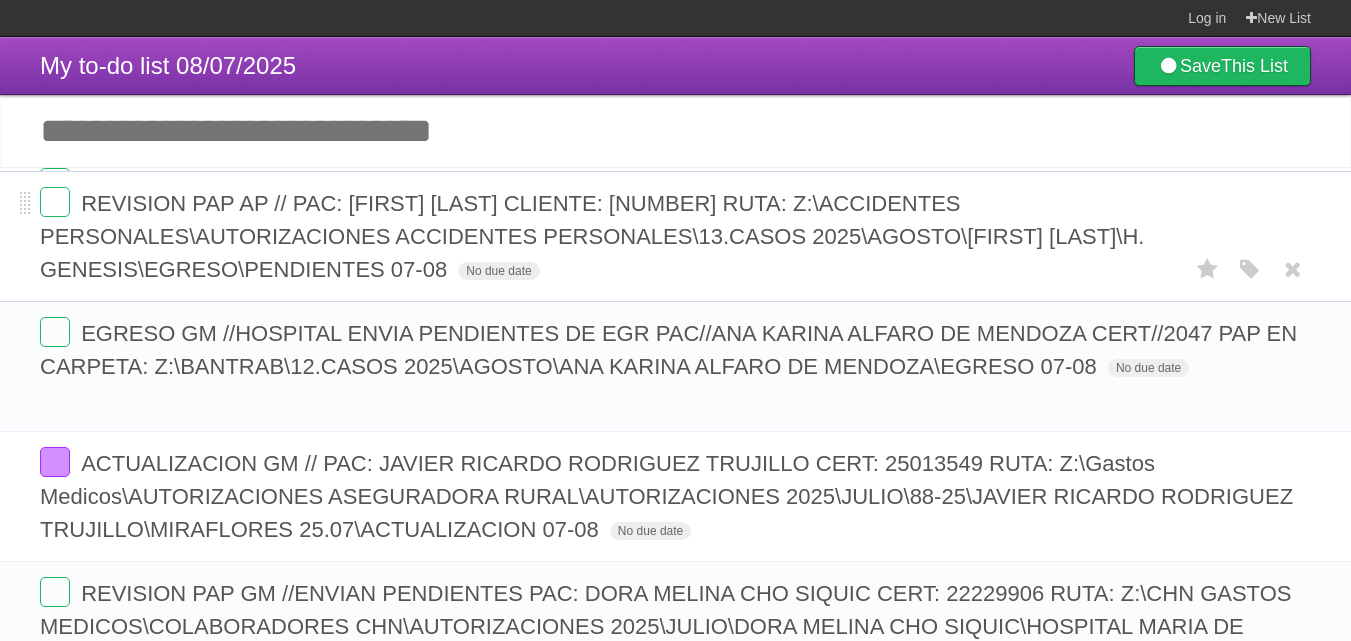 scroll, scrollTop: 0, scrollLeft: 0, axis: both 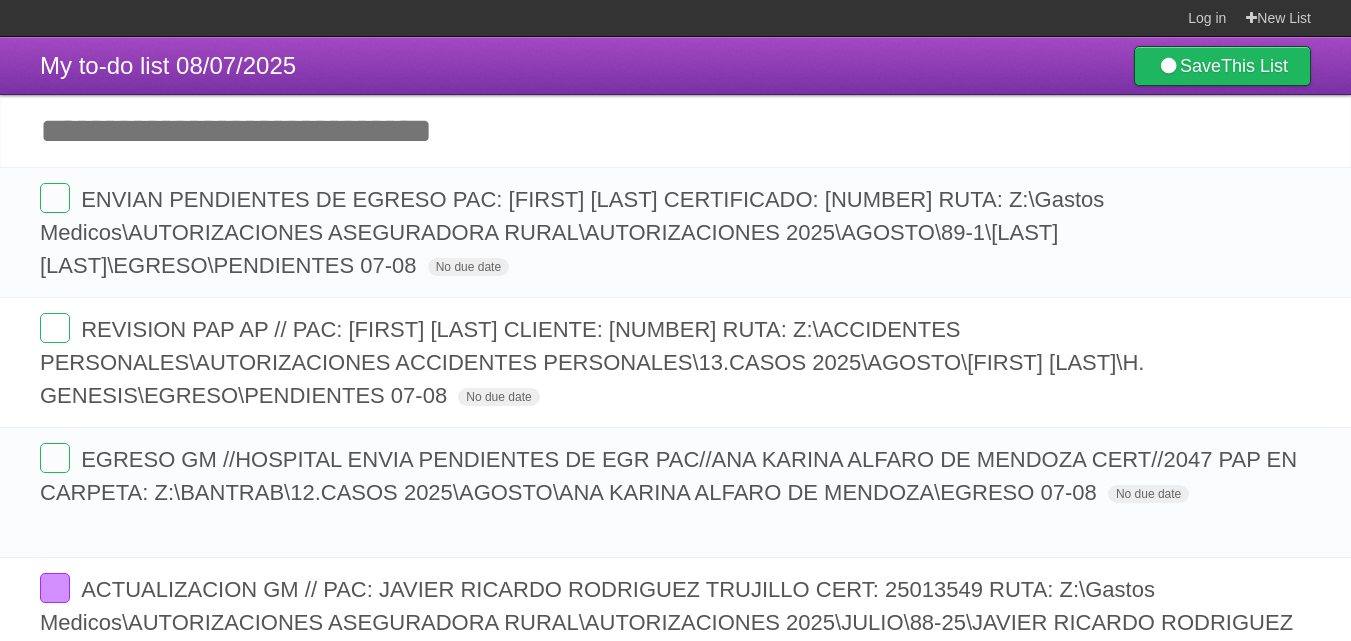 click on "Add another task" at bounding box center (675, 131) 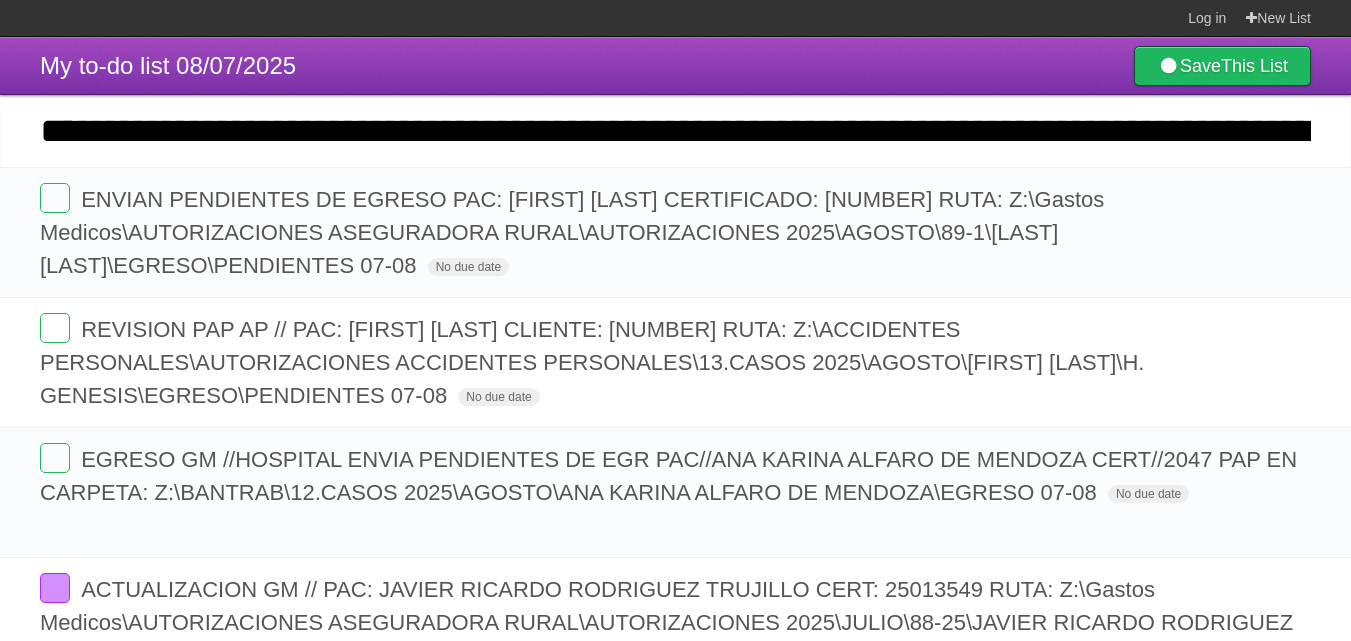 scroll, scrollTop: 0, scrollLeft: 3814, axis: horizontal 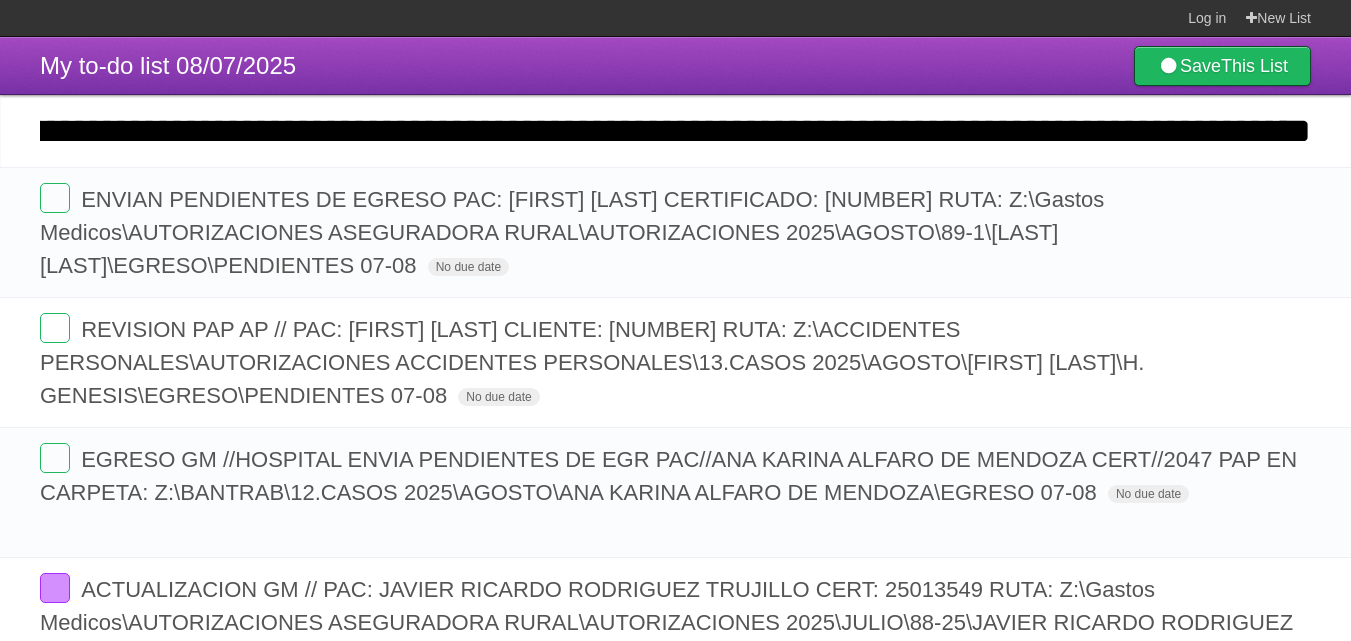 click on "*********" at bounding box center (0, 0) 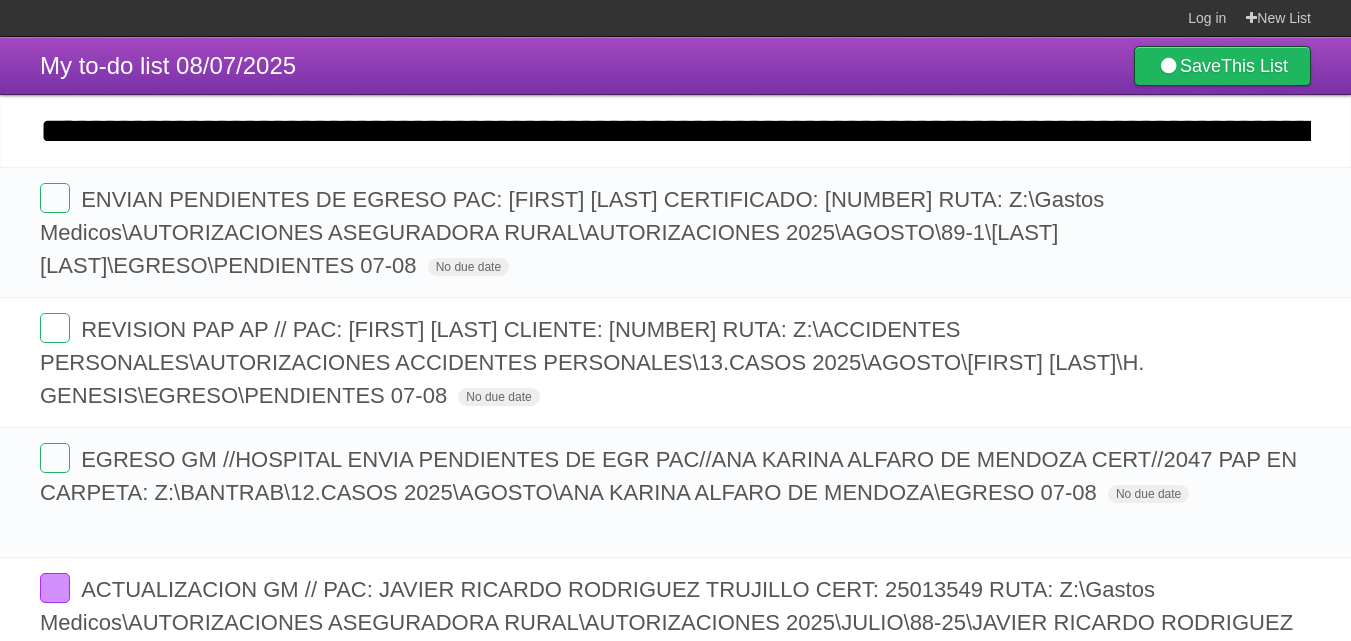 click on "**********" at bounding box center [675, 131] 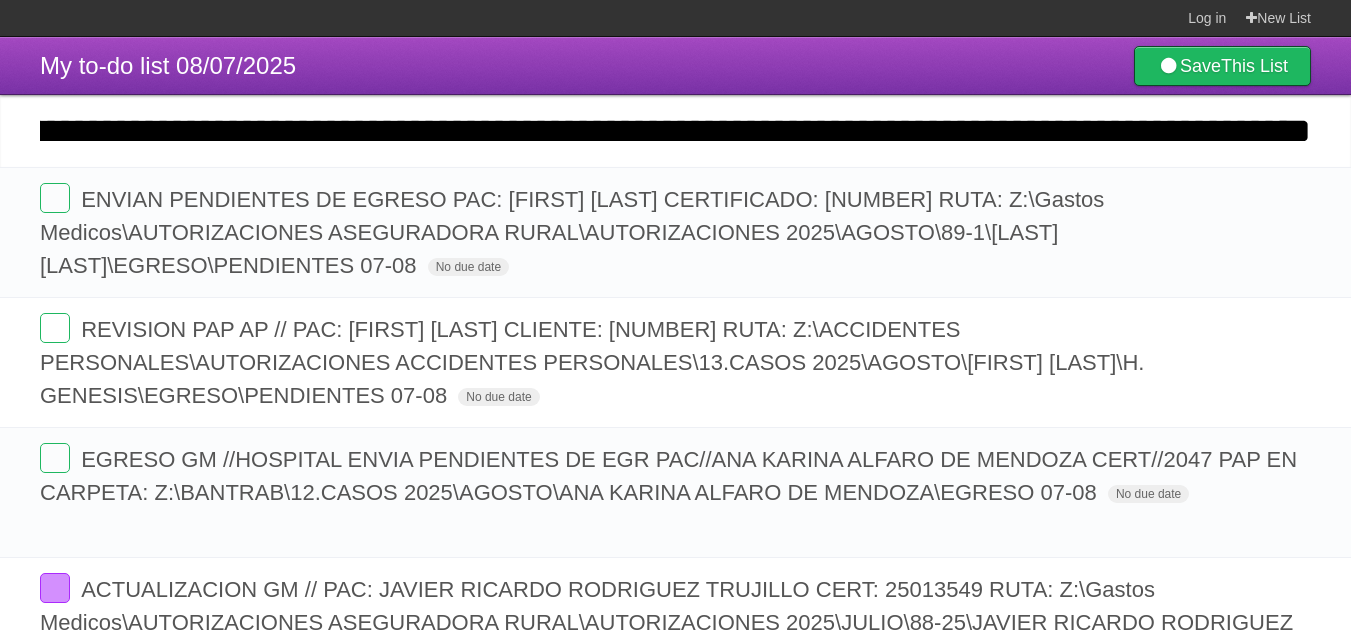 scroll, scrollTop: 0, scrollLeft: 3824, axis: horizontal 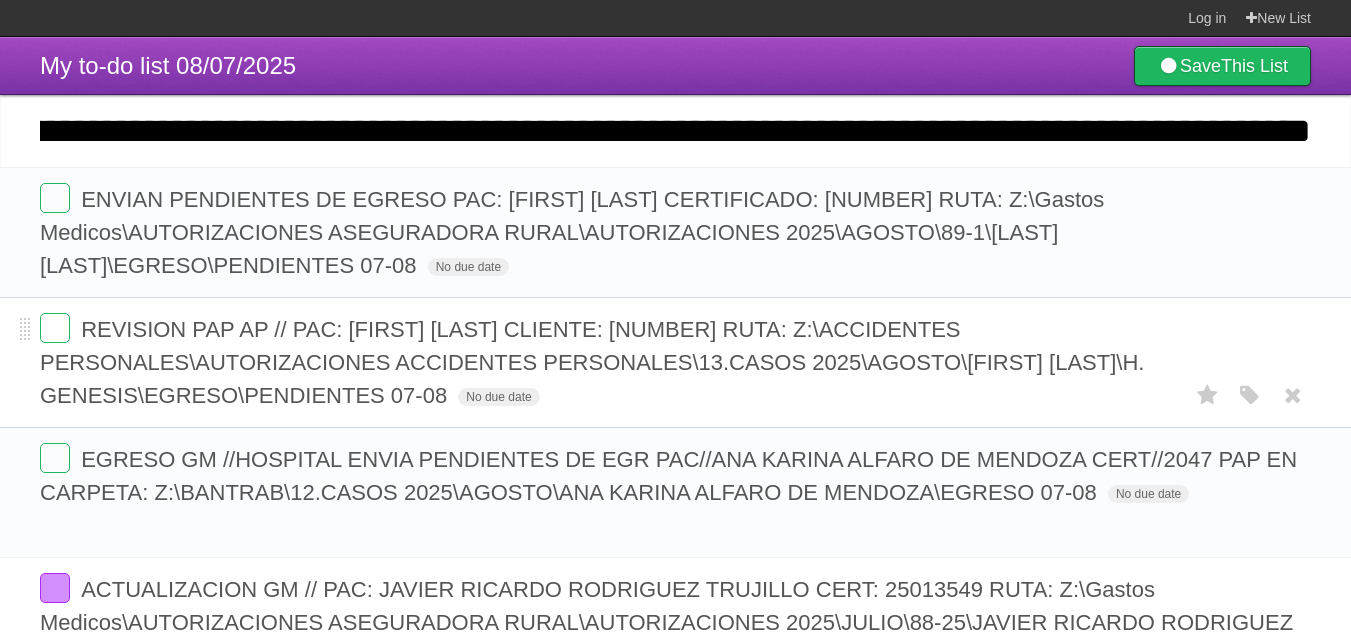 type on "**********" 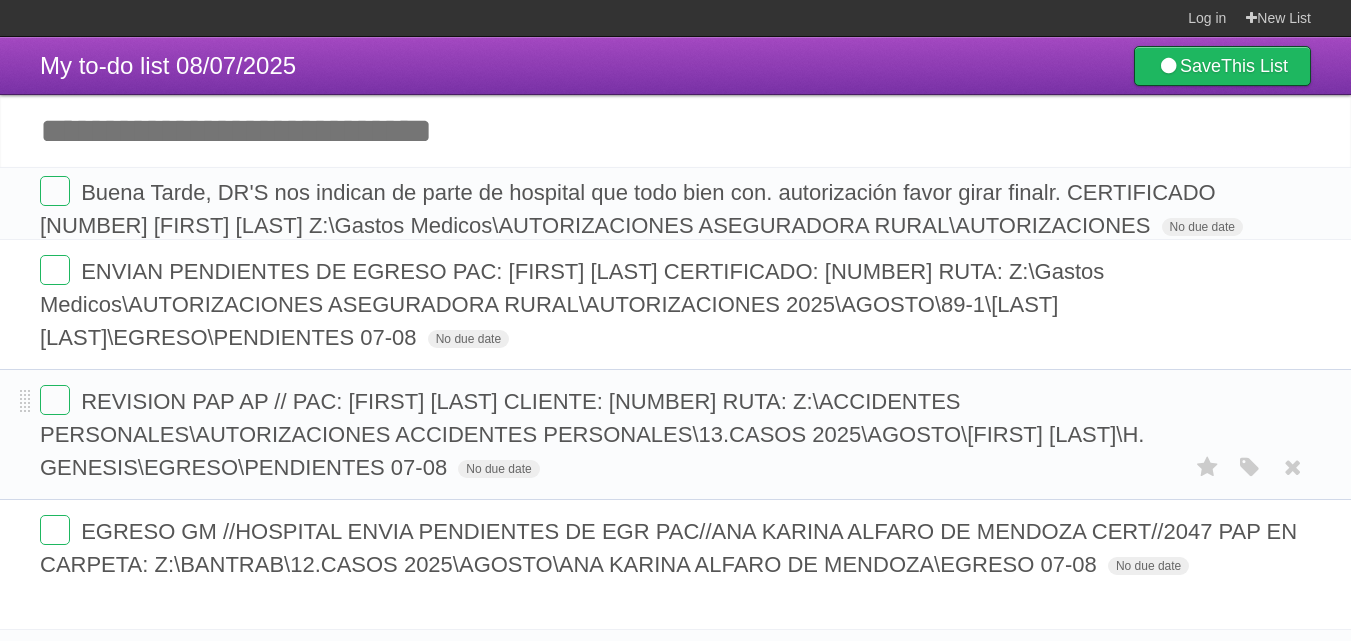 scroll, scrollTop: 0, scrollLeft: 0, axis: both 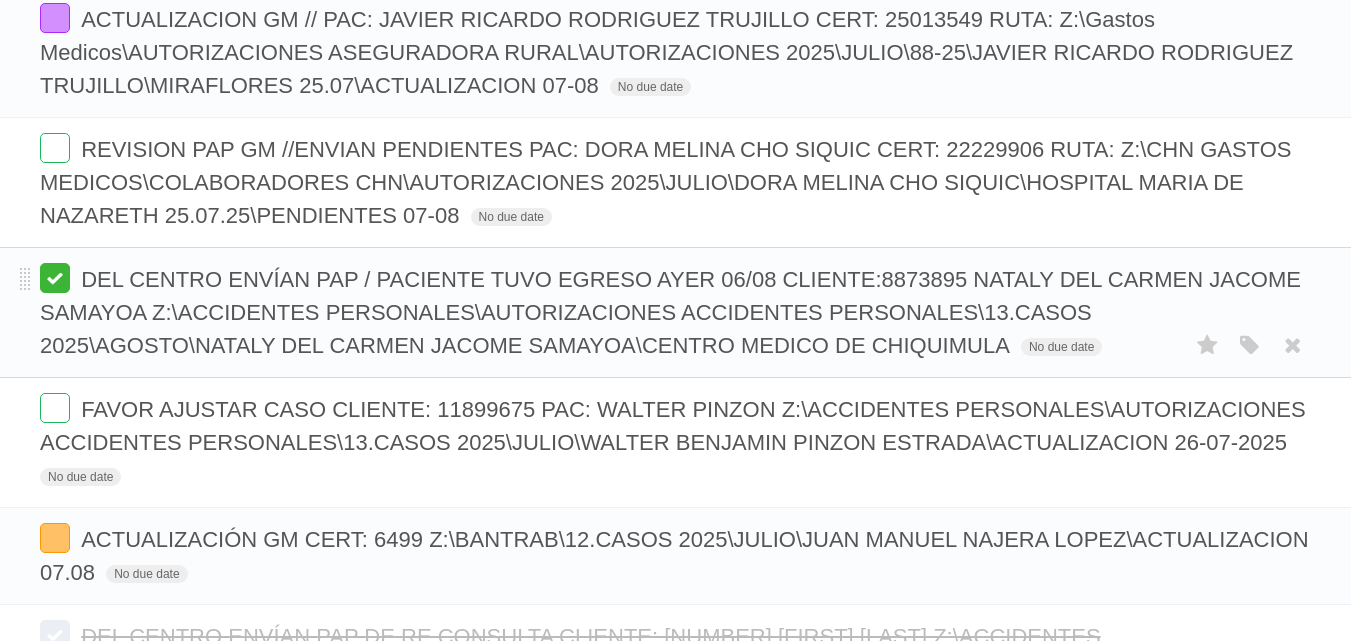 click at bounding box center (55, 278) 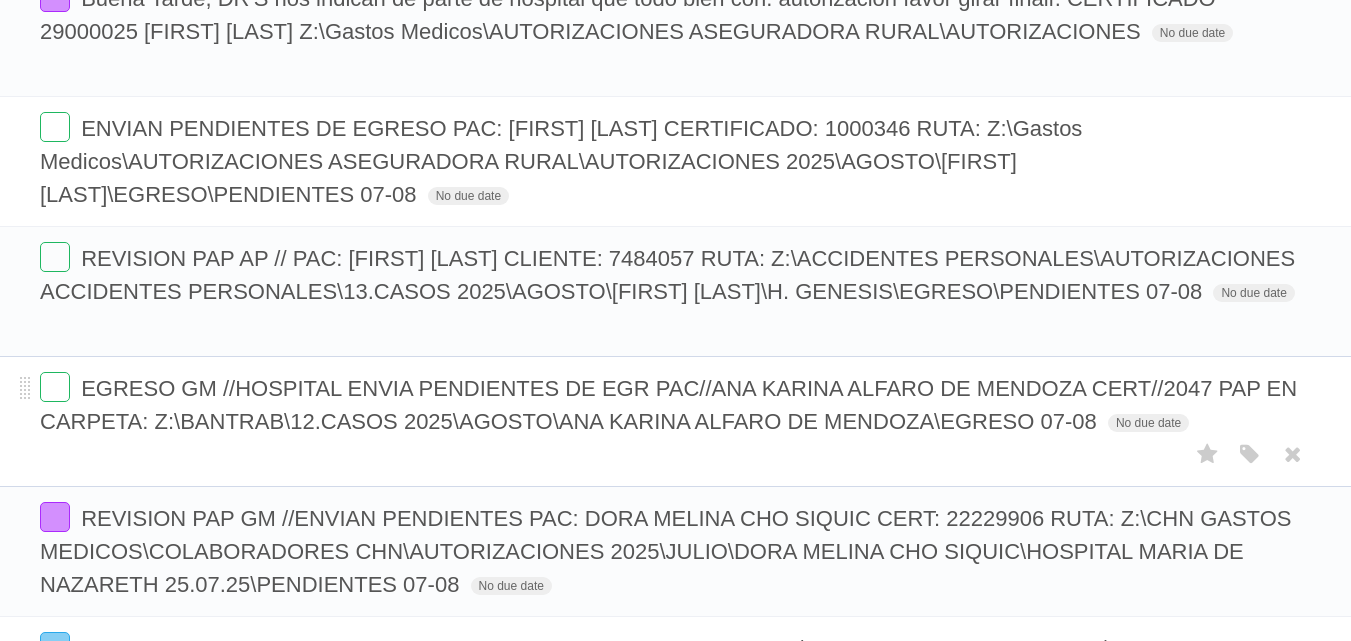 scroll, scrollTop: 200, scrollLeft: 0, axis: vertical 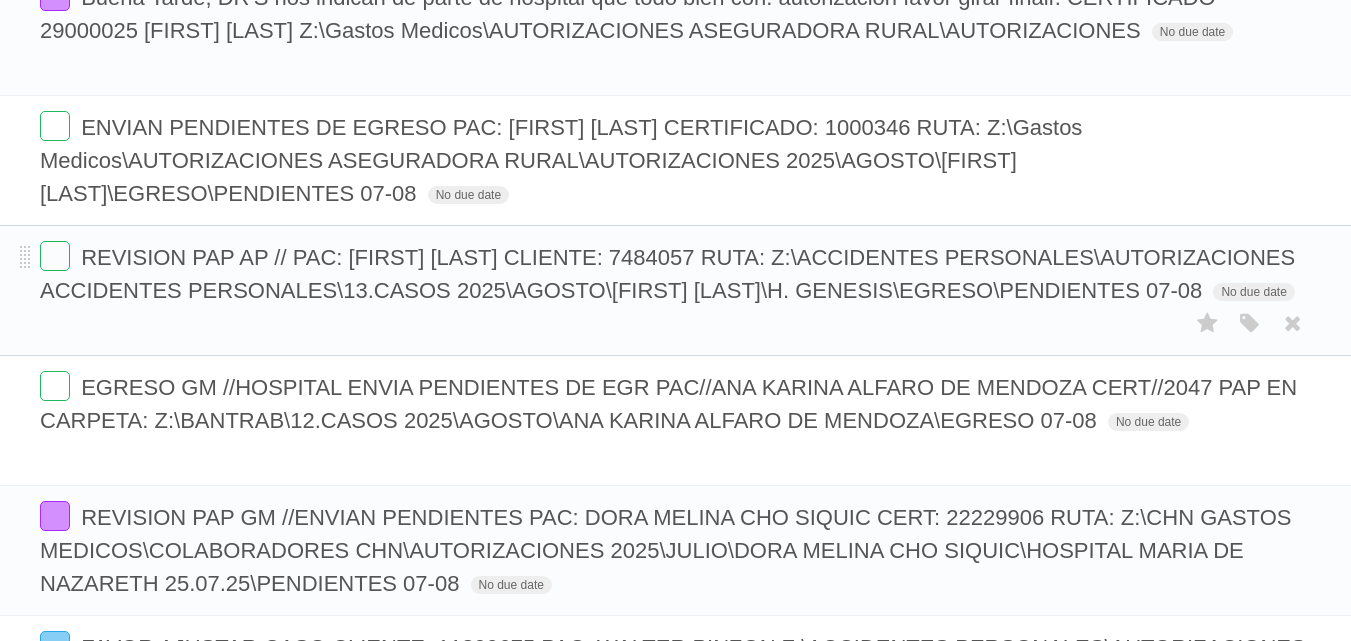 click on "REVISION PAP AP //  PAC: [FIRST] [LAST]   CLIENTE:  7484057  RUTA: Z:\ACCIDENTES PERSONALES\AUTORIZACIONES ACCIDENTES PERSONALES\13.CASOS 2025\AGOSTO\[FIRST] [LAST]\H. GENESIS\EGRESO\PENDIENTES 07-08" at bounding box center (667, 274) 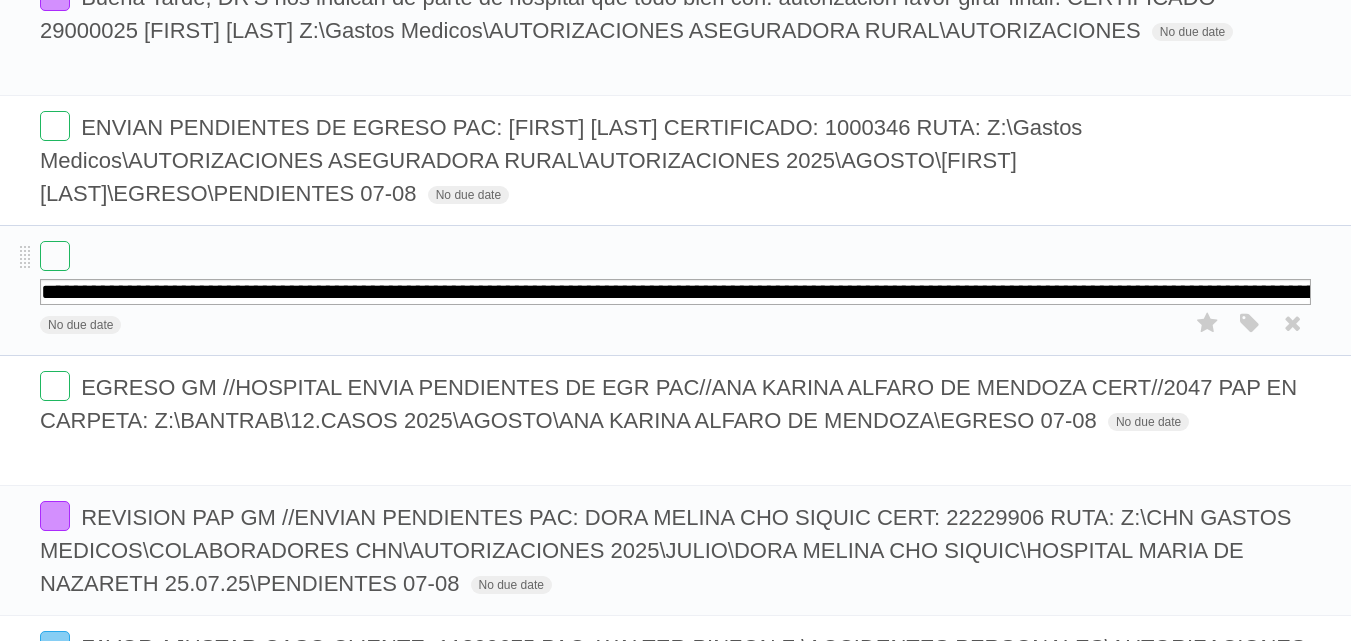 click on "**********" at bounding box center (675, 290) 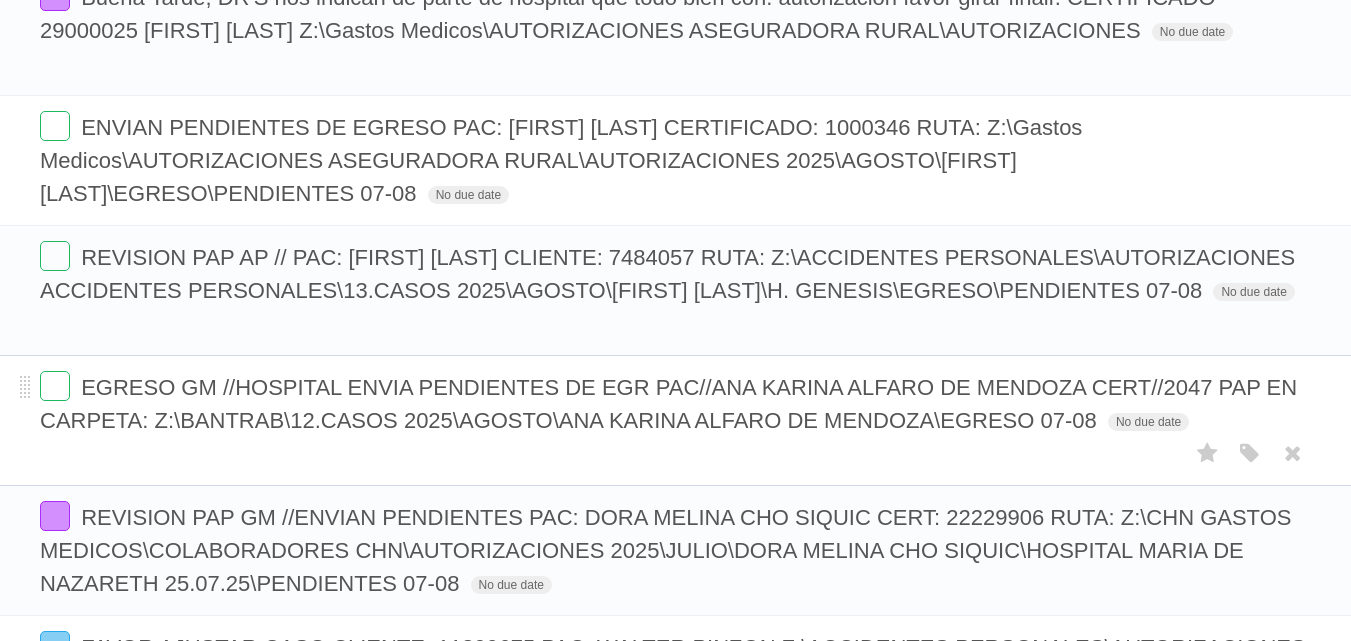 click on "EGRESO GM //HOSPITAL ENVIA PENDIENTES DE EGR   PAC//[FIRST] [LAST]   CERT//2047  PAP EN CARPETA: Z:\BANTRAB\12.CASOS 2025\AGOSTO\[FIRST] [LAST]\EGRESO 07-08
No due date
White
Red
Blue
Green
Purple
Orange" at bounding box center [675, 420] 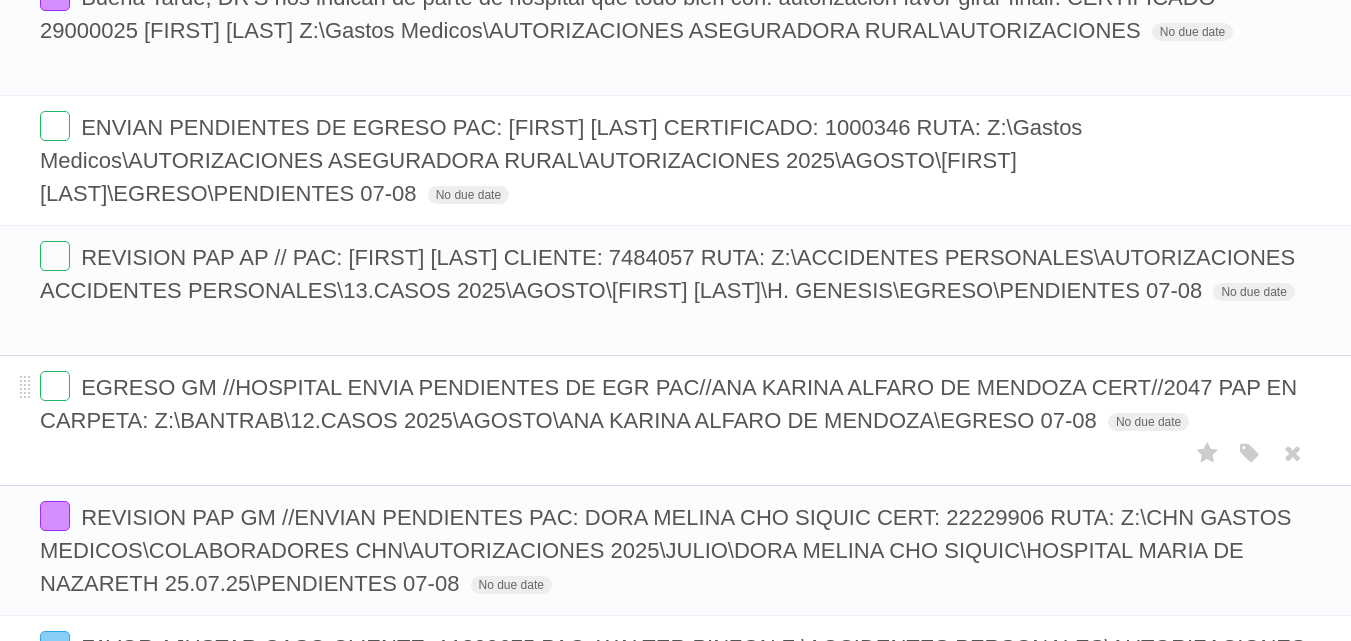 click on "EGRESO GM //HOSPITAL ENVIA PENDIENTES DE EGR   PAC//ANA KARINA ALFARO DE MENDOZA   CERT//2047  PAP EN CARPETA: Z:\BANTRAB\12.CASOS 2025\AGOSTO\ANA KARINA ALFARO DE MENDOZA\EGRESO 07-08" at bounding box center (668, 404) 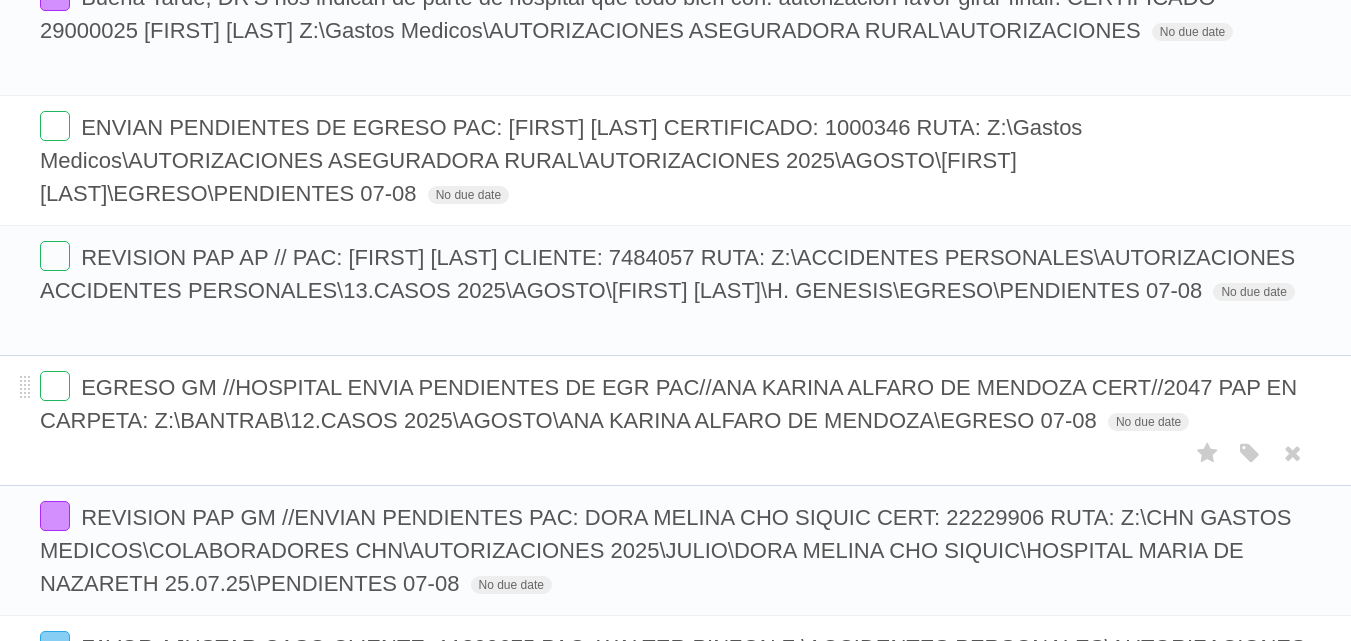click on "EGRESO GM //HOSPITAL ENVIA PENDIENTES DE EGR   PAC//ANA KARINA ALFARO DE MENDOZA   CERT//2047  PAP EN CARPETA: Z:\BANTRAB\12.CASOS 2025\AGOSTO\ANA KARINA ALFARO DE MENDOZA\EGRESO 07-08
No due date
White
Red
Blue
Green
Purple
Orange" at bounding box center (675, 404) 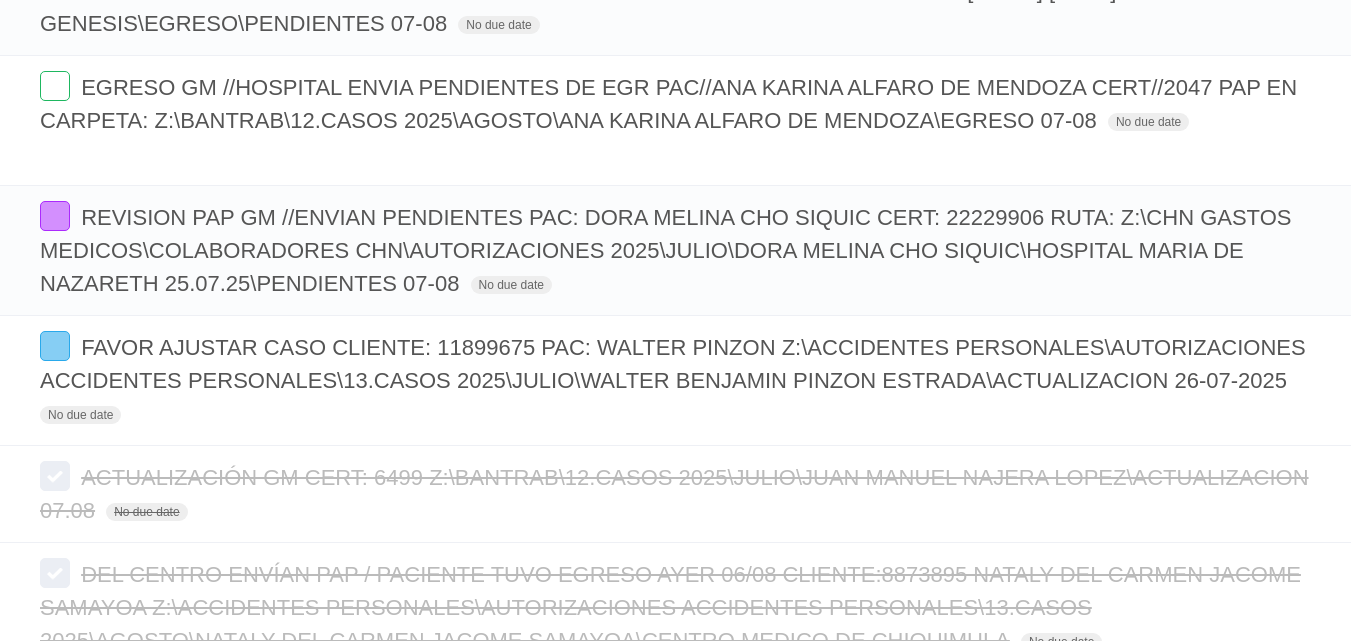scroll, scrollTop: 400, scrollLeft: 0, axis: vertical 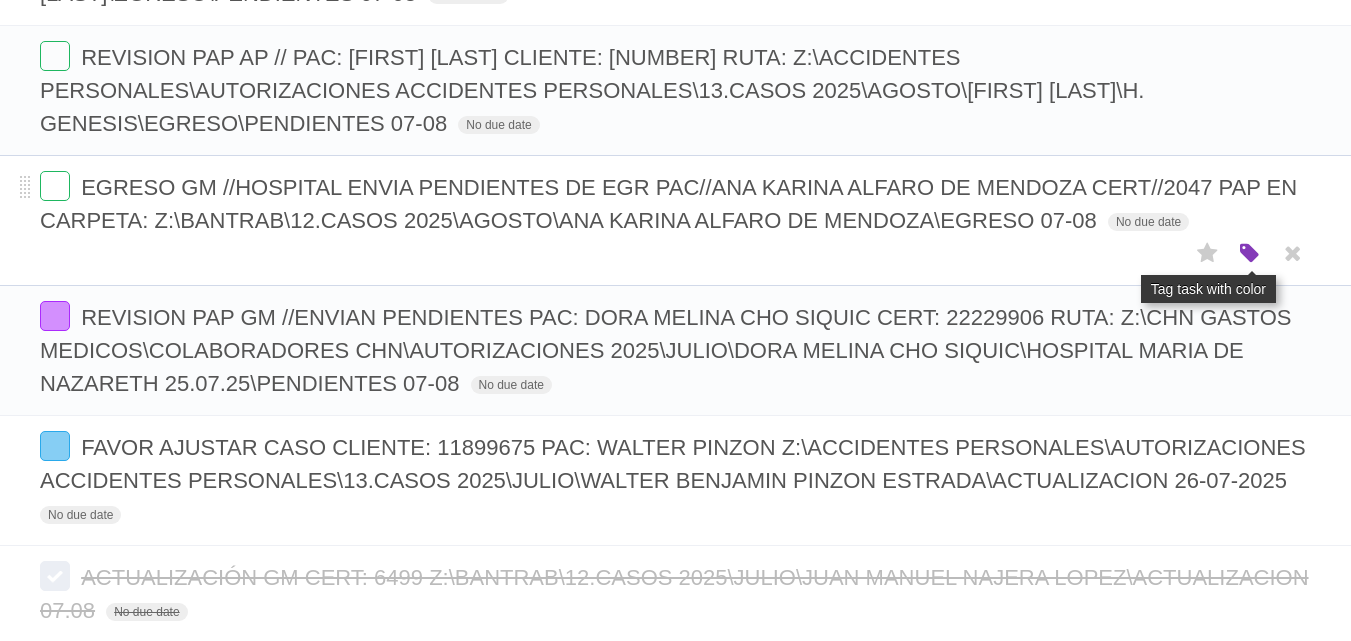 click at bounding box center (1250, 254) 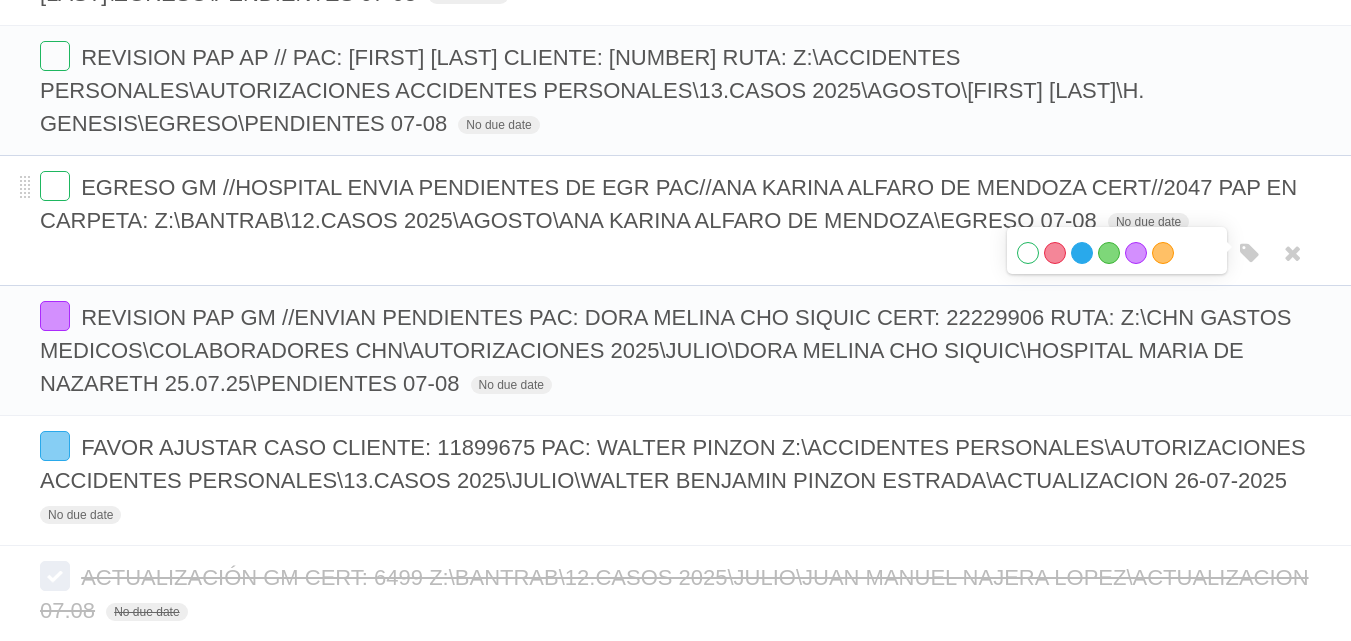 click on "Blue" at bounding box center [1082, 253] 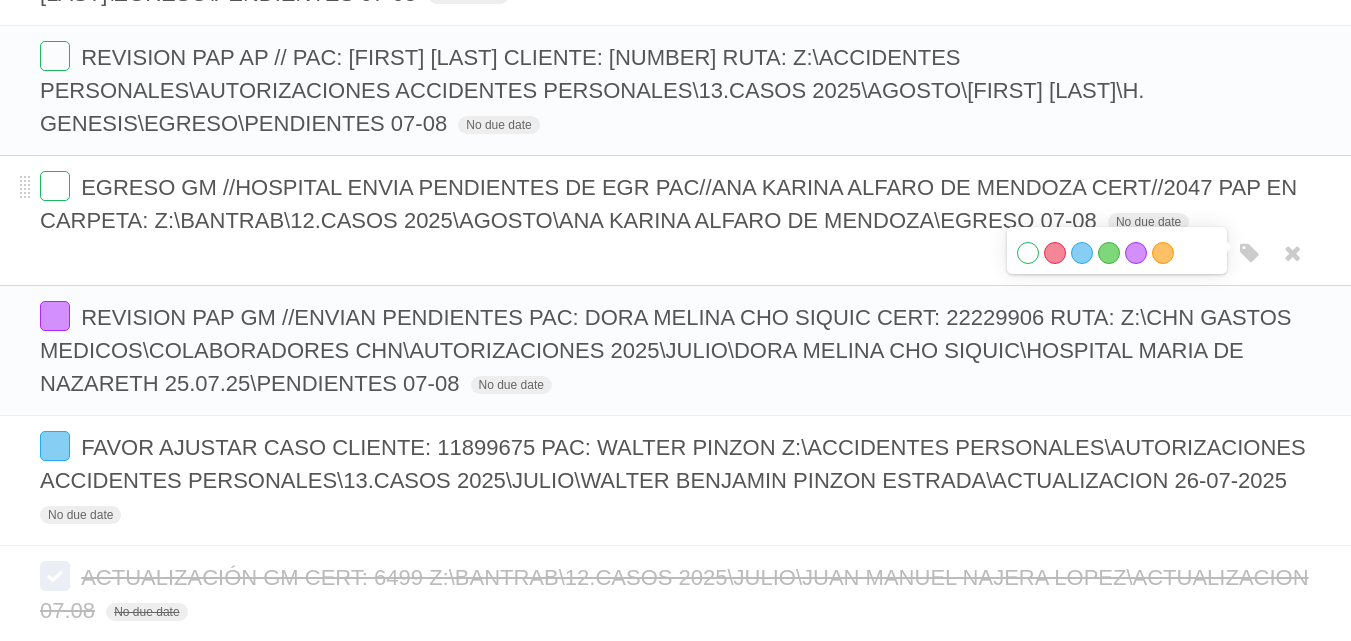 click on "EGRESO GM //HOSPITAL ENVIA PENDIENTES DE EGR   PAC//ANA KARINA ALFARO DE MENDOZA   CERT//2047  PAP EN CARPETA: Z:\BANTRAB\12.CASOS 2025\AGOSTO\ANA KARINA ALFARO DE MENDOZA\EGRESO 07-08" at bounding box center [668, 204] 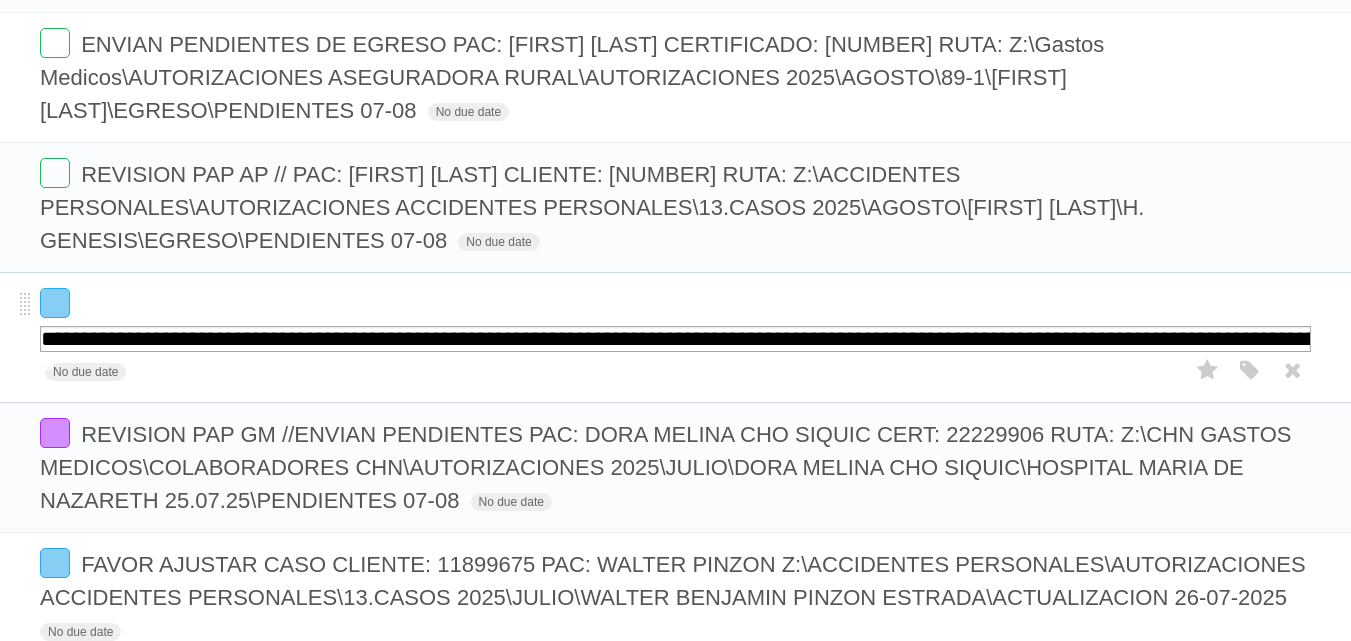 scroll, scrollTop: 100, scrollLeft: 0, axis: vertical 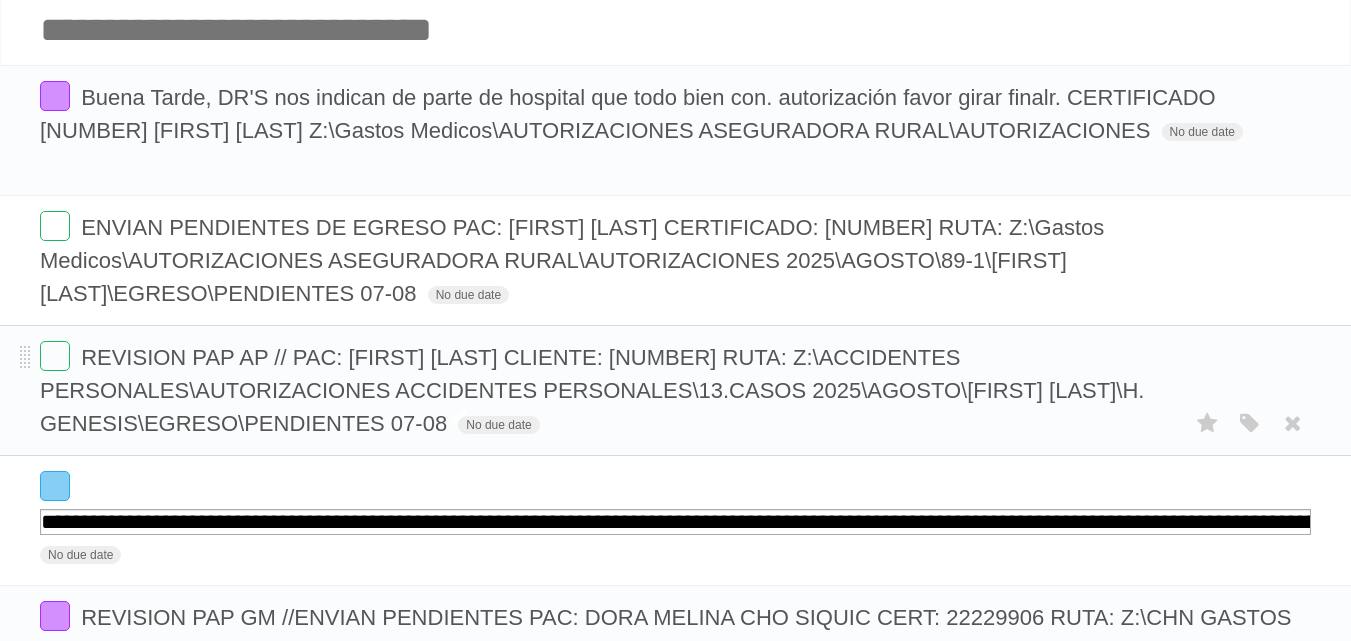 click on "REVISION PAP AP // PAC: [FIRST] [LAST] CLIENTE: [NUMBER] RUTA: Z:\ACCIDENTES PERSONALES\AUTORIZACIONES ACCIDENTES PERSONALES\13.CASOS 2025\AGOSTO\[FIRST] [LAST]\H. GENESIS\EGRESO\PENDIENTES 07-08" at bounding box center (592, 390) 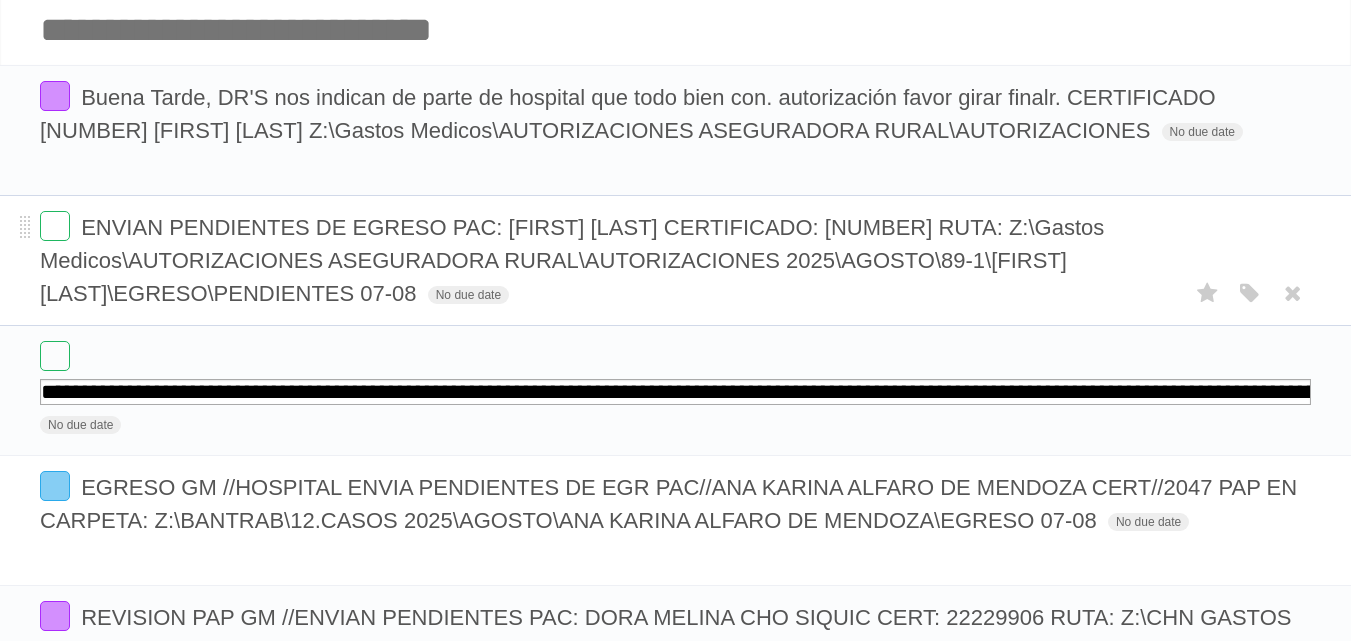 click on "ENVIAN PENDIENTES DE EGRESO    PAC: OLGA JUDITH ACEVEDO DE LEON   CERTIFICADO: 1000346  RUTA: Z:\Gastos Medicos\AUTORIZACIONES ASEGURADORA RURAL\AUTORIZACIONES 2025\AGOSTO\89-1\OLGA JUDITH ACEVEDO DE LEON\EGRESO\PENDIENTES 07-08
No due date
White
Red
Blue
Green
Purple
Orange" at bounding box center (675, 260) 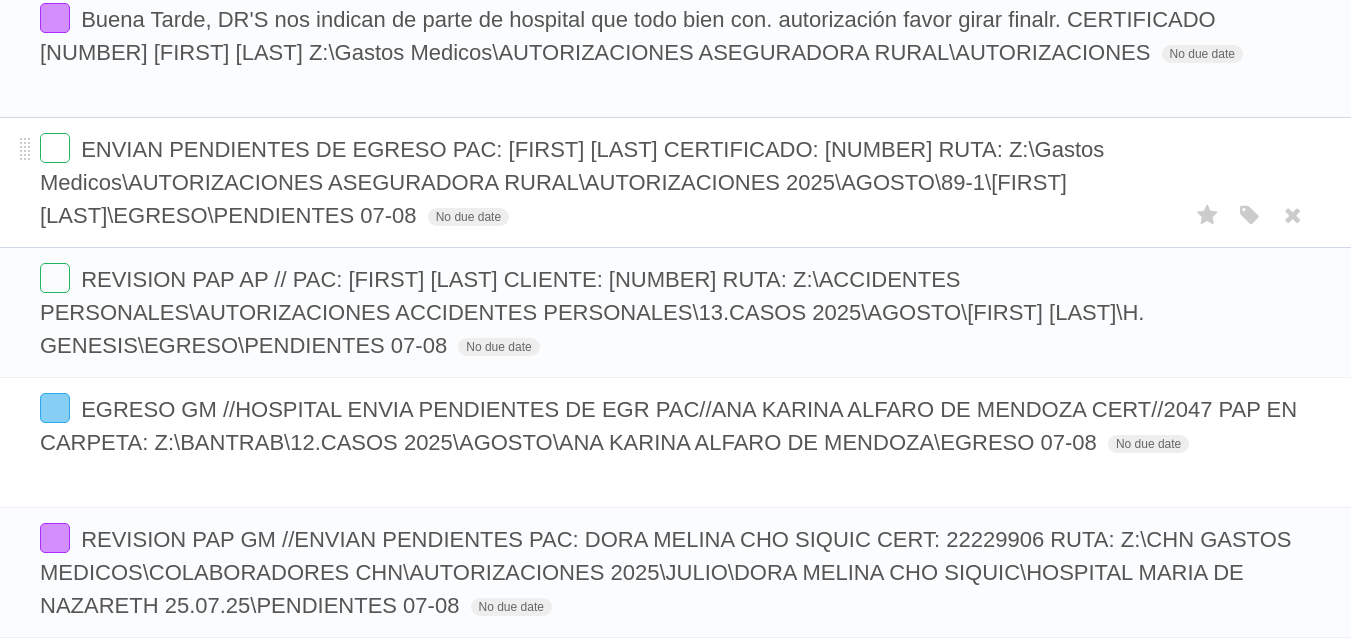 scroll, scrollTop: 200, scrollLeft: 0, axis: vertical 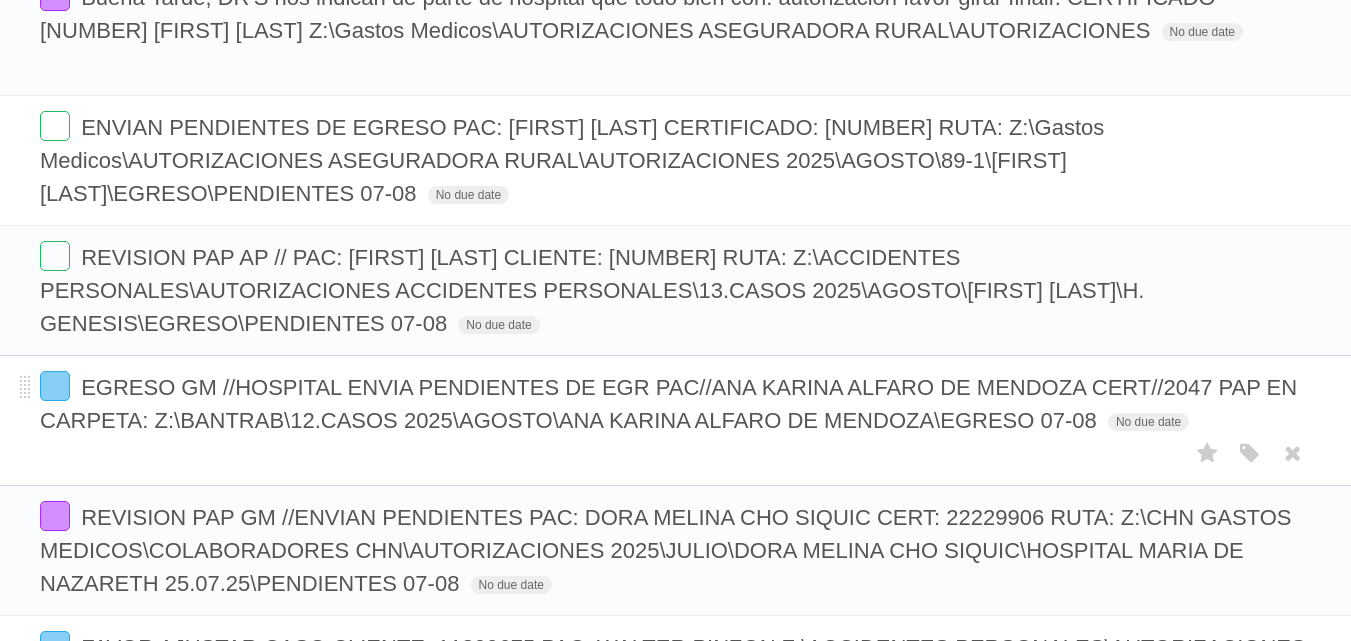 click on "EGRESO GM //HOSPITAL ENVIA PENDIENTES DE EGR   PAC//ANA KARINA ALFARO DE MENDOZA   CERT//2047  PAP EN CARPETA: Z:\BANTRAB\12.CASOS 2025\AGOSTO\ANA KARINA ALFARO DE MENDOZA\EGRESO 07-08" at bounding box center (668, 404) 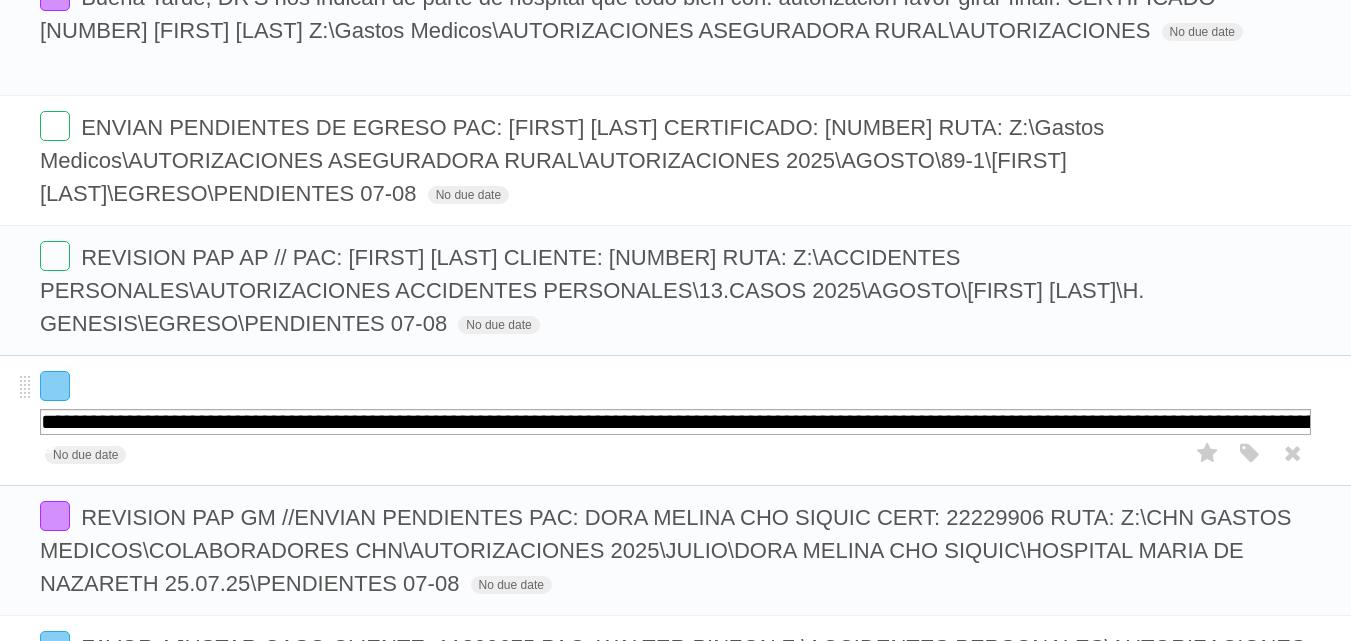 click on "**********" at bounding box center [675, 422] 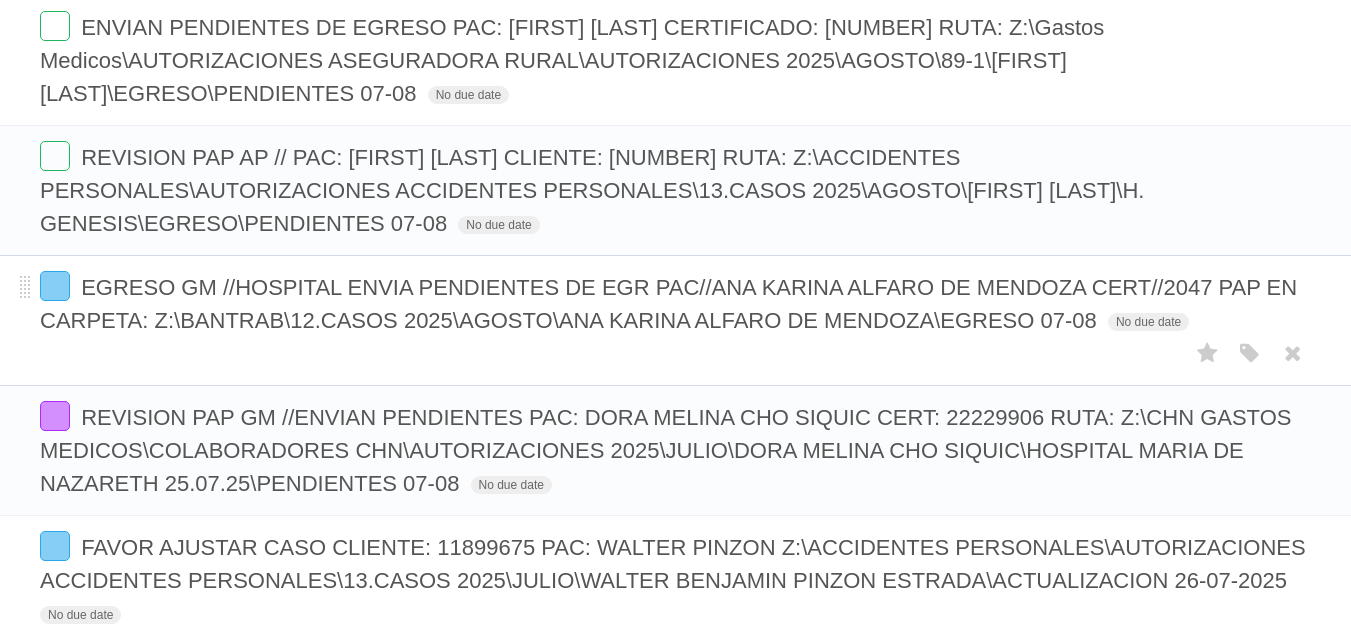 scroll, scrollTop: 400, scrollLeft: 0, axis: vertical 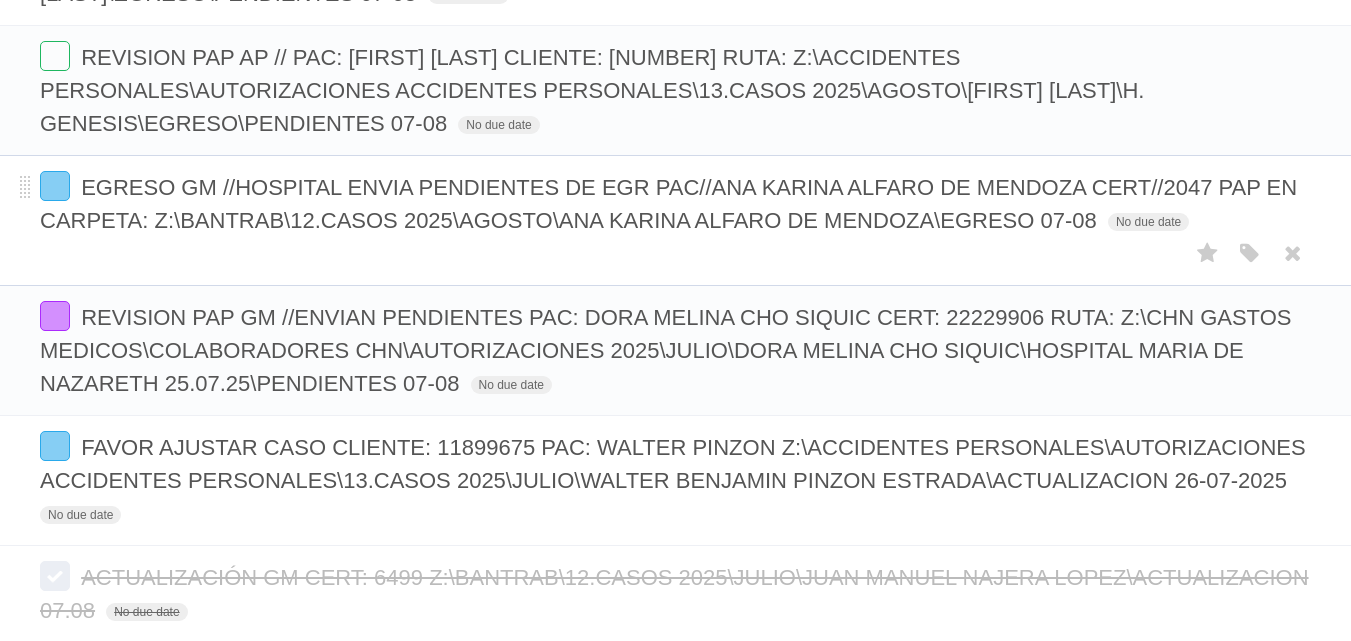 click on "EGRESO GM //HOSPITAL ENVIA PENDIENTES DE EGR   PAC//ANA KARINA ALFARO DE MENDOZA   CERT//2047  PAP EN CARPETA: Z:\BANTRAB\12.CASOS 2025\AGOSTO\ANA KARINA ALFARO DE MENDOZA\EGRESO 07-08" at bounding box center (668, 204) 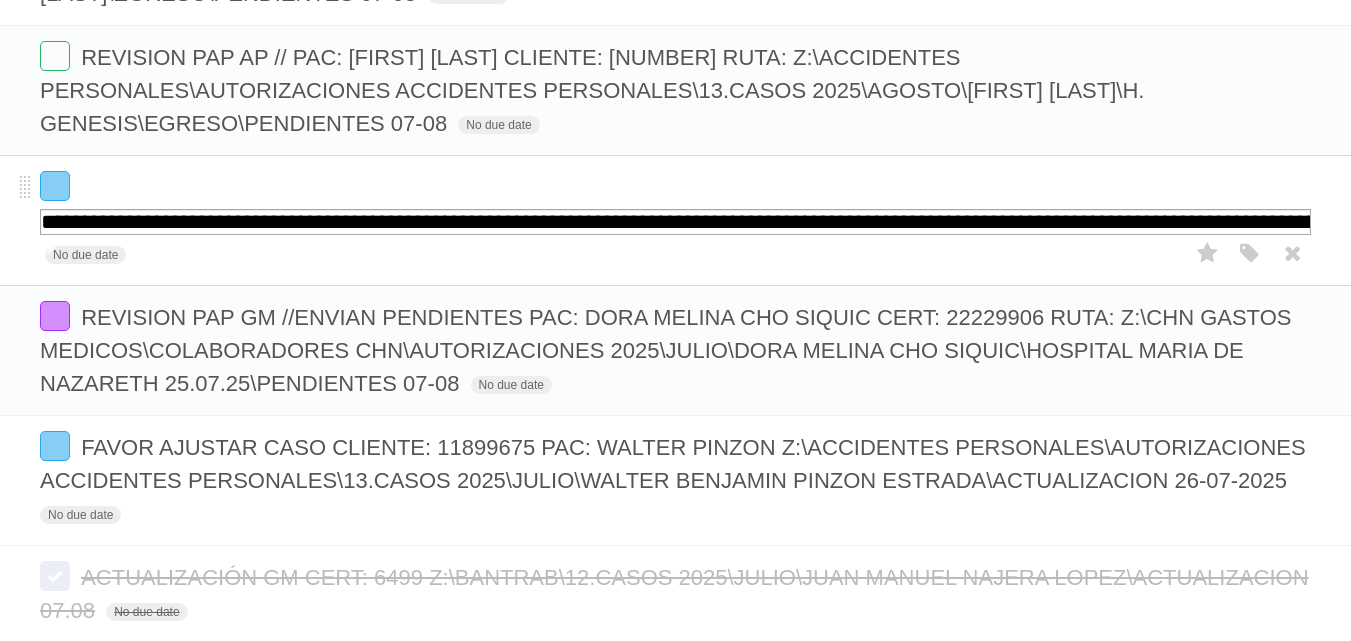click on "**********" at bounding box center (675, 222) 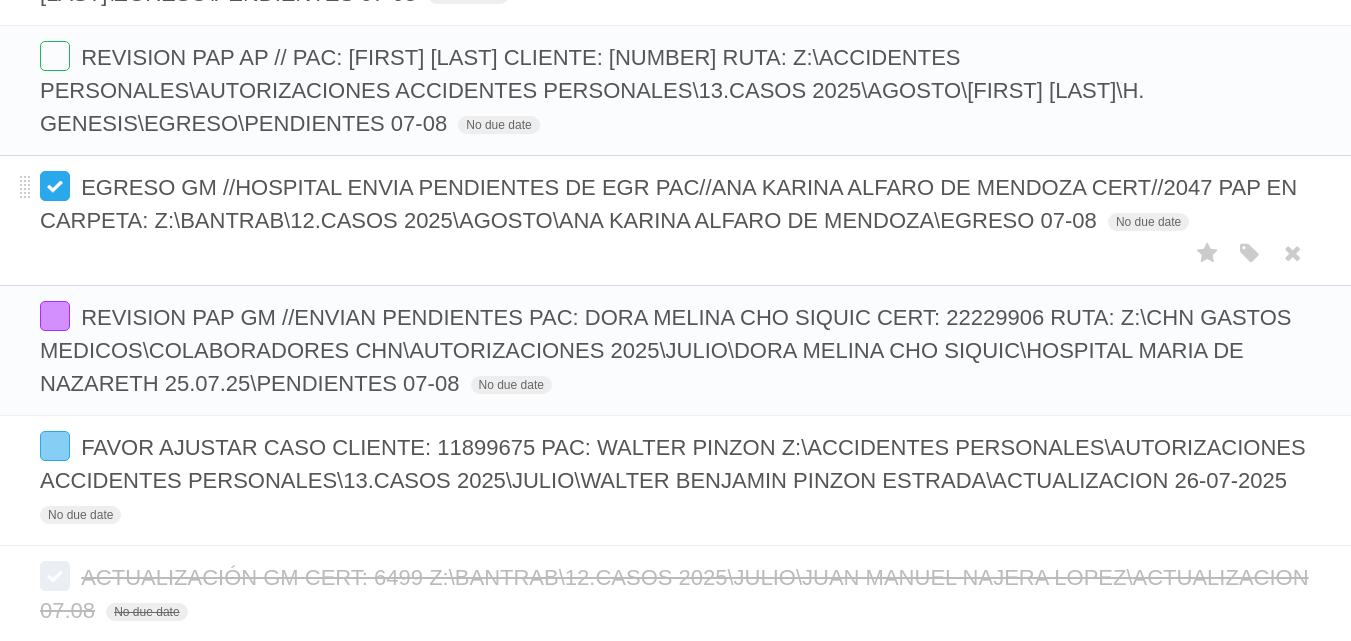 click at bounding box center [55, 186] 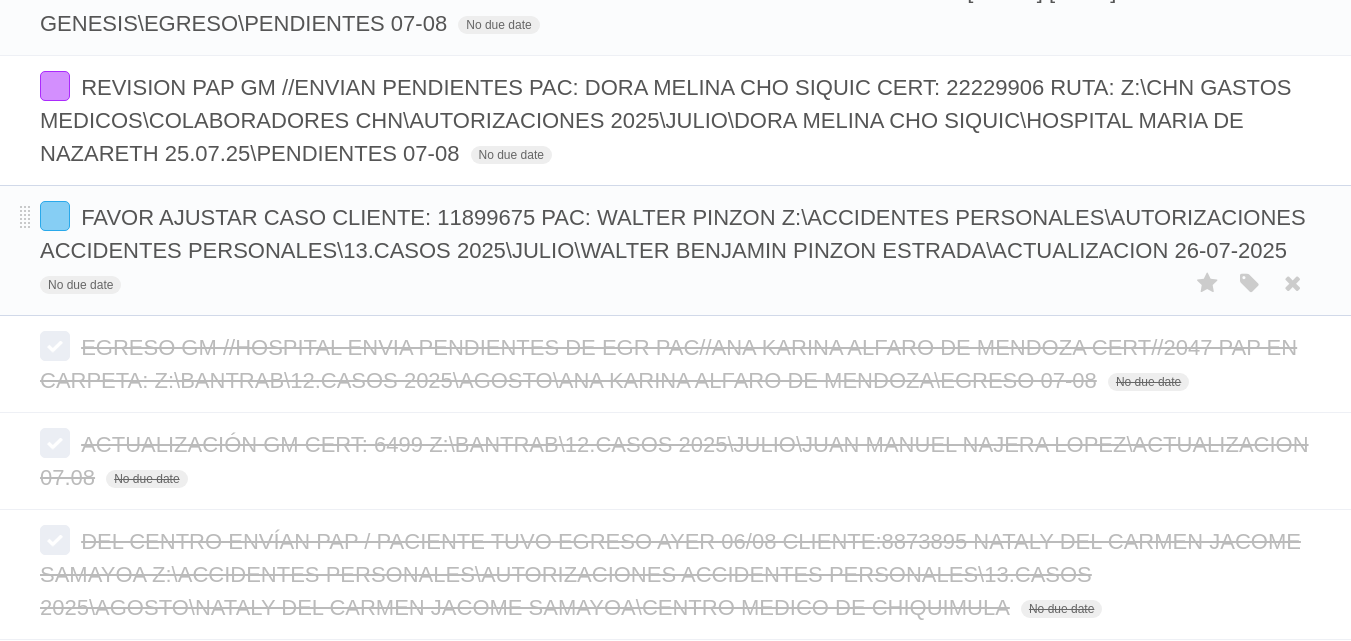 scroll, scrollTop: 600, scrollLeft: 0, axis: vertical 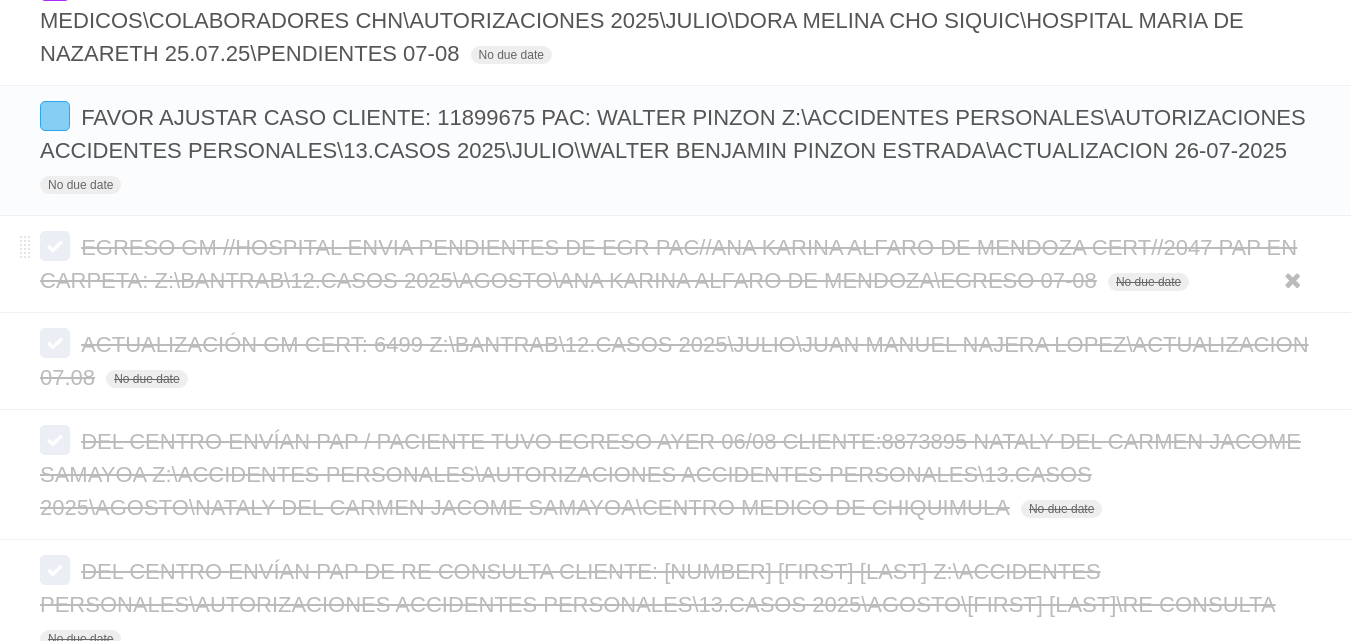 click on "EGRESO GM //HOSPITAL ENVIA PENDIENTES DE EGR   PAC//ANA KARINA ALFARO DE MENDOZA   CERT//2047  PAP EN CARPETA: Z:\BANTRAB\12.CASOS 2025\AGOSTO\ANA KARINA ALFARO DE MENDOZA\EGRESO 07-08
No due date
White
Red
Blue
Green
Purple
Orange" at bounding box center (675, 264) 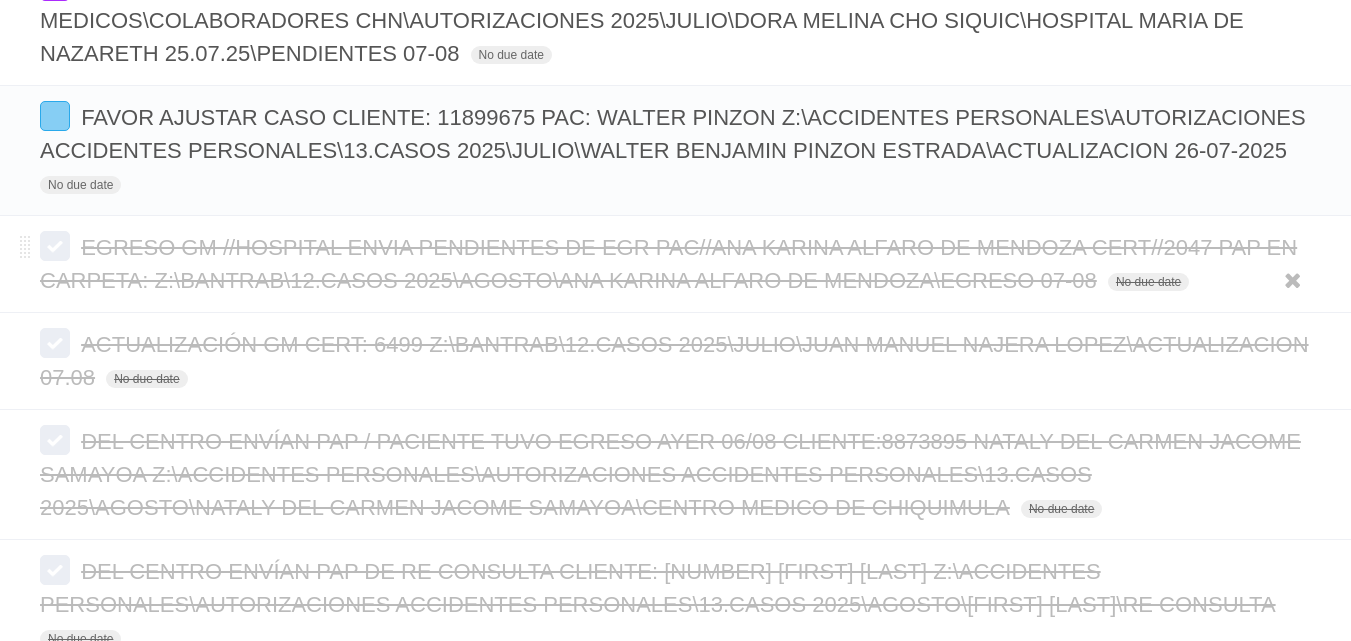 click on "EGRESO GM //HOSPITAL ENVIA PENDIENTES DE EGR   PAC//ANA KARINA ALFARO DE MENDOZA   CERT//2047  PAP EN CARPETA: Z:\BANTRAB\12.CASOS 2025\AGOSTO\ANA KARINA ALFARO DE MENDOZA\EGRESO 07-08" at bounding box center [668, 264] 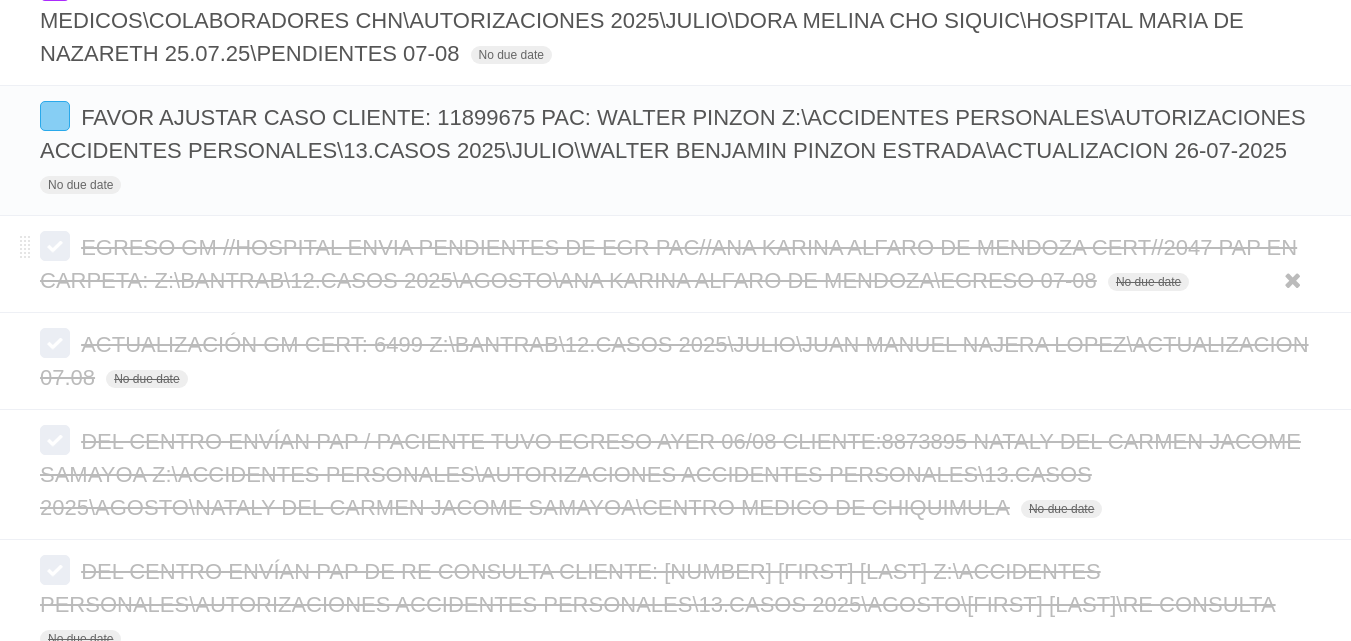 click at bounding box center [55, 246] 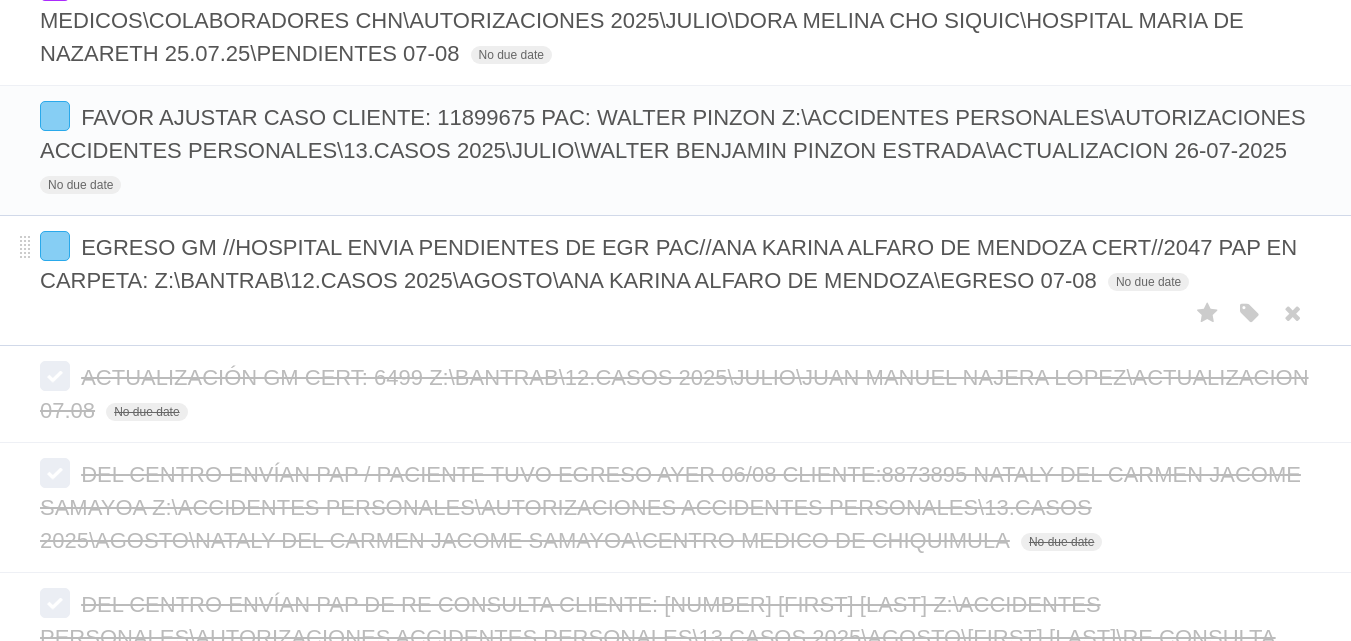 scroll, scrollTop: 300, scrollLeft: 0, axis: vertical 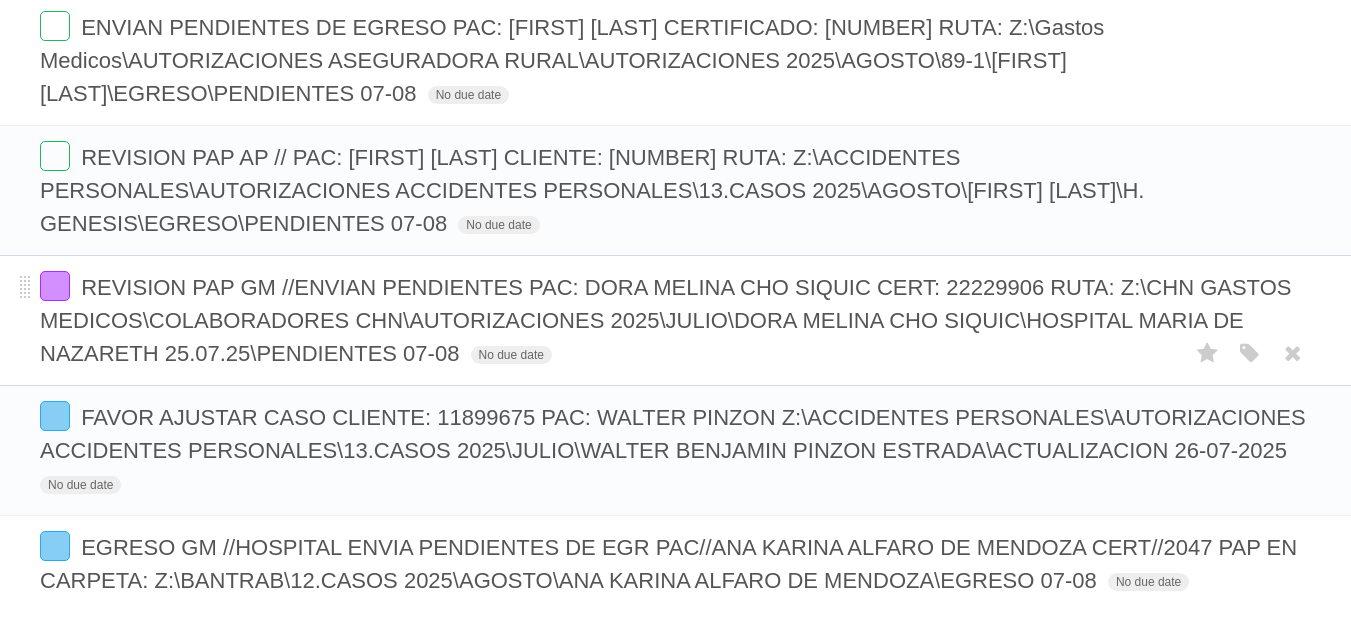 drag, startPoint x: 1365, startPoint y: 680, endPoint x: 845, endPoint y: 377, distance: 601.838 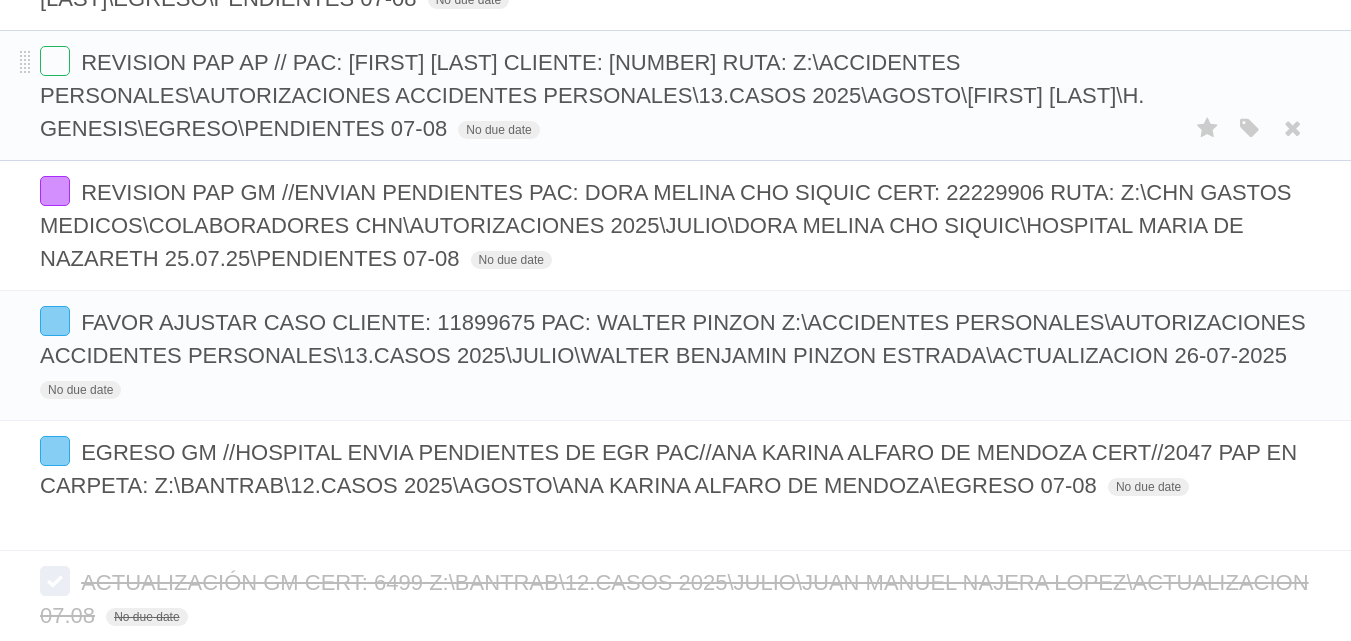 scroll, scrollTop: 400, scrollLeft: 0, axis: vertical 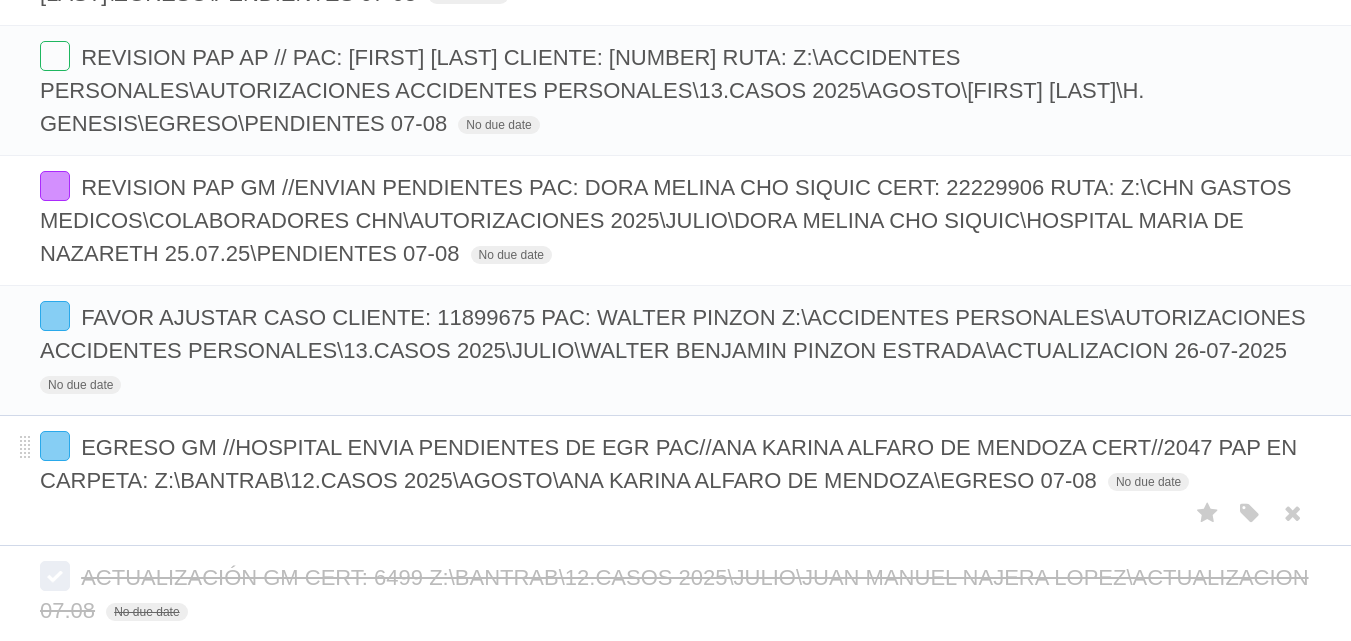 click on "EGRESO GM //HOSPITAL ENVIA PENDIENTES DE EGR   PAC//ANA KARINA ALFARO DE MENDOZA   CERT//2047  PAP EN CARPETA: Z:\BANTRAB\12.CASOS 2025\AGOSTO\ANA KARINA ALFARO DE MENDOZA\EGRESO 07-08" at bounding box center [668, 464] 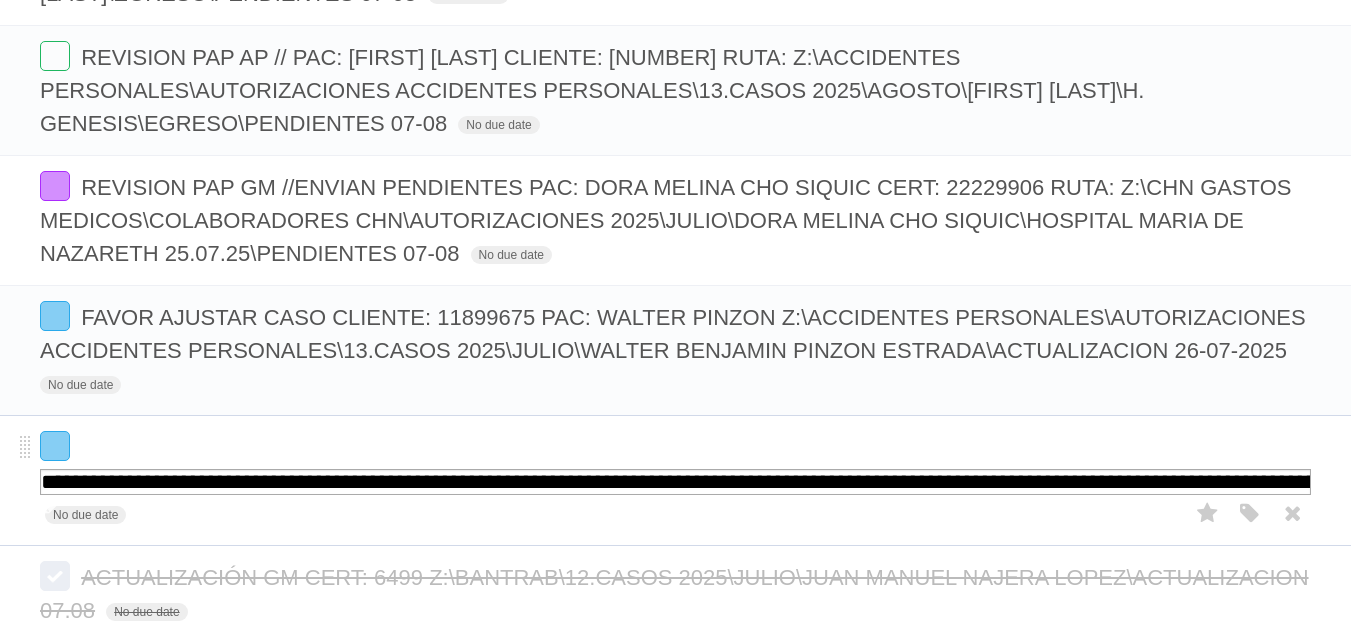 click on "**********" at bounding box center [675, 482] 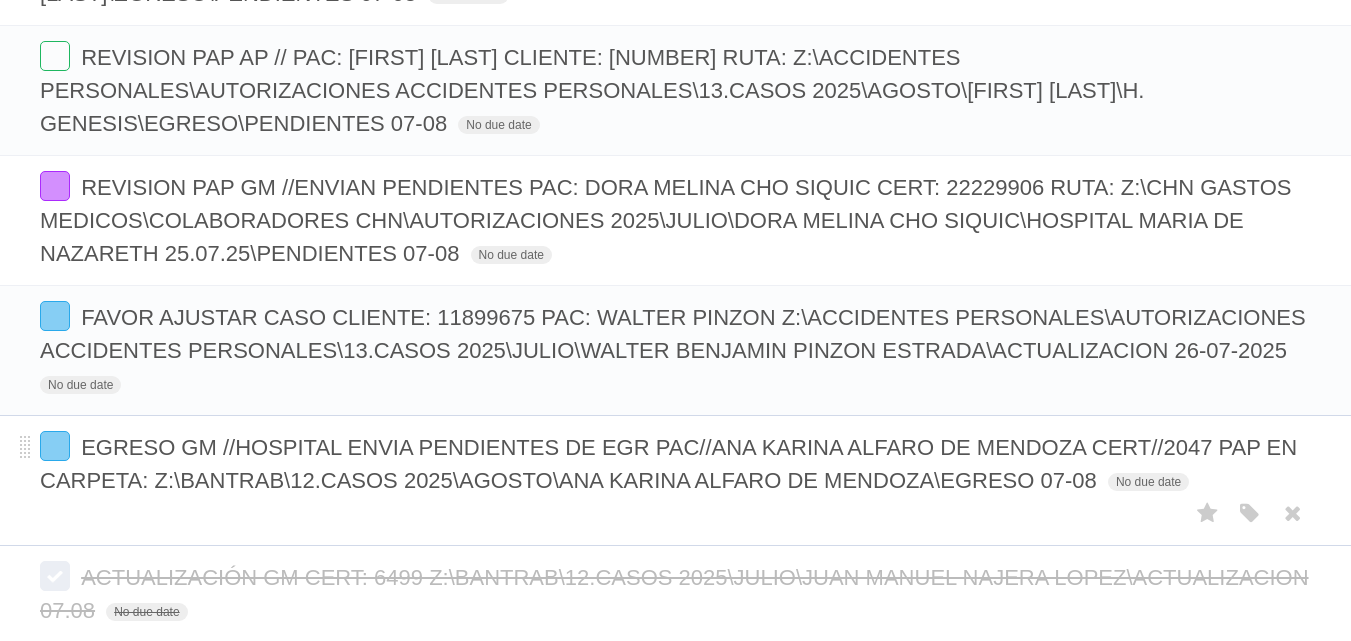click on "EGRESO GM //HOSPITAL ENVIA PENDIENTES DE EGR   PAC//ANA KARINA ALFARO DE MENDOZA   CERT//2047  PAP EN CARPETA: Z:\BANTRAB\12.CASOS 2025\AGOSTO\ANA KARINA ALFARO DE MENDOZA\EGRESO 07-08
No due date
White
Red
Blue
Green
Purple
Orange" at bounding box center [675, 464] 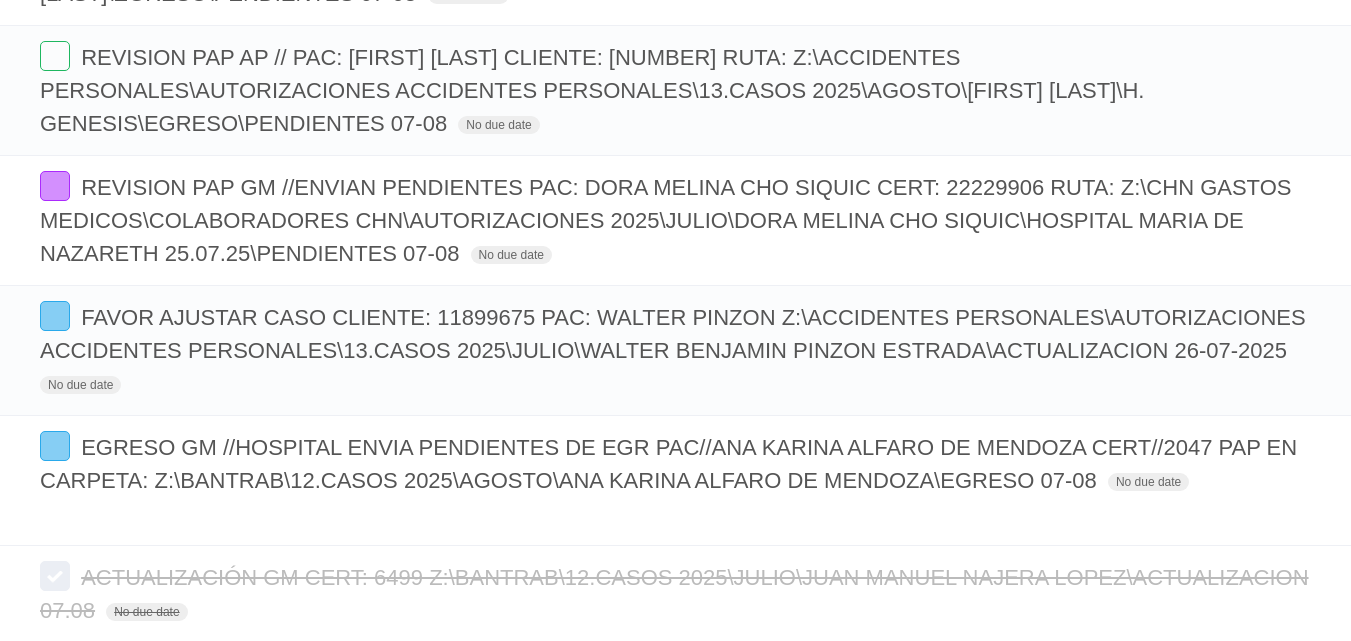 click on "EGRESO GM //HOSPITAL ENVIA PENDIENTES DE EGR   PAC//ANA KARINA ALFARO DE MENDOZA   CERT//2047  PAP EN CARPETA: Z:\BANTRAB\12.CASOS 2025\AGOSTO\ANA KARINA ALFARO DE MENDOZA\EGRESO 07-08" at bounding box center [668, 464] 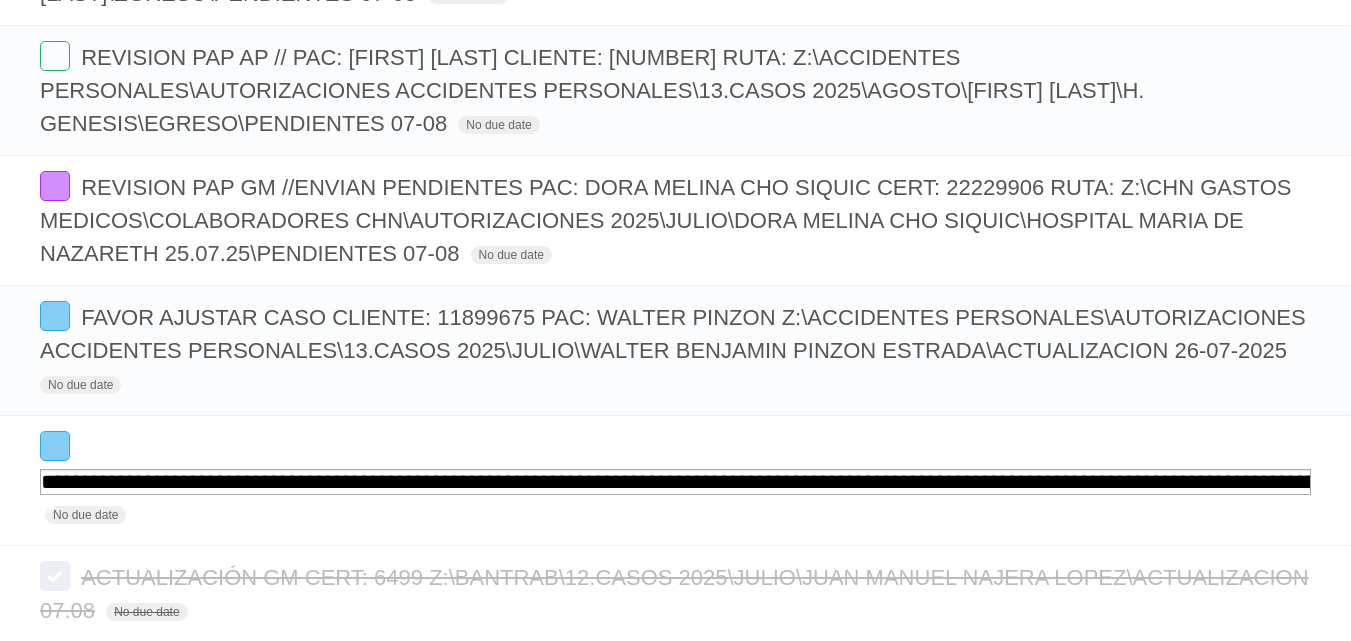 click on "**********" at bounding box center (675, 482) 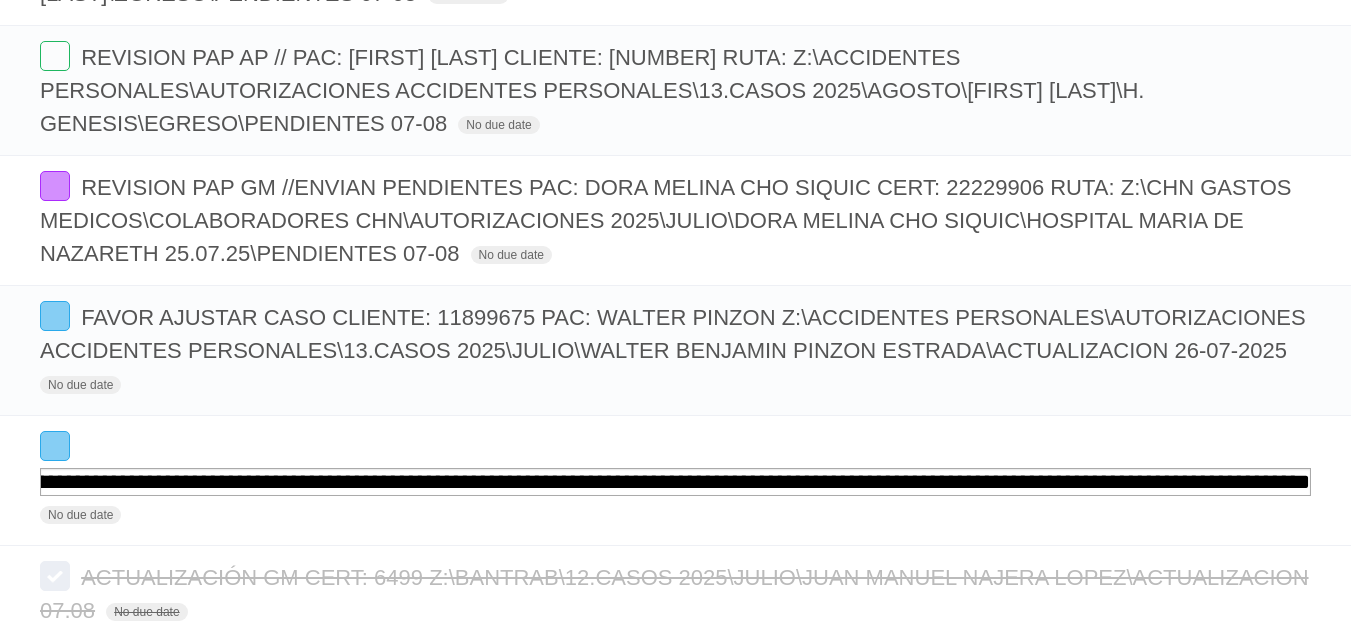 scroll, scrollTop: 0, scrollLeft: 1040, axis: horizontal 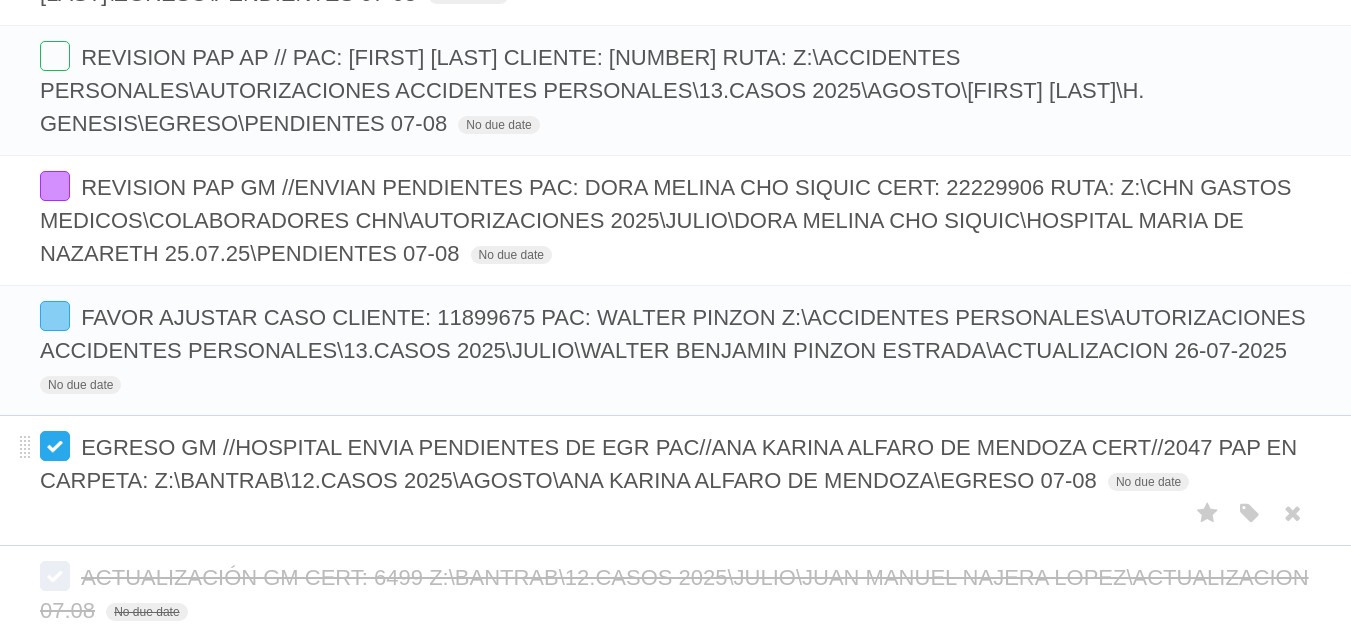 click at bounding box center [55, 446] 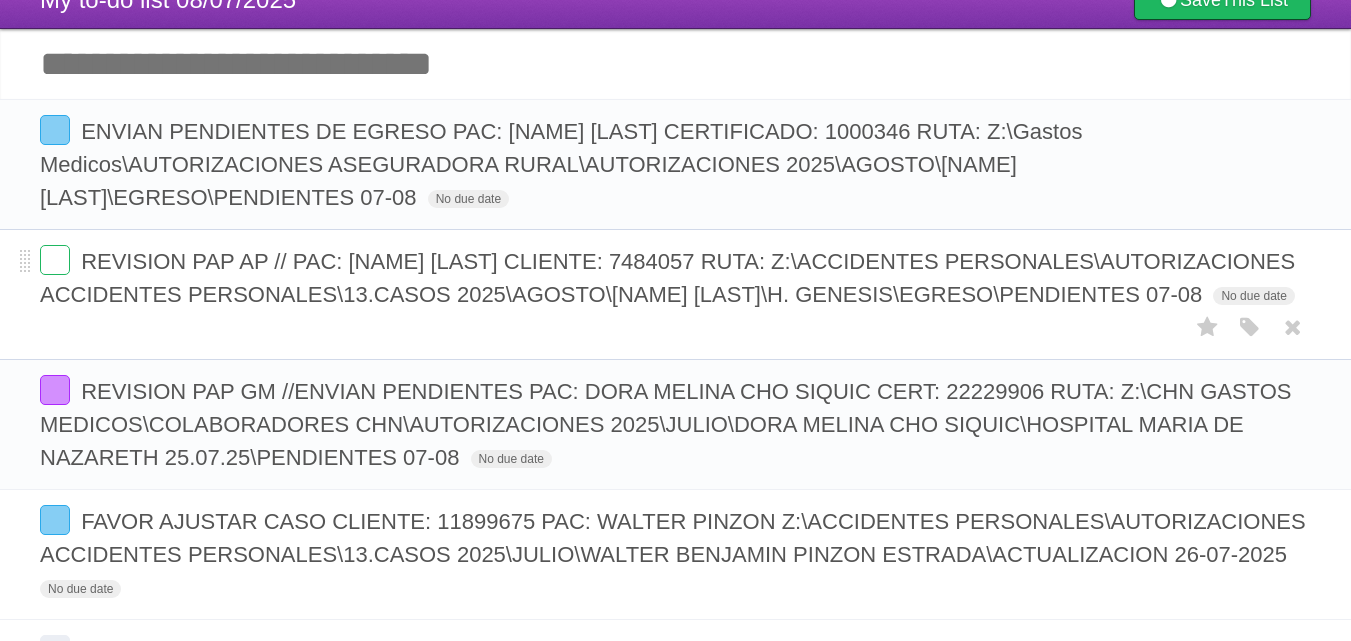 scroll, scrollTop: 300, scrollLeft: 0, axis: vertical 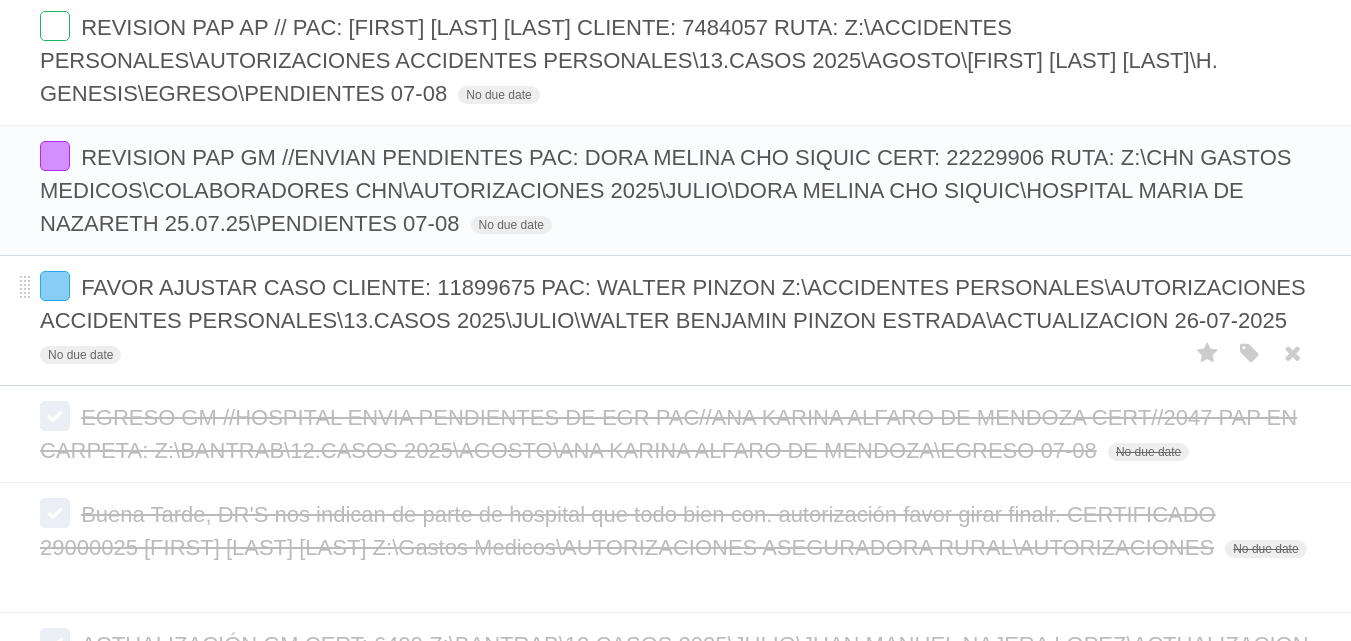 click on "White
Red
Blue
Green
Purple
Orange" at bounding box center [1250, 353] 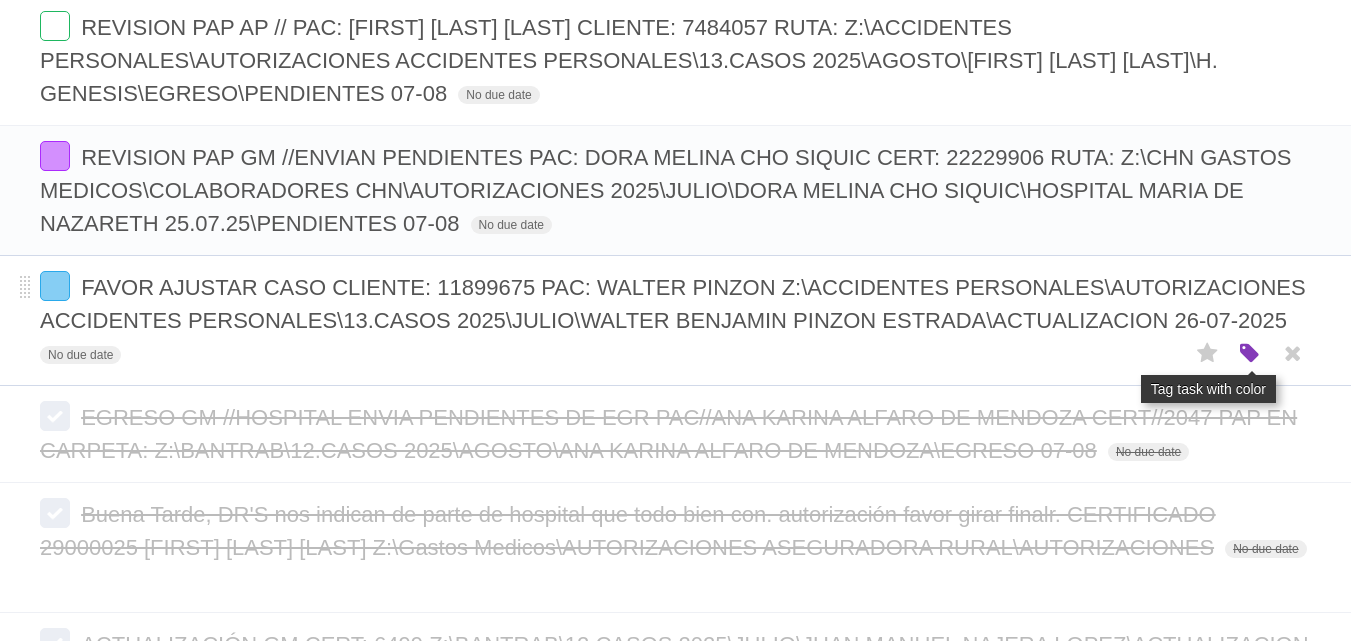 click at bounding box center [1250, 354] 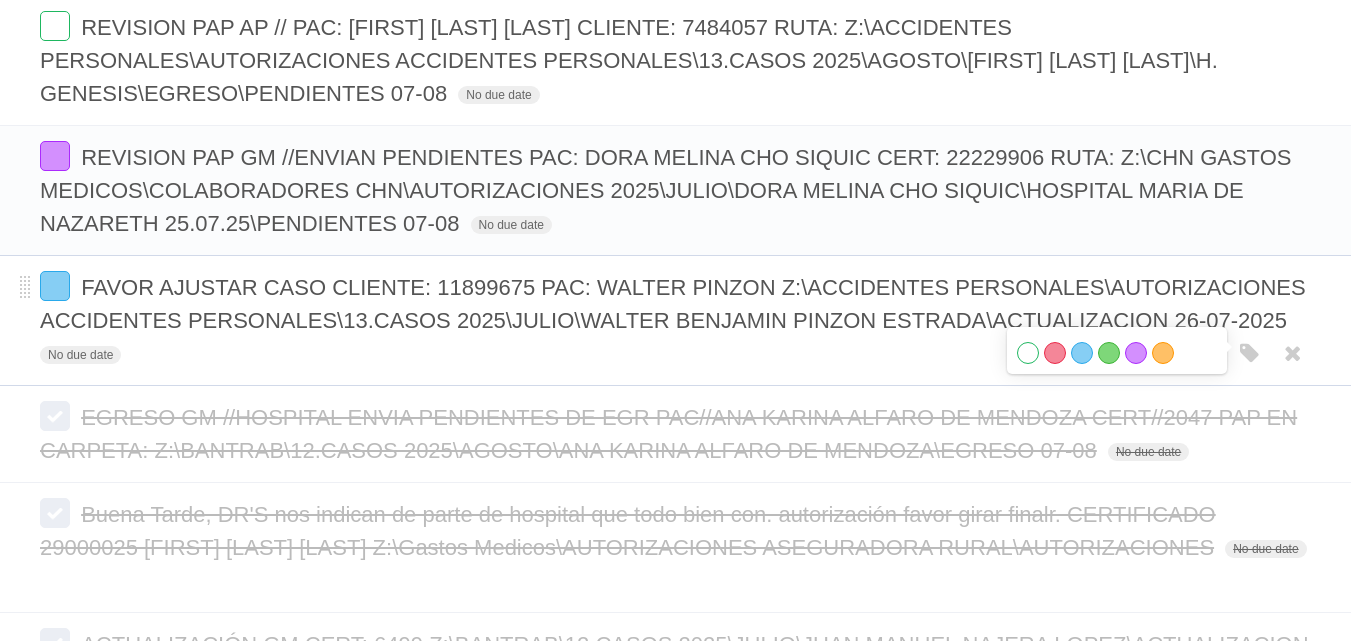 click on "White" at bounding box center [1028, 353] 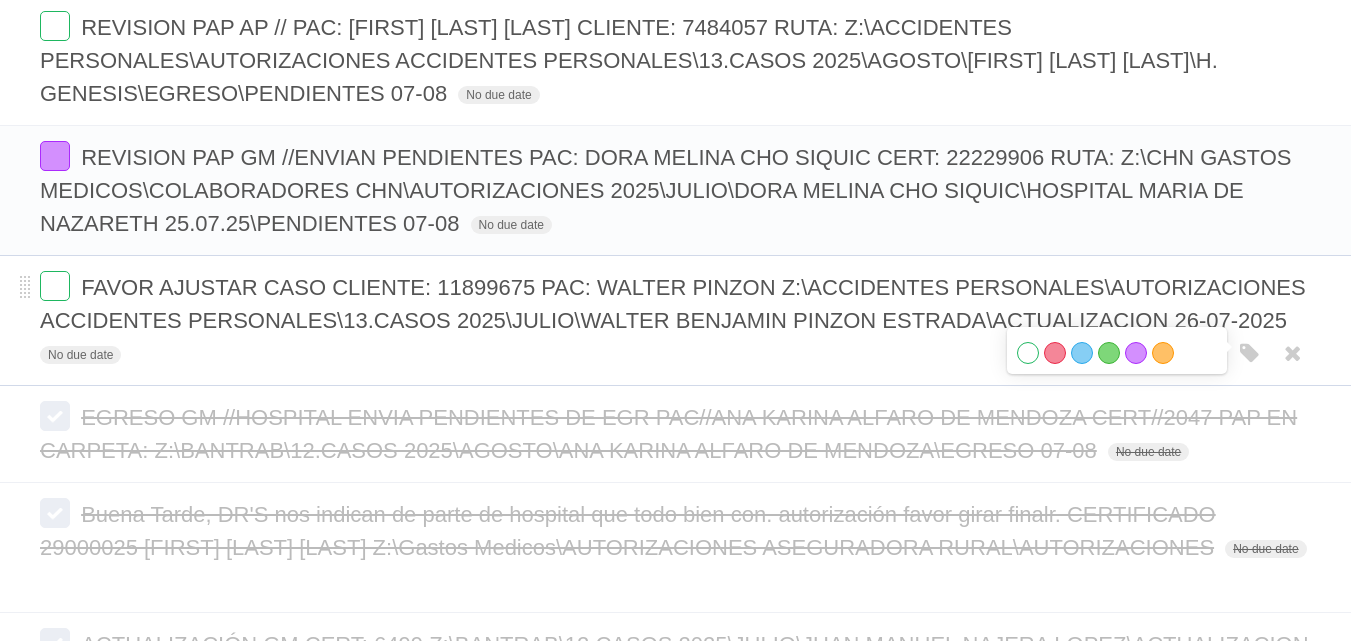 click on "FAVOR AJUSTAR CASO   CLIENTE: 11899675  PAC: WALTER PINZON  Z:\ACCIDENTES PERSONALES\AUTORIZACIONES ACCIDENTES PERSONALES\13.CASOS 2025\JULIO\WALTER BENJAMIN  PINZON ESTRADA\ACTUALIZACION 26-07-2025" at bounding box center [673, 304] 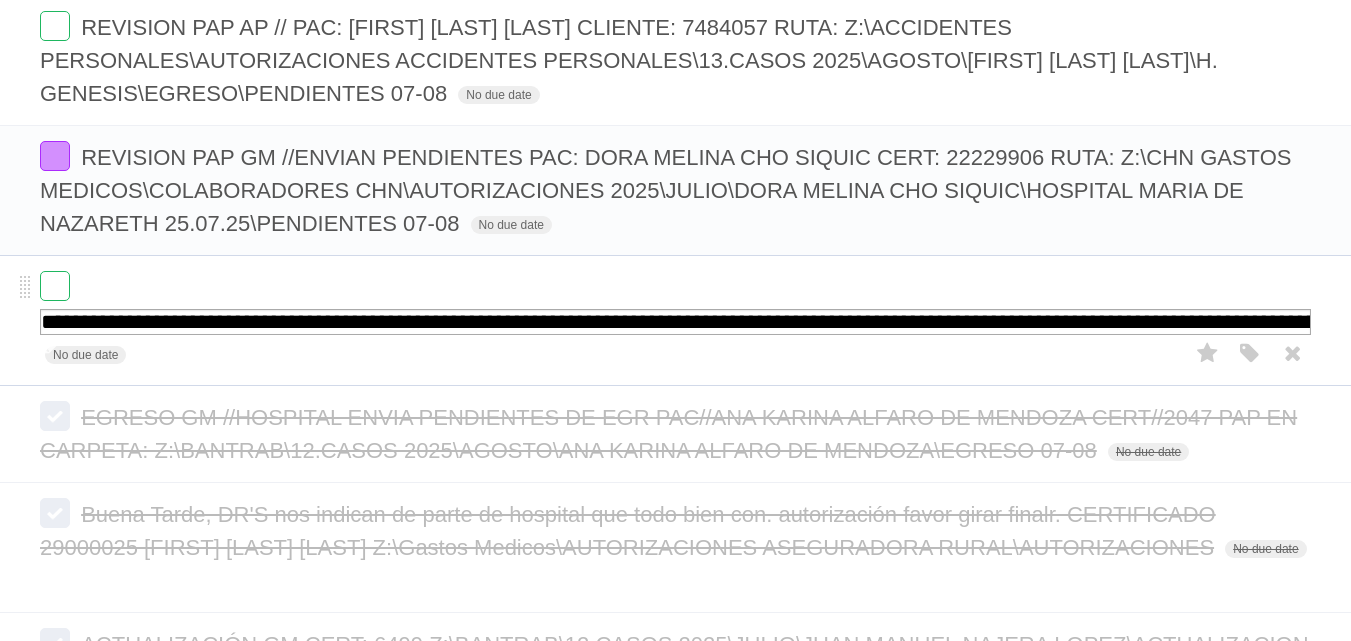 click on "**********" at bounding box center (675, 322) 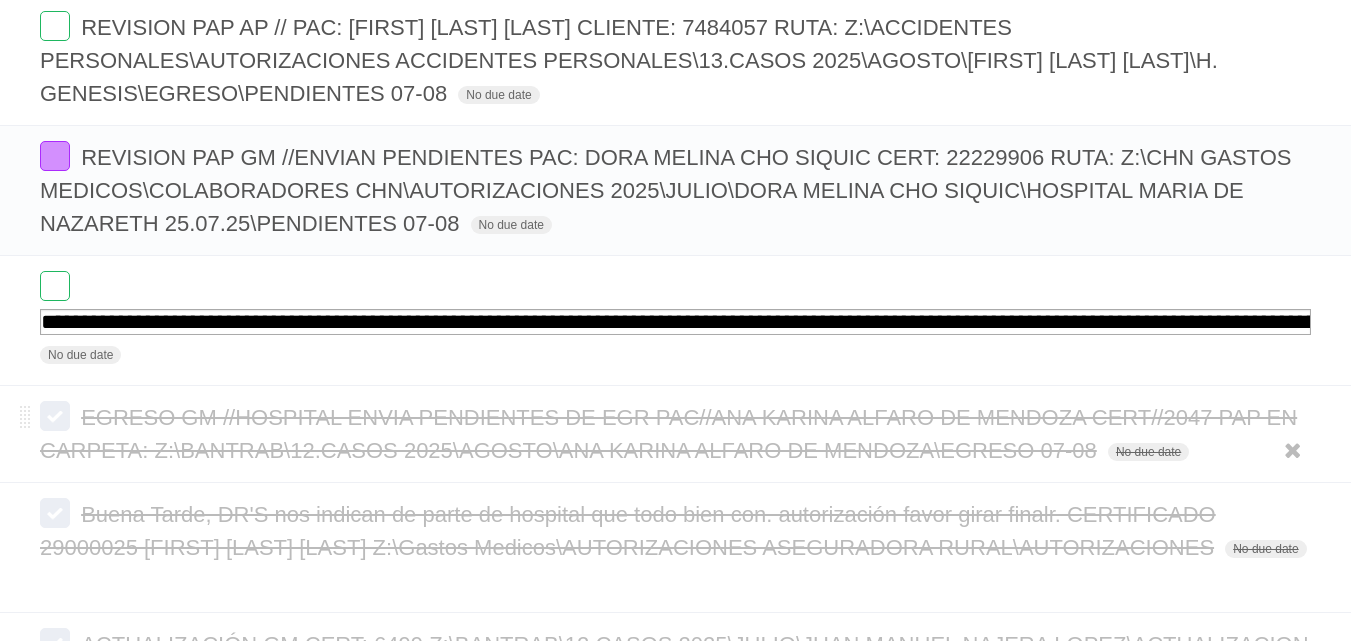click on "EGRESO GM //HOSPITAL ENVIA PENDIENTES DE EGR   PAC//ANA KARINA ALFARO DE MENDOZA   CERT//2047  PAP EN CARPETA: Z:\BANTRAB\12.CASOS 2025\AGOSTO\ANA KARINA ALFARO DE MENDOZA\EGRESO 07-08" at bounding box center [668, 434] 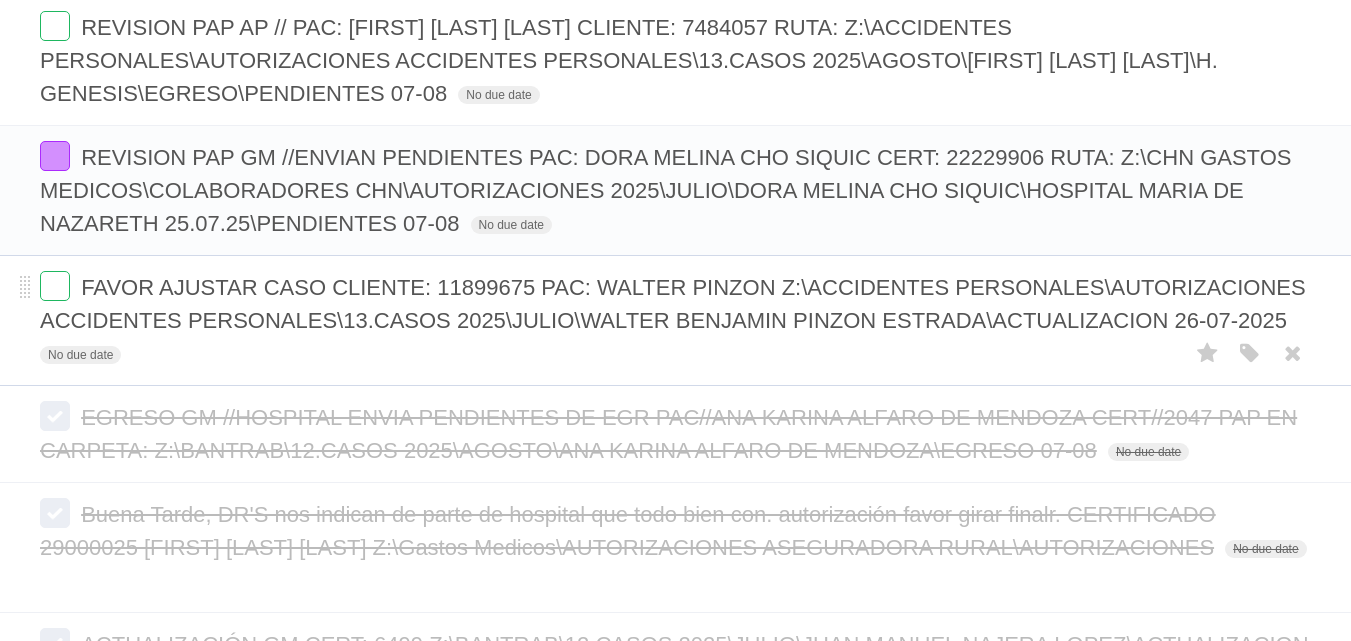 click on "FAVOR AJUSTAR CASO   CLIENTE: 11899675  PAC: [FIRST] [LAST]  Z:\ACCIDENTES PERSONALES\AUTORIZACIONES ACCIDENTES PERSONALES\13.CASOS 2025\JULIO\[FIRST] [LAST] [LAST]\ACTUALIZACION 26-07-2025
No due date
White
Red
Blue
Green
Purple
Orange" at bounding box center [675, 320] 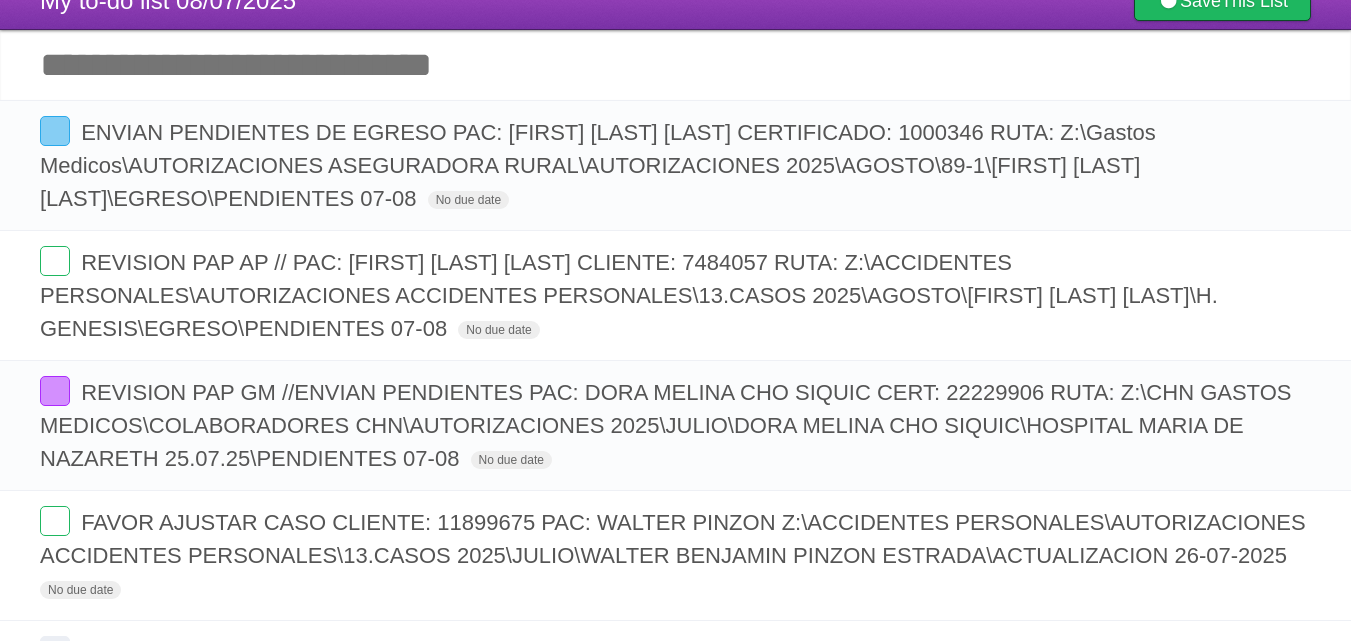 scroll, scrollTop: 100, scrollLeft: 0, axis: vertical 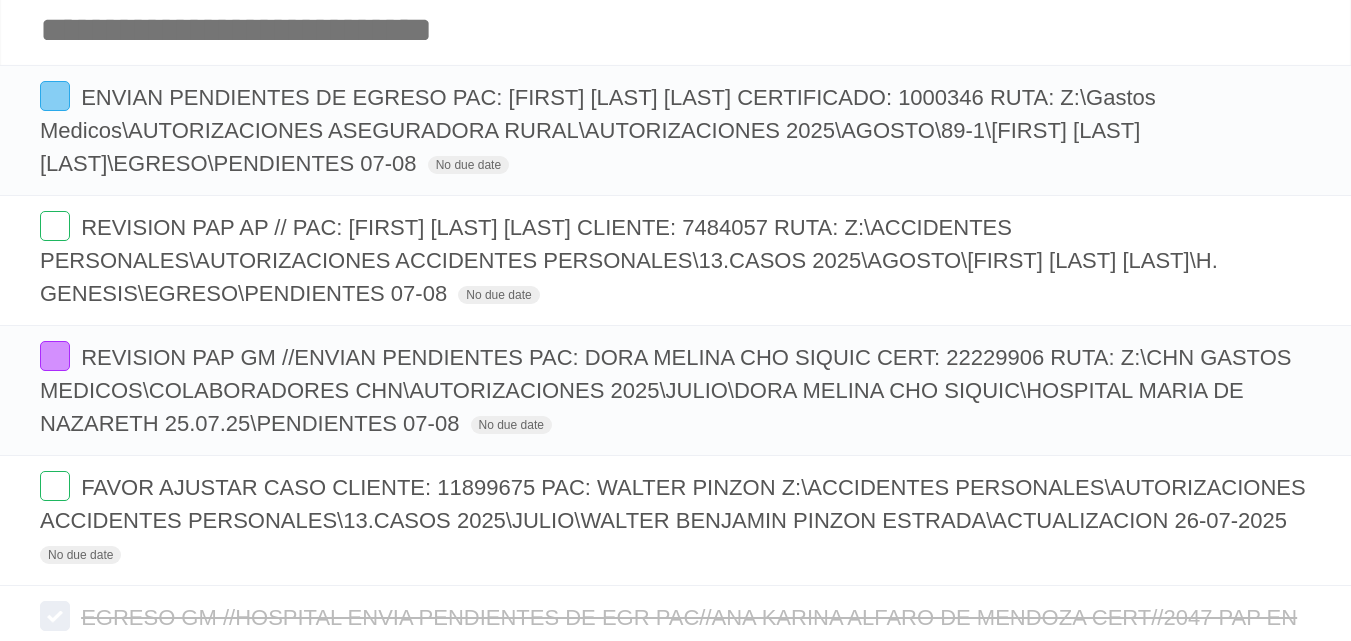 click on "Add another task" at bounding box center (675, 30) 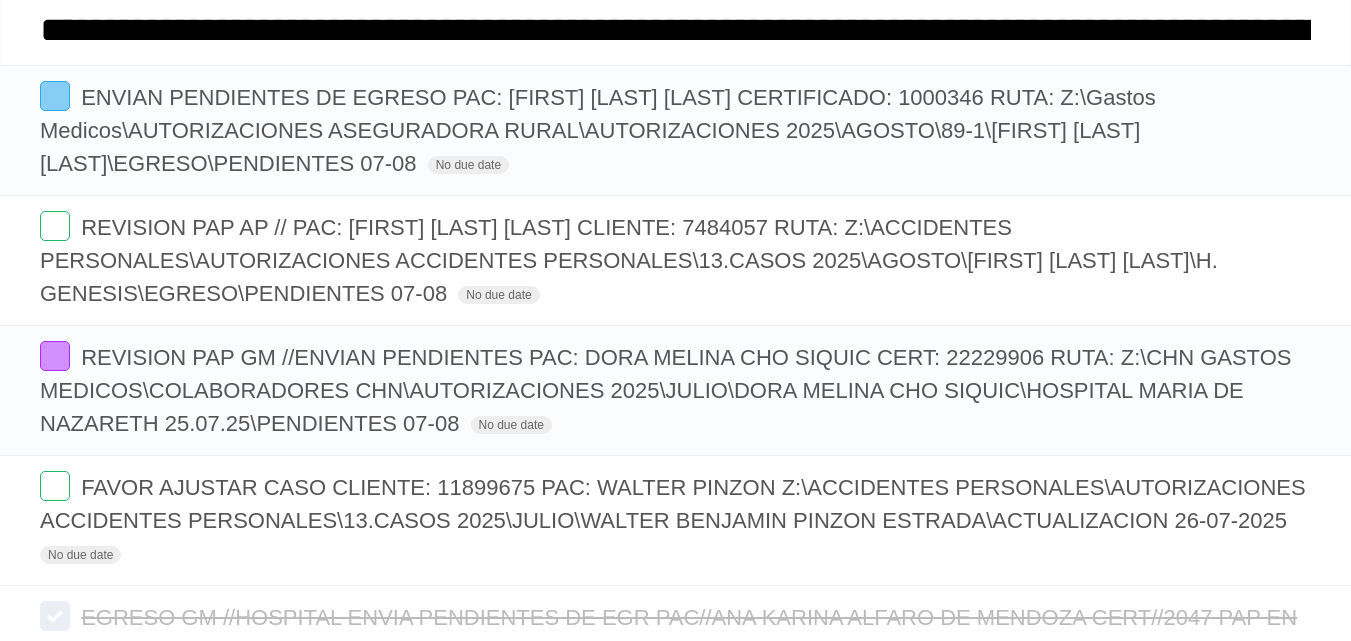 scroll, scrollTop: 0, scrollLeft: 3889, axis: horizontal 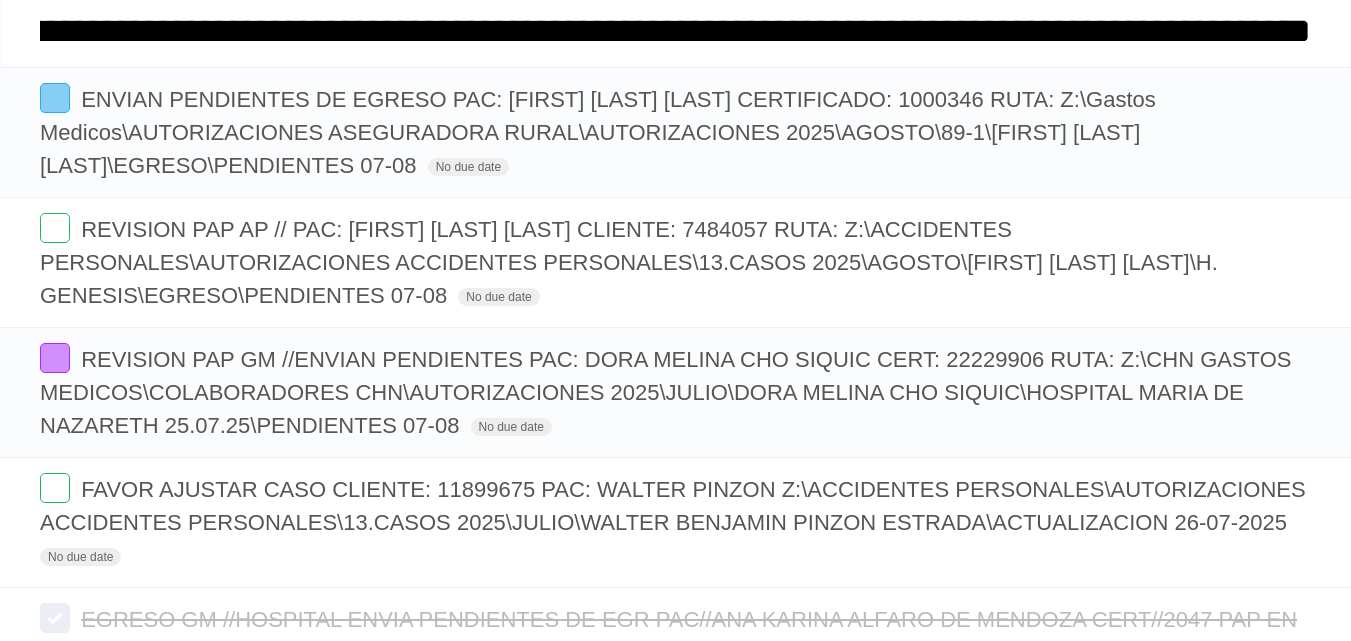 click on "*********" at bounding box center (0, 0) 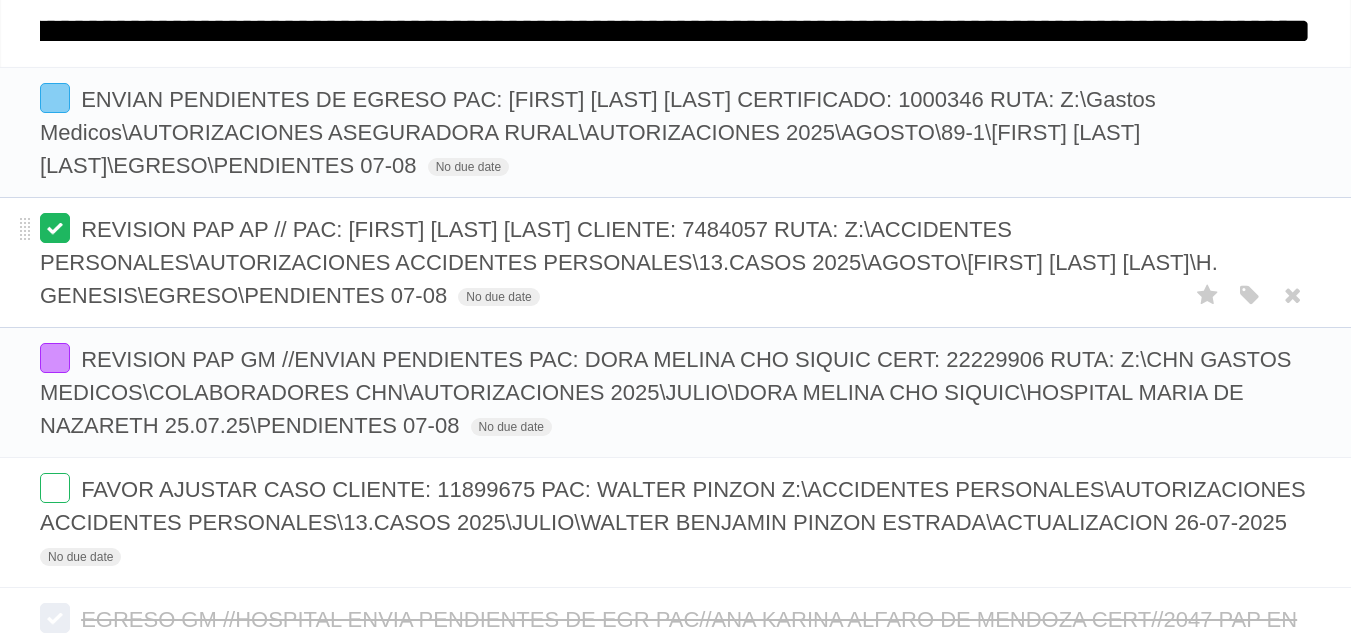 scroll, scrollTop: 0, scrollLeft: 0, axis: both 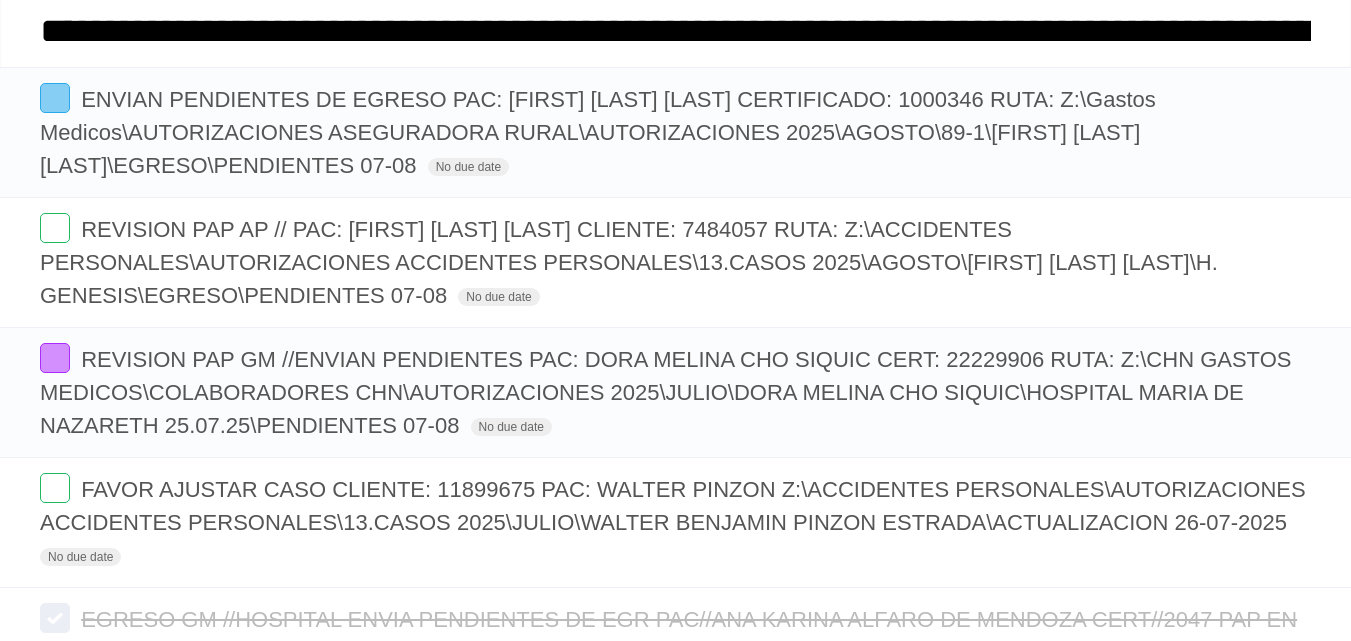 click on "**********" at bounding box center (675, 31) 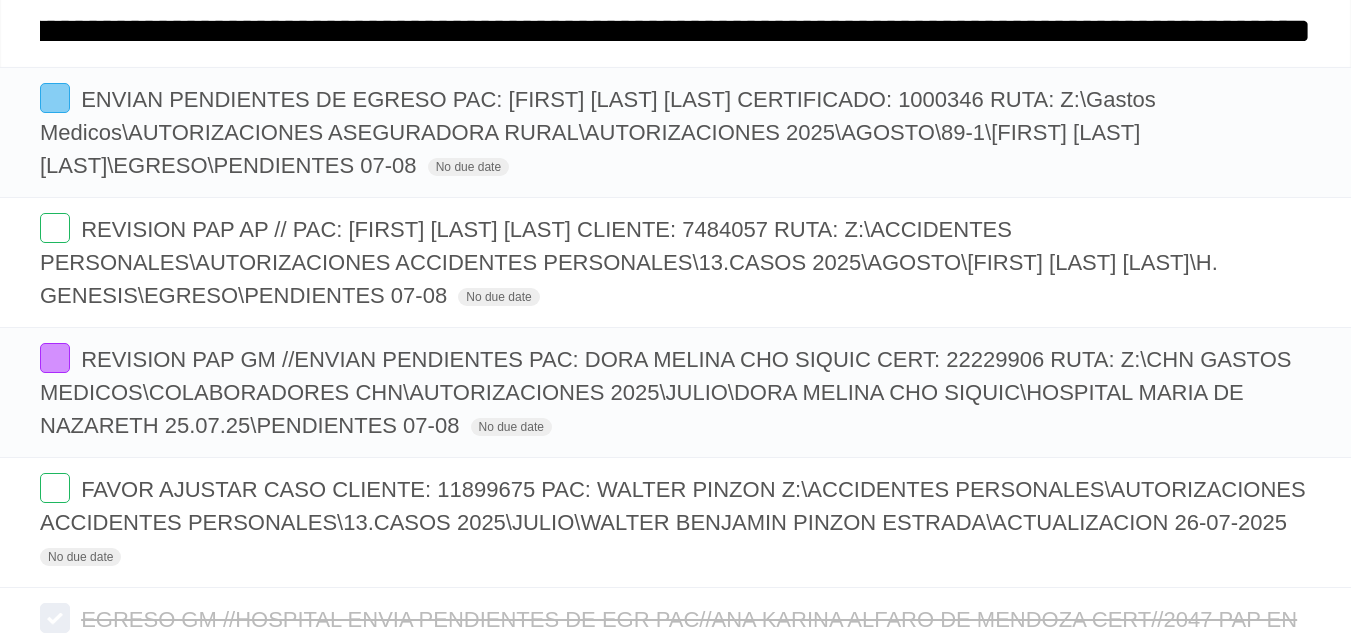 scroll, scrollTop: 0, scrollLeft: 3890, axis: horizontal 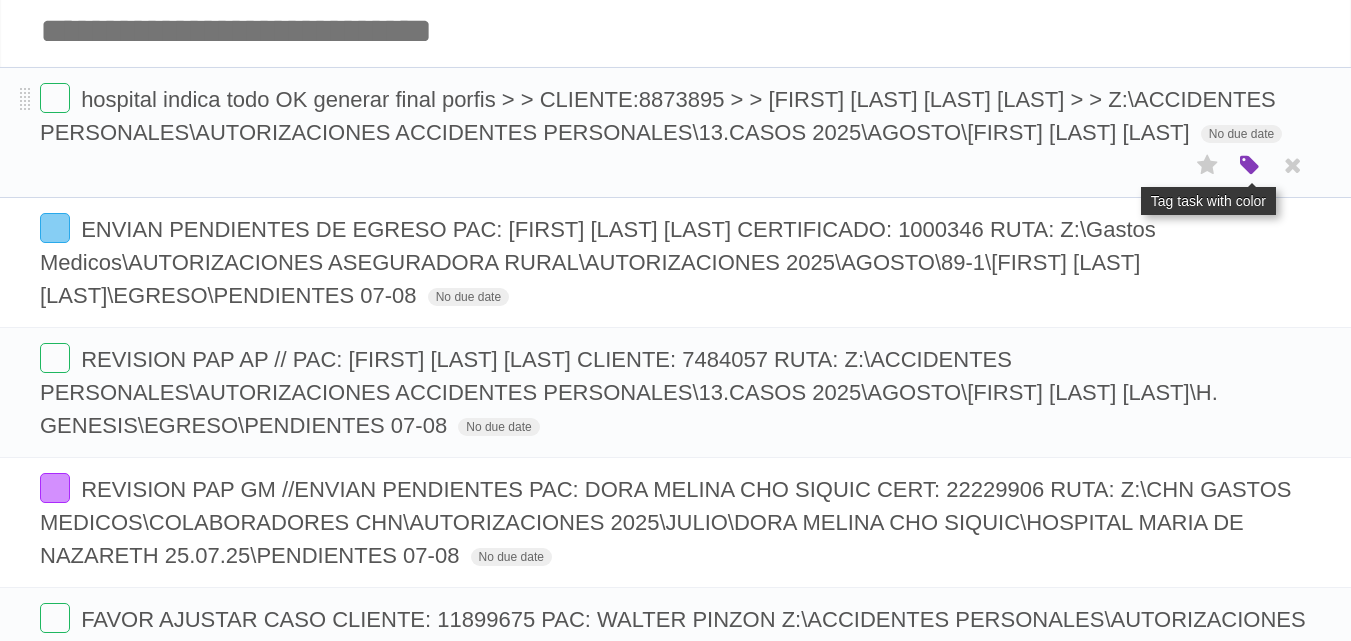 click at bounding box center (1250, 166) 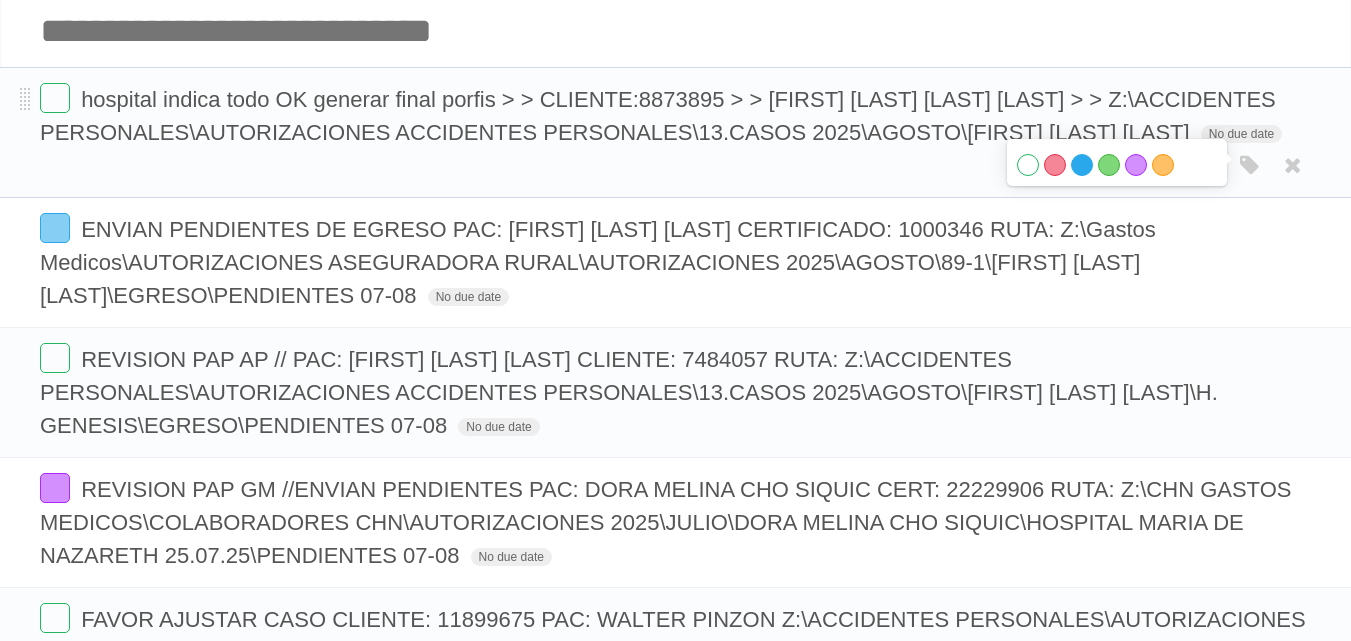 click on "Blue" at bounding box center [1082, 165] 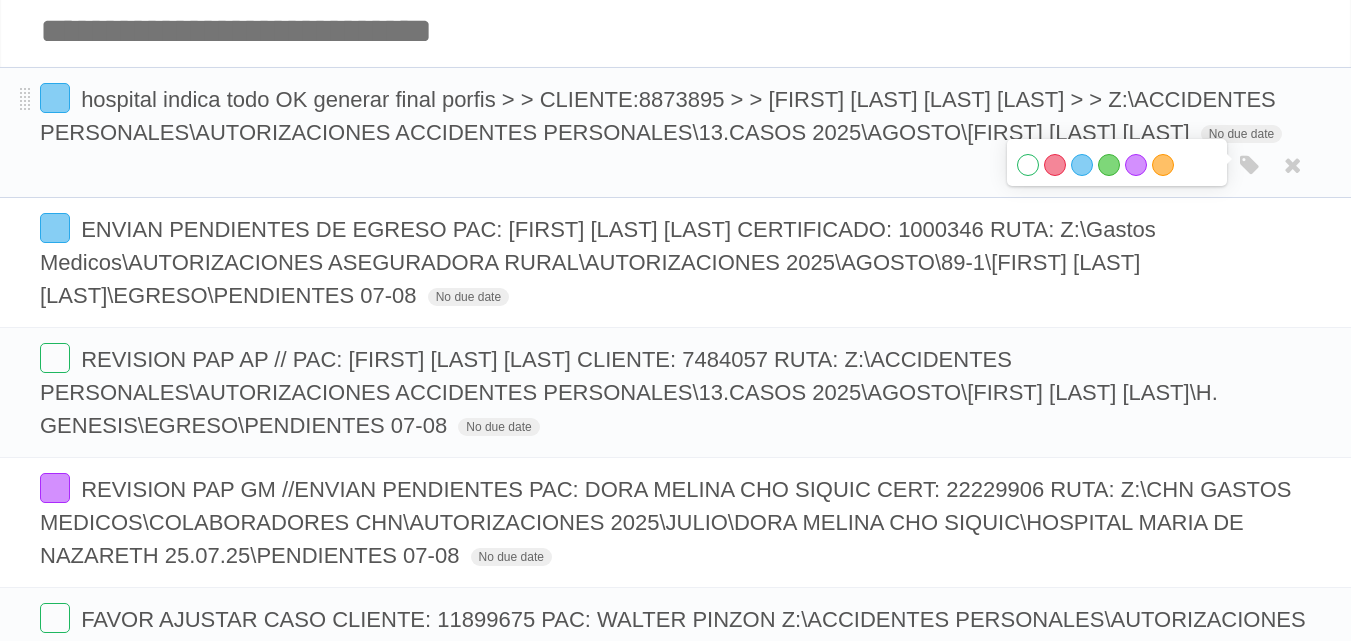 click on "hospital indica todo OK generar final porfis   >   > CLIENTE:8873895  >   > [FIRST] [LAST] [LAST] [LAST]  >   >  Z:\ACCIDENTES PERSONALES\AUTORIZACIONES ACCIDENTES PERSONALES\13.CASOS 2025\AGOSTO\[FIRST] [LAST] [LAST]
No due date
White
Red
Blue
Green
Purple
Orange" at bounding box center (675, 116) 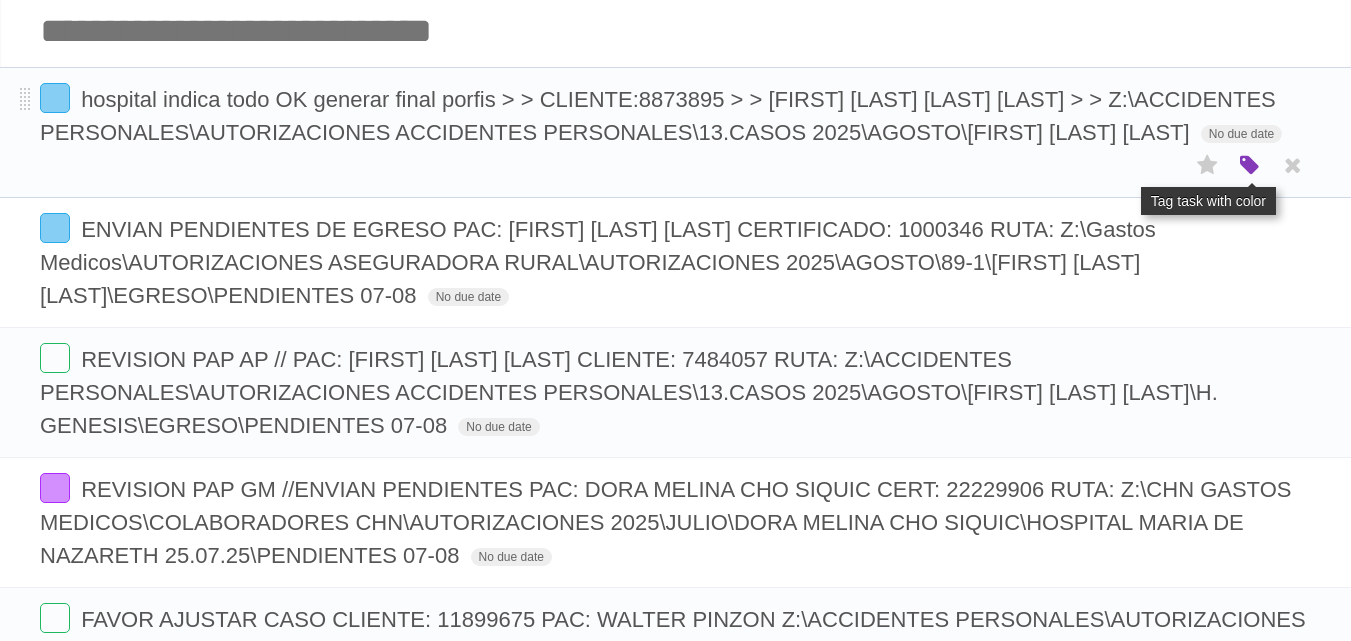 click at bounding box center (1250, 166) 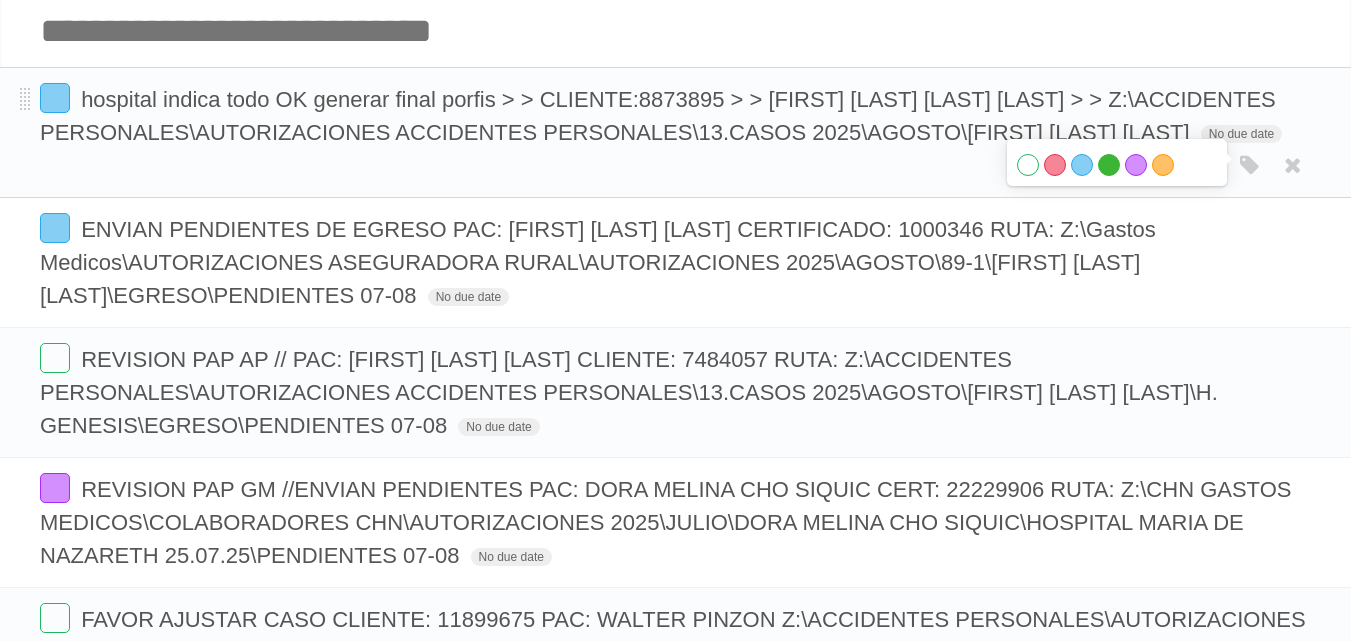 click on "Green" at bounding box center [1109, 165] 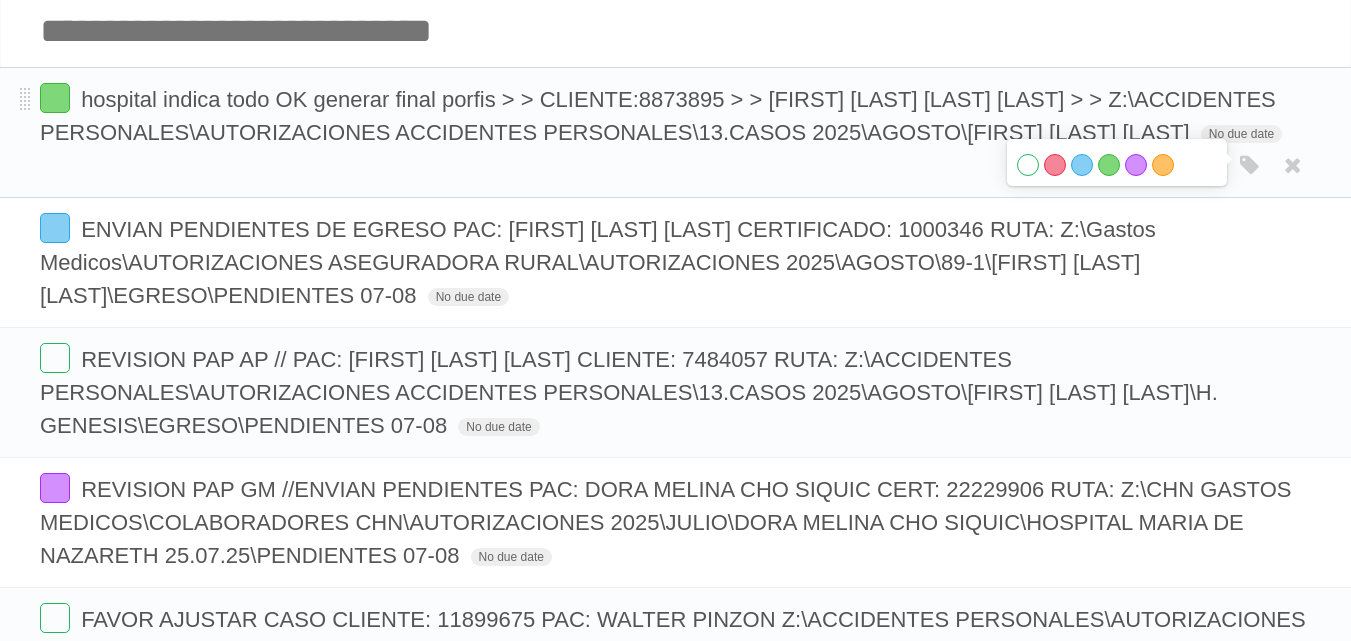 click on "hospital indica todo OK generar final porfis   >   > CLIENTE:8873895  >   > [FIRST] [LAST] [LAST] [LAST]  >   >  Z:\ACCIDENTES PERSONALES\AUTORIZACIONES ACCIDENTES PERSONALES\13.CASOS 2025\AGOSTO\[FIRST] [LAST] [LAST]
No due date
White
Red
Blue
Green
Purple
Orange" at bounding box center (675, 132) 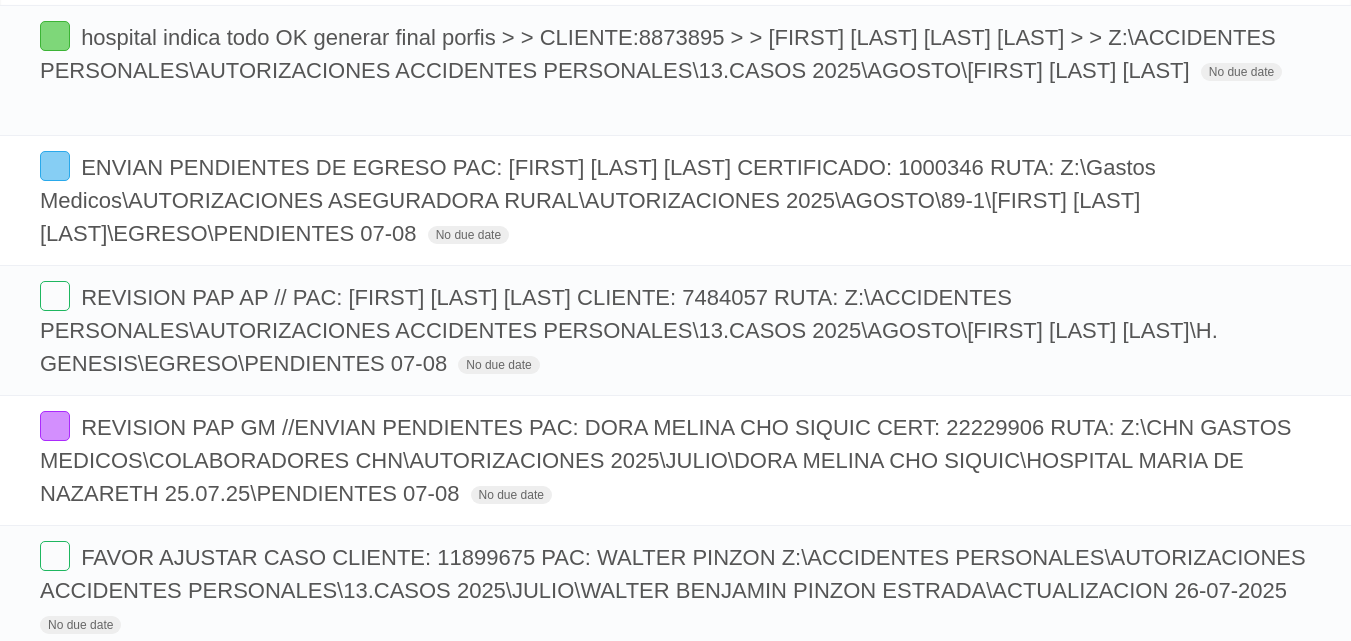 scroll, scrollTop: 100, scrollLeft: 0, axis: vertical 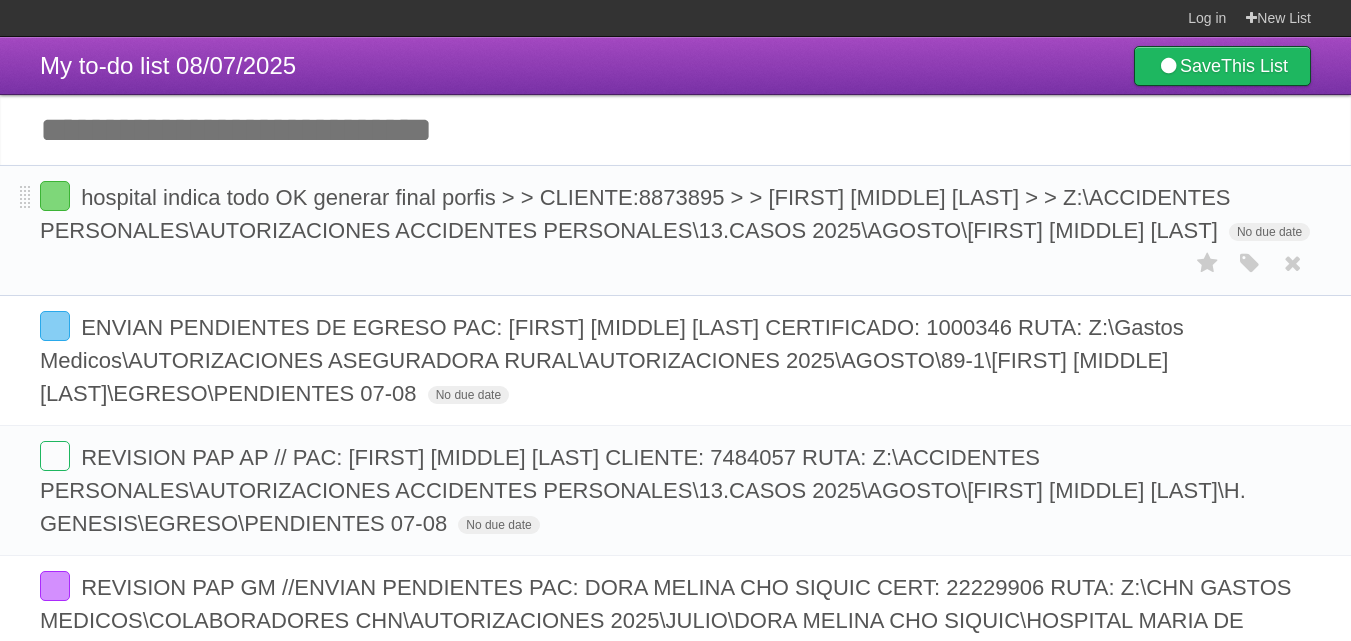 click on "hospital indica todo OK generar final porfis   >   > CLIENTE:8873895   >   > [FIRST] [MIDDLE] [LAST]  >   >  Z:\ACCIDENTES PERSONALES\AUTORIZACIONES ACCIDENTES PERSONALES\13.CASOS 2025\AGOSTO\[FIRST] [MIDDLE] [LAST]
No due date
White
Red
Blue
Green
Purple
Orange" at bounding box center [675, 214] 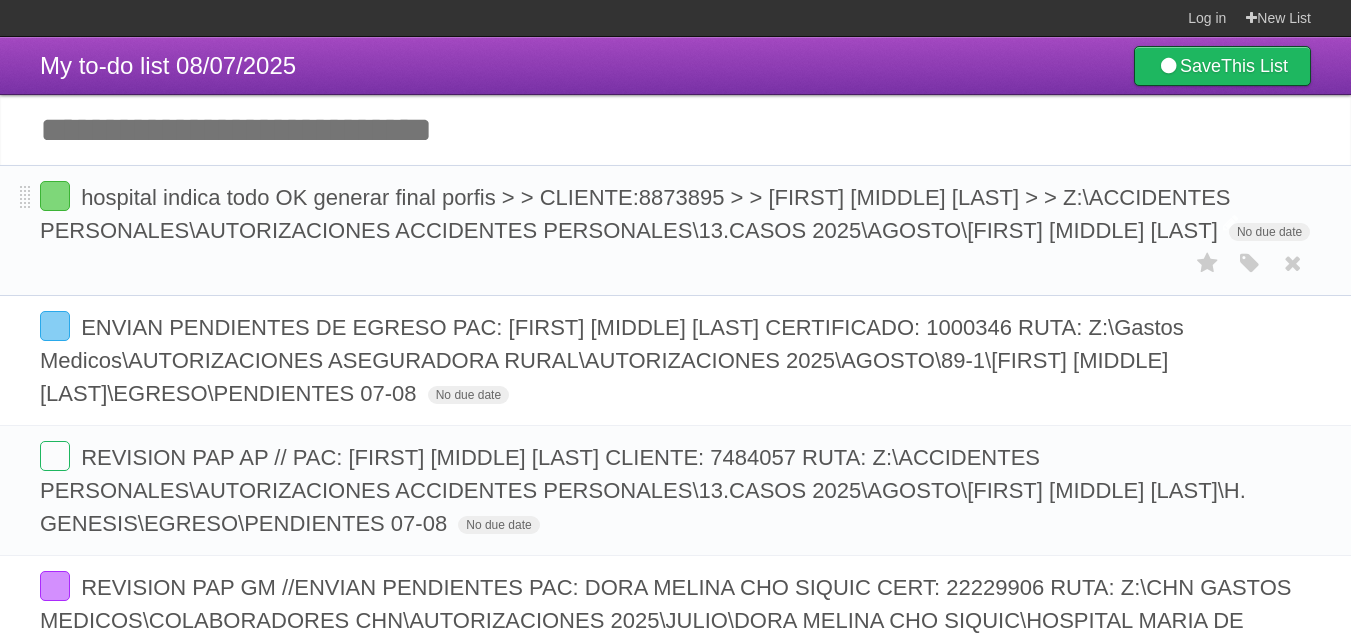 click on "hospital indica todo OK generar final porfis   >   > CLIENTE:[NUMBER]  >   > [FIRST] [LAST] [LAST]  >   >  Z:\ACCIDENTES PERSONALES\AUTORIZACIONES ACCIDENTES PERSONALES\13.CASOS 2025\AGOSTO\[FIRST] [LAST] [LAST]" at bounding box center [635, 214] 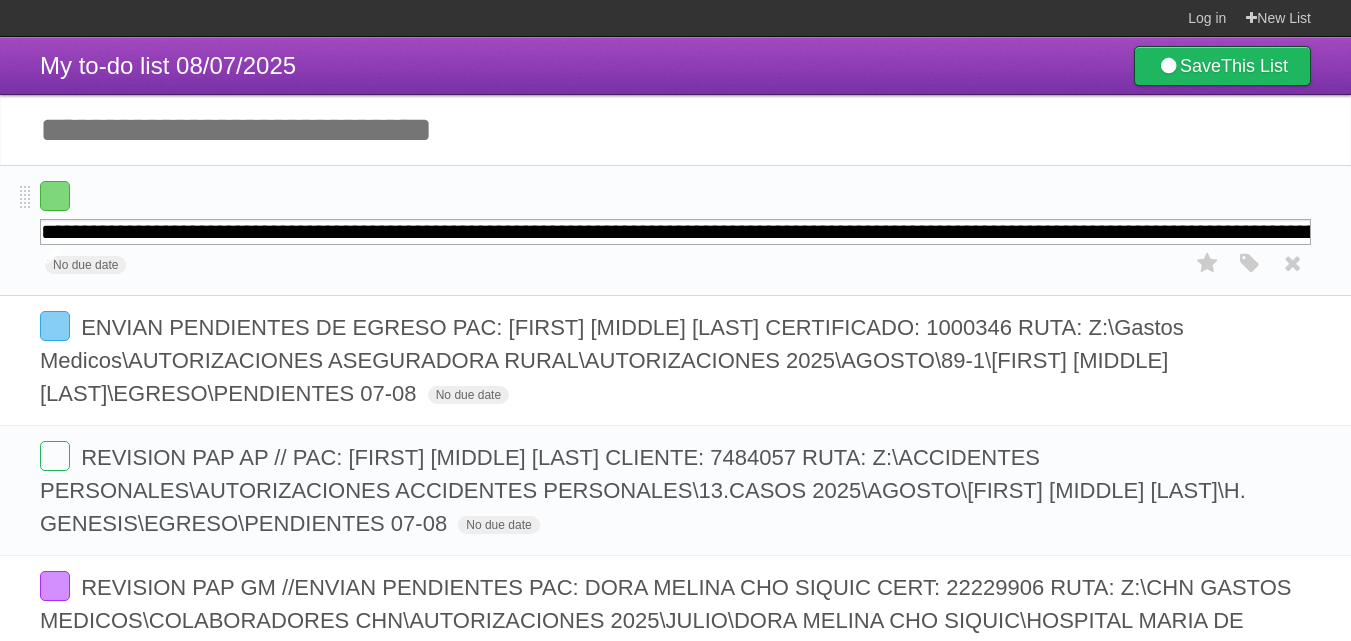 click on "**********" at bounding box center (675, 232) 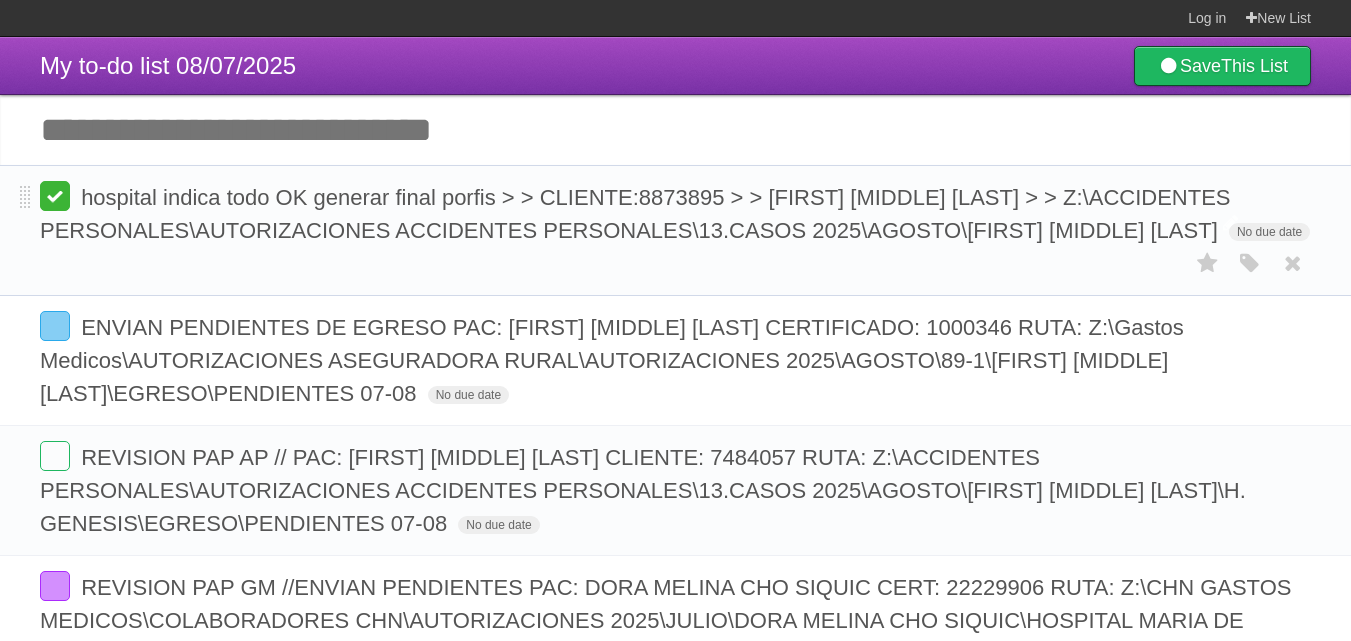 click at bounding box center (55, 196) 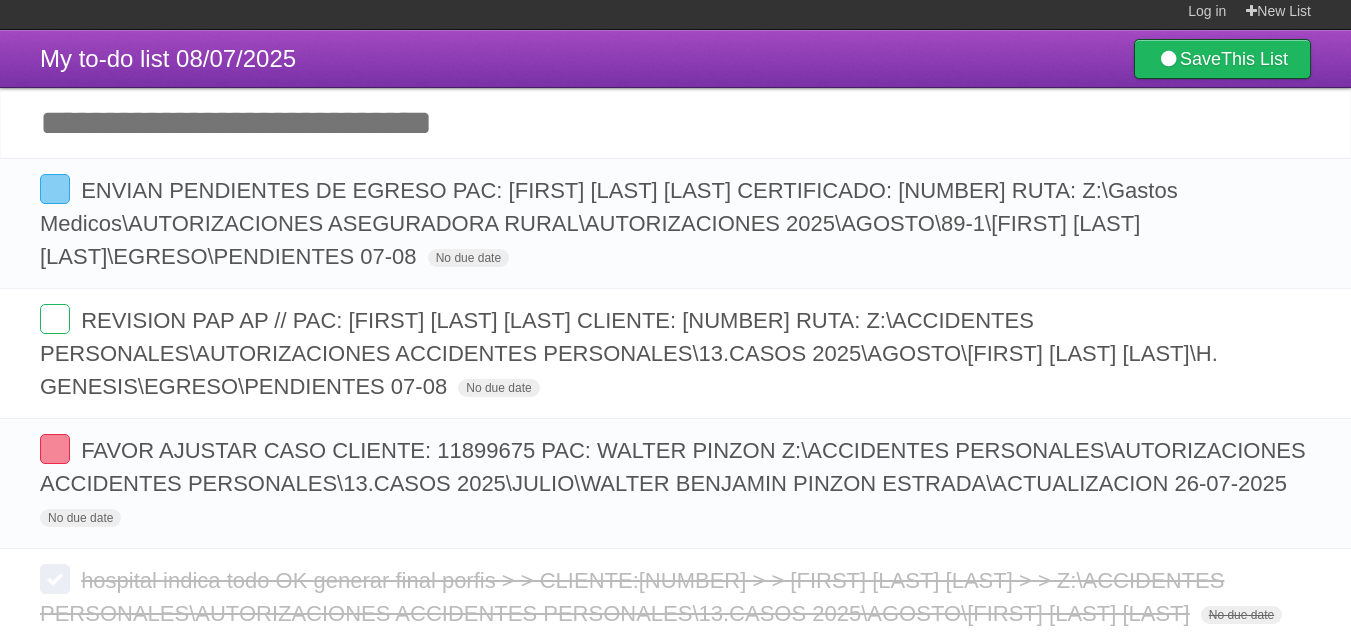 scroll, scrollTop: 0, scrollLeft: 0, axis: both 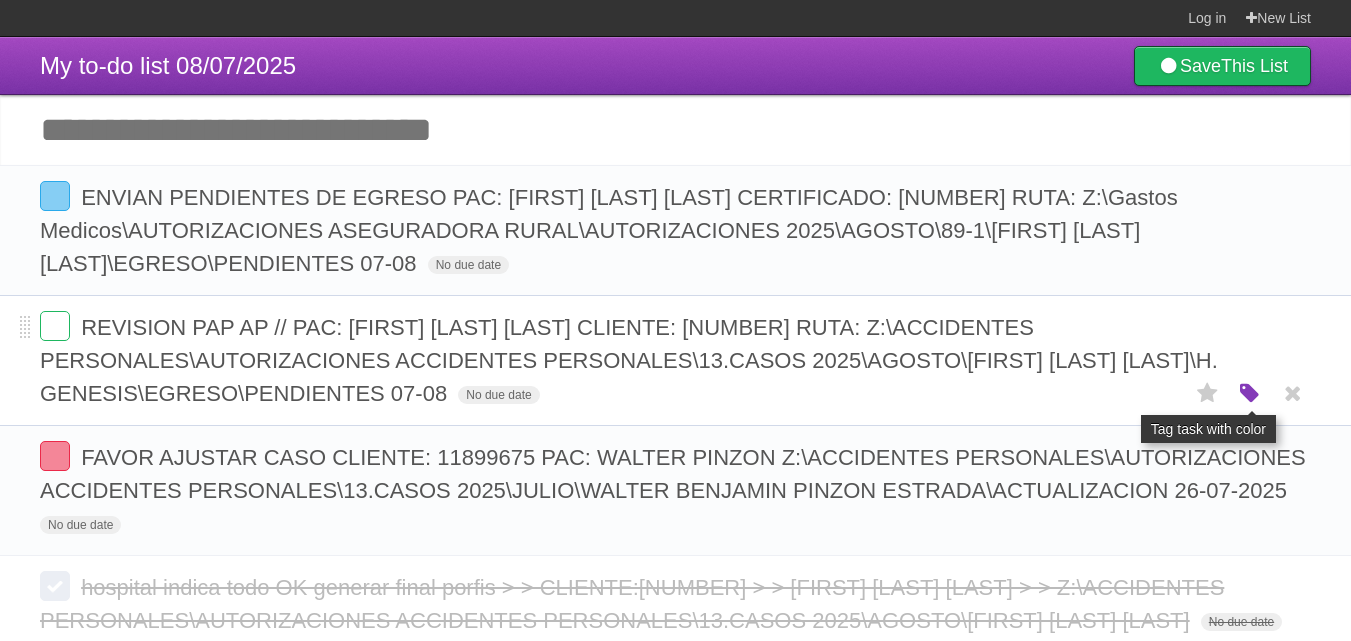 click at bounding box center [1250, 394] 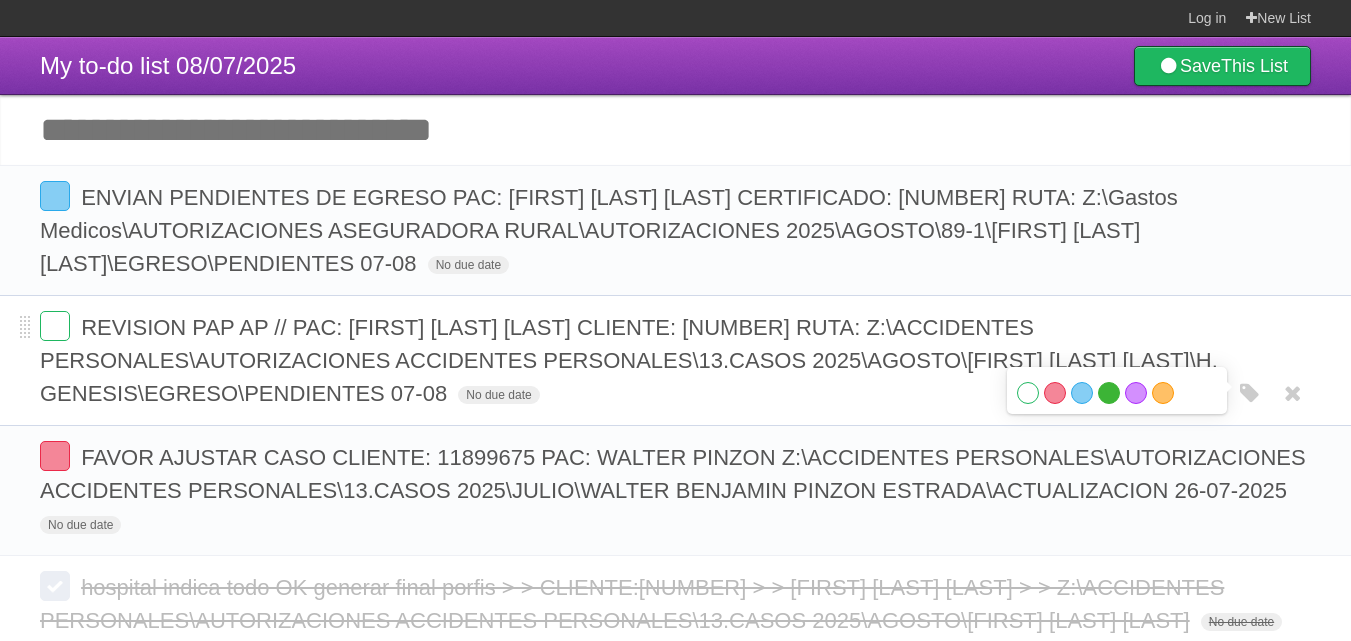 click on "Green" at bounding box center (1109, 393) 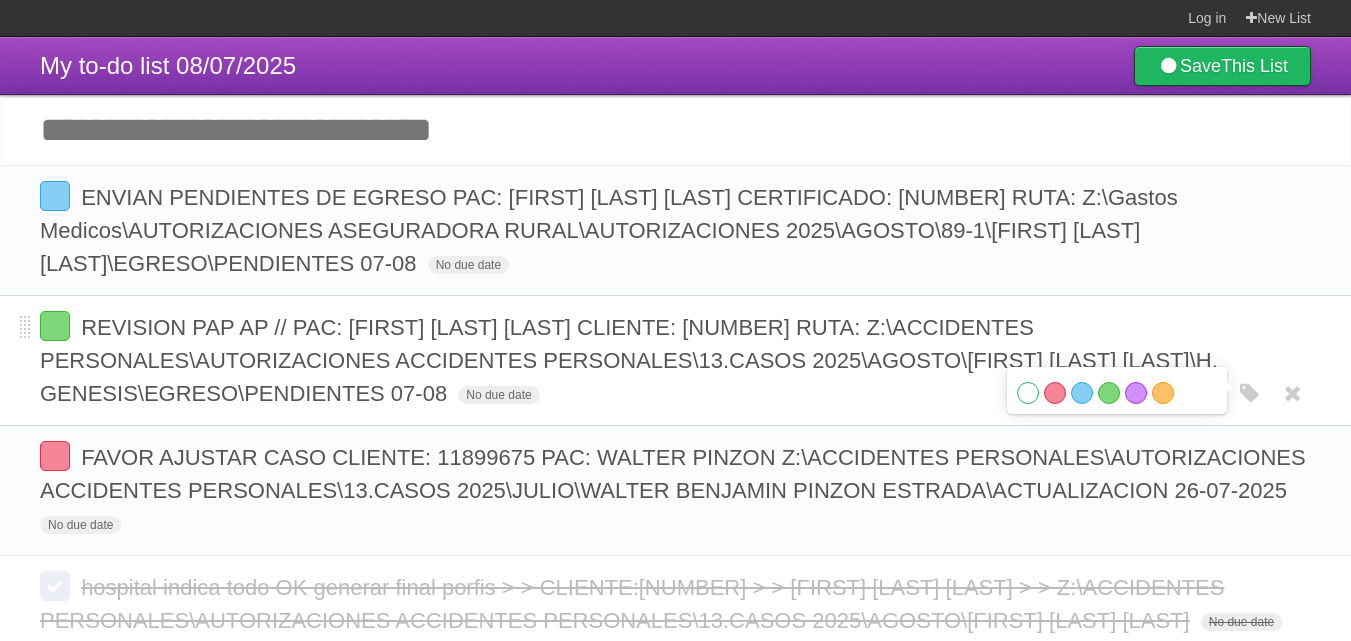 click on "REVISION PAP AP //  PAC: [FIRST] [LAST] [LAST]   CLIENTE:  [NUMBER]  RUTA: Z:\ACCIDENTES PERSONALES\AUTORIZACIONES ACCIDENTES PERSONALES\13.CASOS 2025\AGOSTO\[FIRST] [LAST] [LAST]\H. GENESIS\EGRESO\PENDIENTES 07-08" at bounding box center [629, 360] 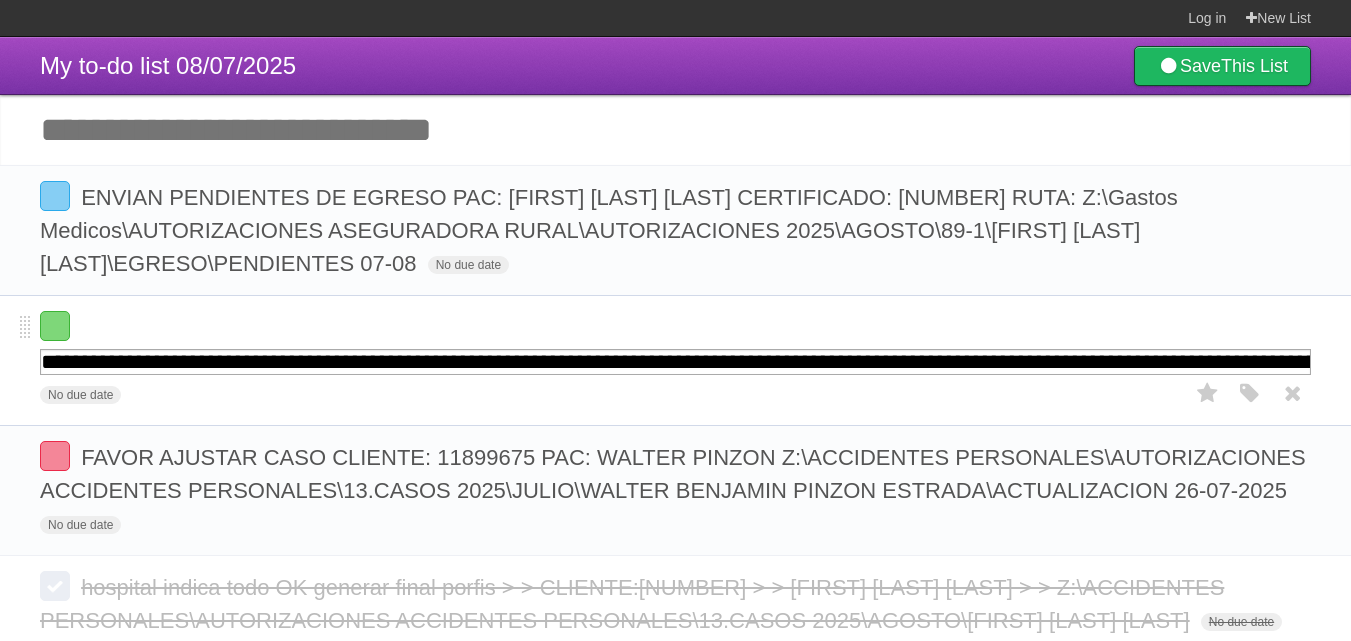 click on "**********" at bounding box center (675, 360) 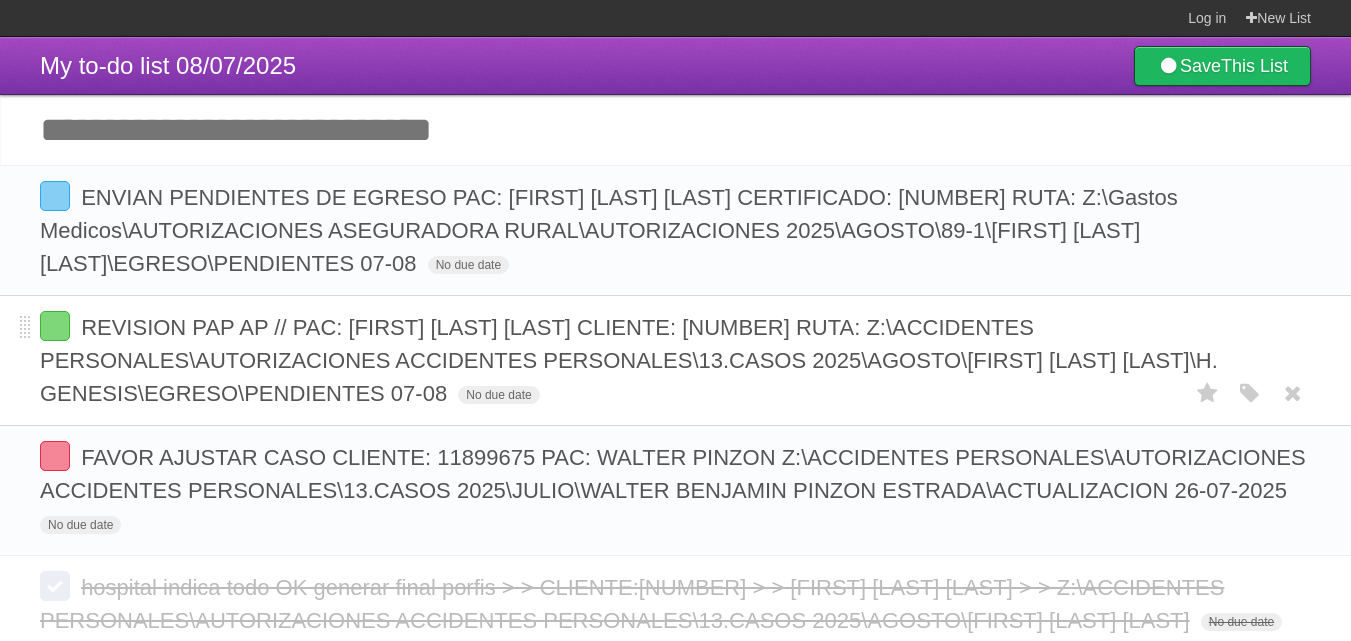 click on "REVISION PAP AP //  PAC: [FIRST] [LAST] [LAST]   CLIENTE:  [NUMBER]  RUTA: Z:\ACCIDENTES PERSONALES\AUTORIZACIONES ACCIDENTES PERSONALES\13.CASOS 2025\AGOSTO\[FIRST] [LAST] [LAST]\H. GENESIS\EGRESO\PENDIENTES 07-08
No due date
White
Red
Blue
Green
Purple
Orange" at bounding box center (675, 360) 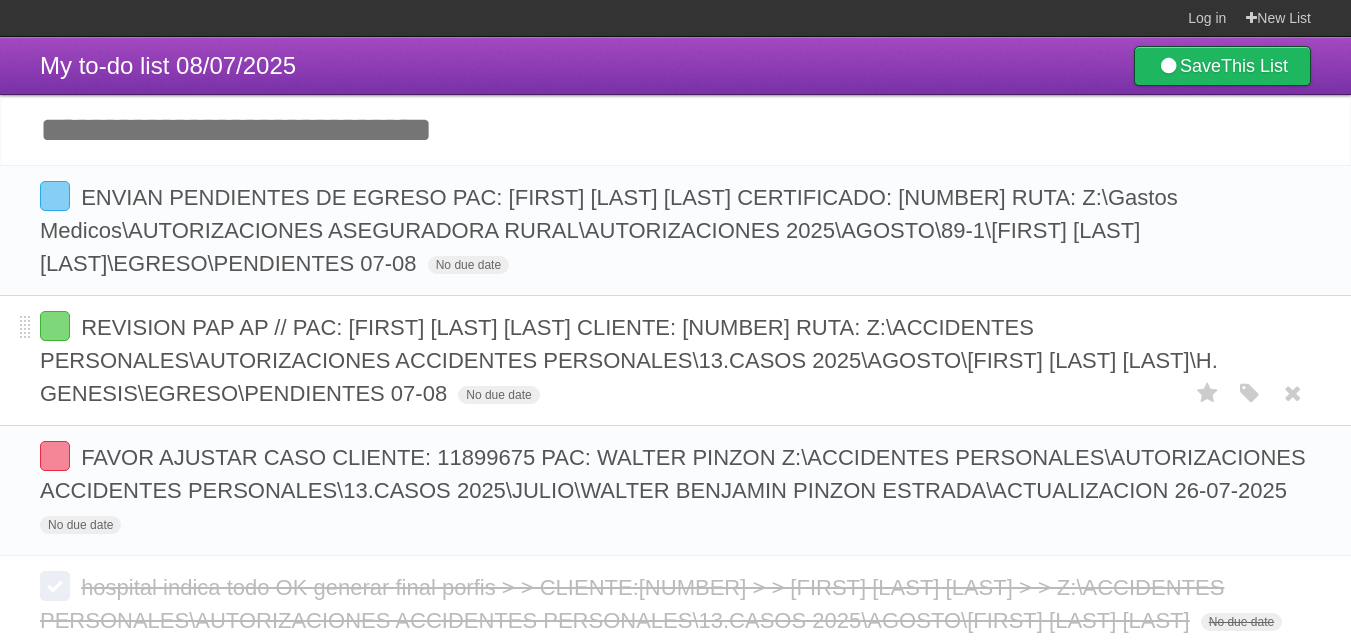 click on "REVISION PAP AP //  PAC: [FIRST] [LAST] [LAST]   CLIENTE:  [NUMBER]  RUTA: Z:\ACCIDENTES PERSONALES\AUTORIZACIONES ACCIDENTES PERSONALES\13.CASOS 2025\AGOSTO\[FIRST] [LAST] [LAST]\H. GENESIS\EGRESO\PENDIENTES 07-08" at bounding box center [629, 360] 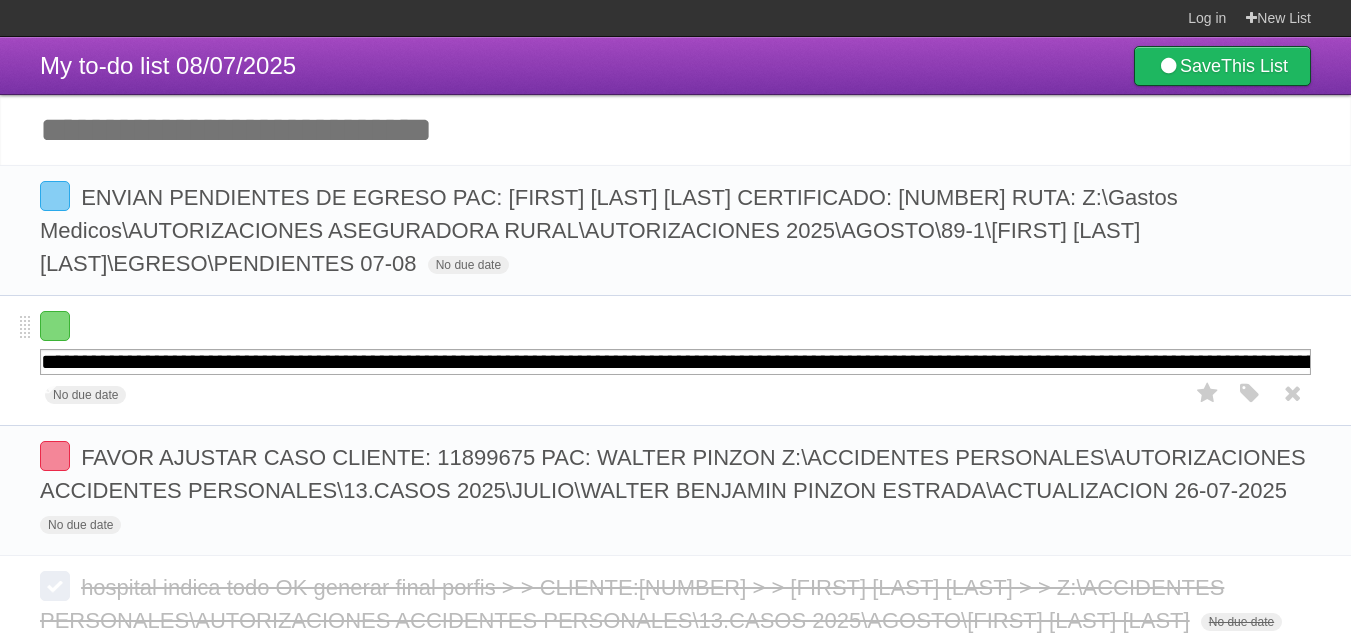 click on "**********" at bounding box center [675, 362] 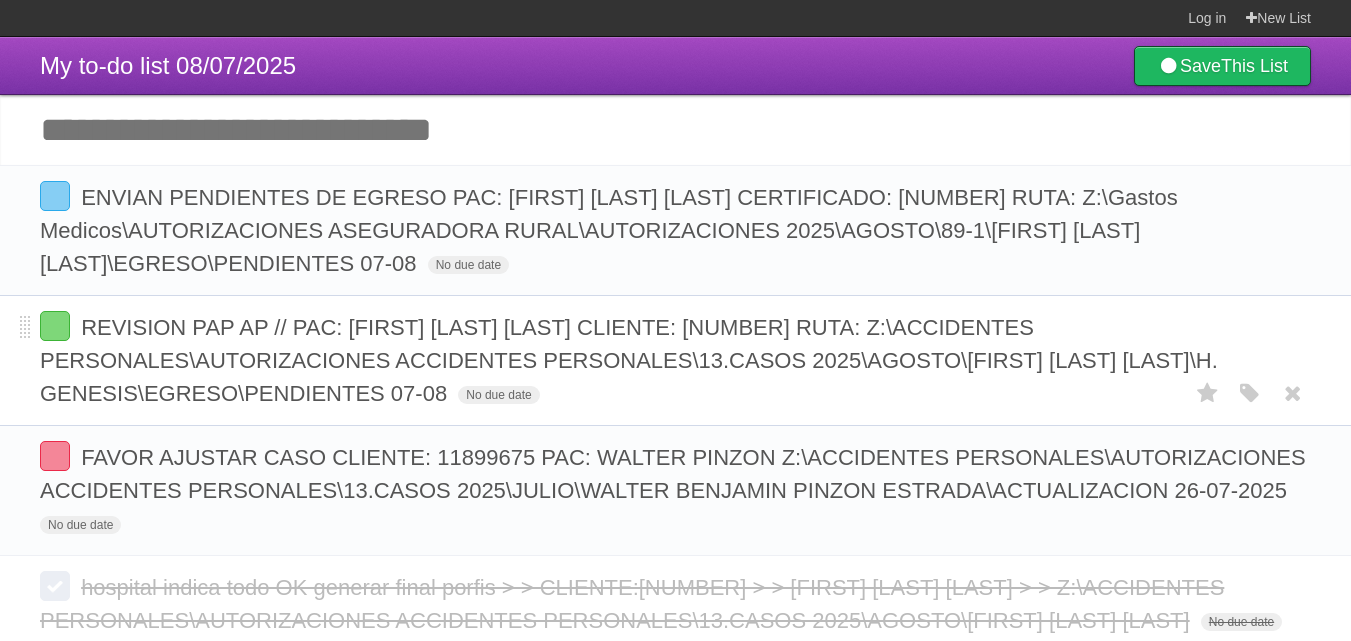 click on "REVISION PAP AP //  PAC: [FIRST] [LAST] [LAST]   CLIENTE:  [NUMBER]  RUTA: Z:\ACCIDENTES PERSONALES\AUTORIZACIONES ACCIDENTES PERSONALES\13.CASOS 2025\AGOSTO\[FIRST] [LAST] [LAST]\H. GENESIS\EGRESO\PENDIENTES 07-08
No due date
White
Red
Blue
Green
Purple
Orange" at bounding box center [675, 360] 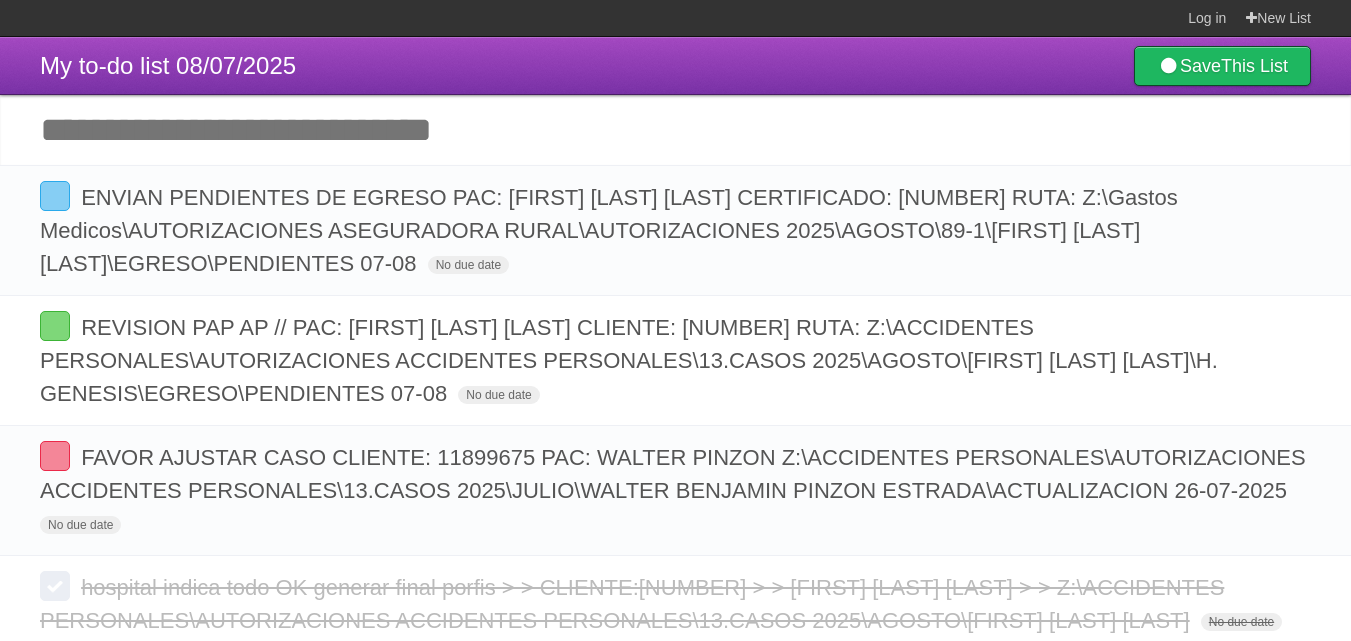 click on "REVISION PAP AP //  PAC: [FIRST] [LAST] [LAST]   CLIENTE:  [NUMBER]  RUTA: Z:\ACCIDENTES PERSONALES\AUTORIZACIONES ACCIDENTES PERSONALES\13.CASOS 2025\AGOSTO\[FIRST] [LAST] [LAST]\H. GENESIS\EGRESO\PENDIENTES 07-08" at bounding box center [629, 360] 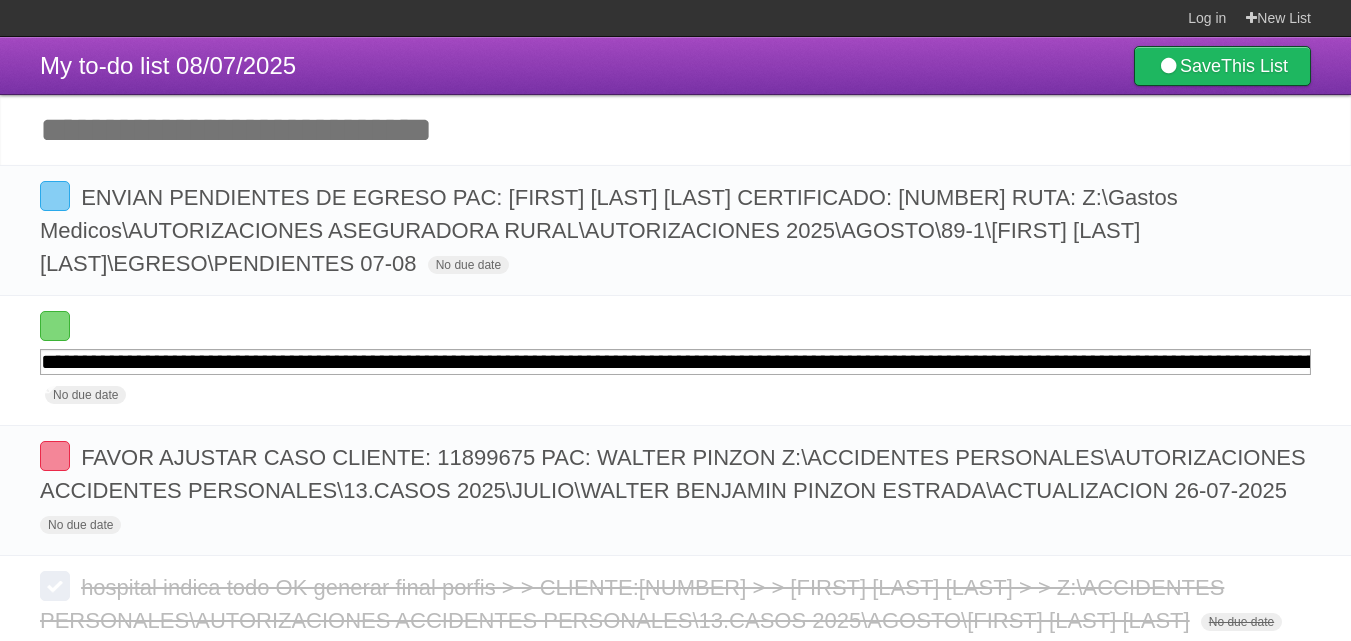 click on "**********" at bounding box center (675, 362) 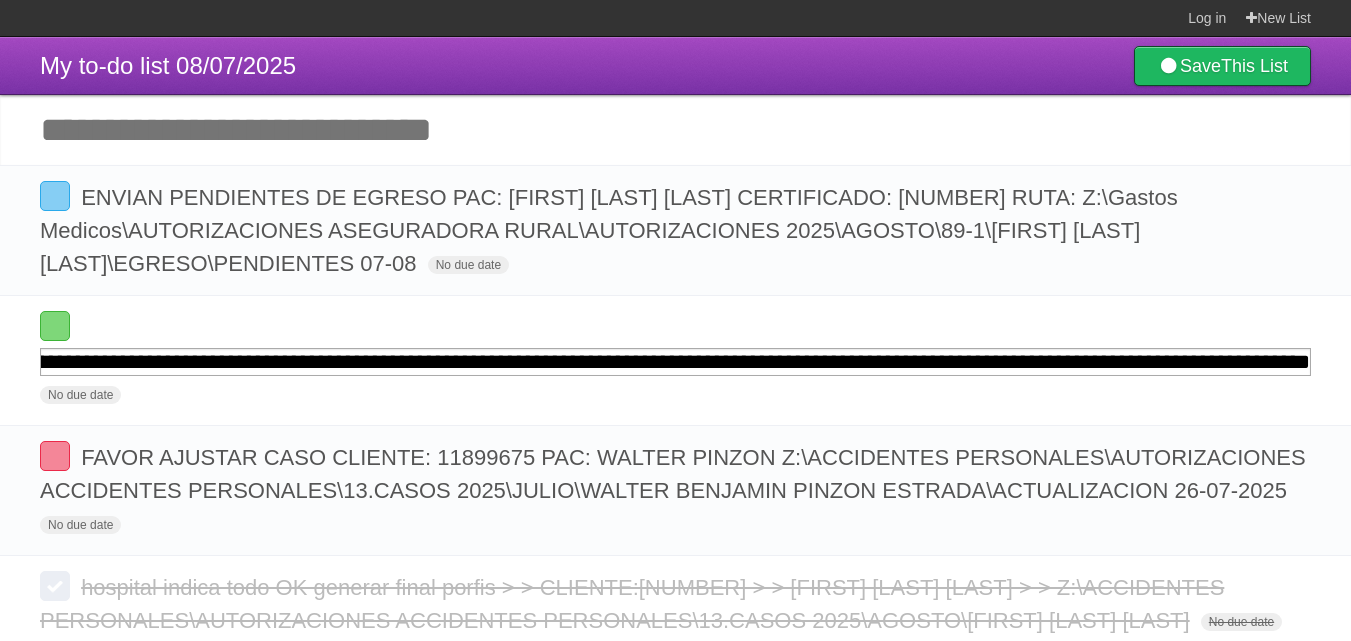 scroll, scrollTop: 0, scrollLeft: 1507, axis: horizontal 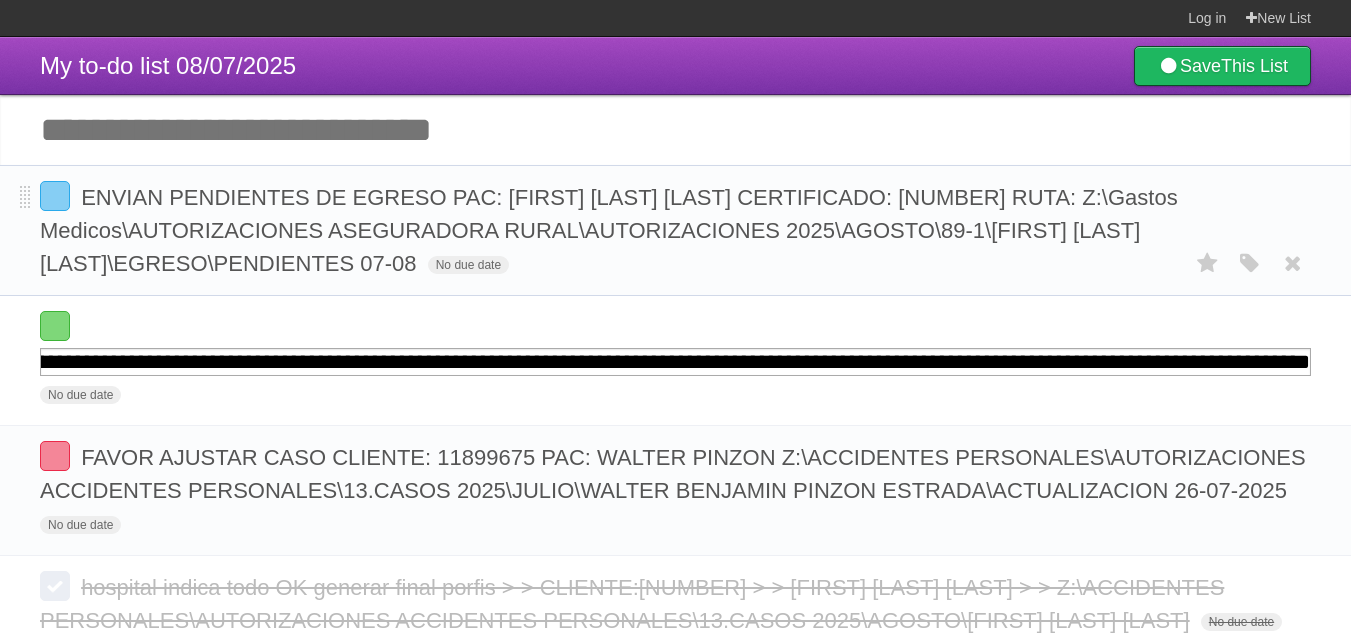 click on "ENVIAN PENDIENTES DE EGRESO    PAC: OLGA JUDITH ACEVEDO DE LEON   CERTIFICADO: 1000346  RUTA: Z:\Gastos Medicos\AUTORIZACIONES ASEGURADORA RURAL\AUTORIZACIONES 2025\AGOSTO\89-1\OLGA JUDITH ACEVEDO DE LEON\EGRESO\PENDIENTES 07-08
No due date
White
Red
Blue
Green
Purple
Orange" at bounding box center (675, 230) 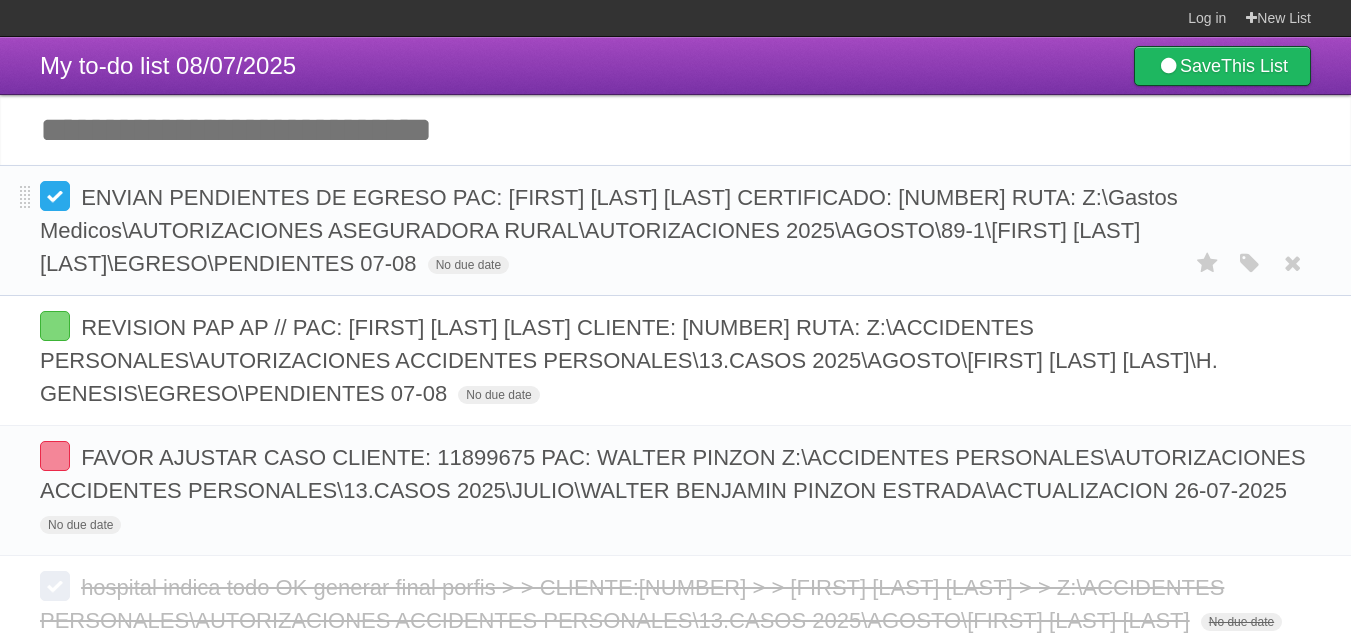 click at bounding box center [55, 196] 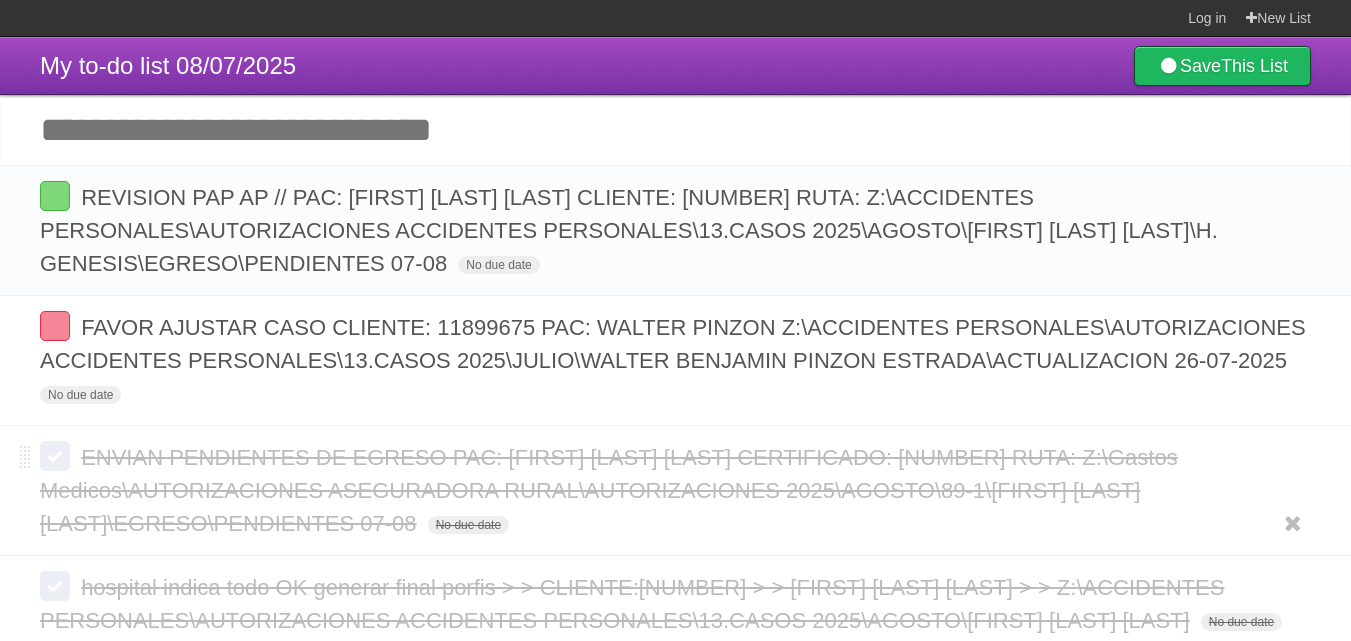 click at bounding box center (55, 456) 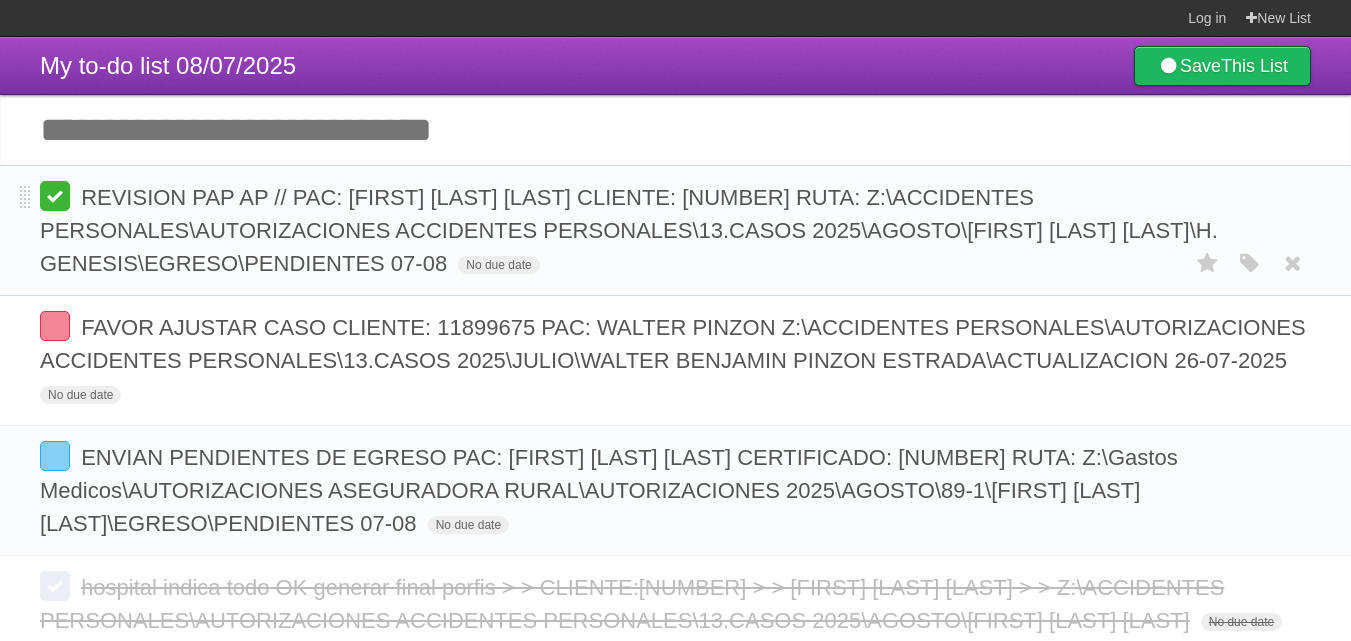click at bounding box center (55, 196) 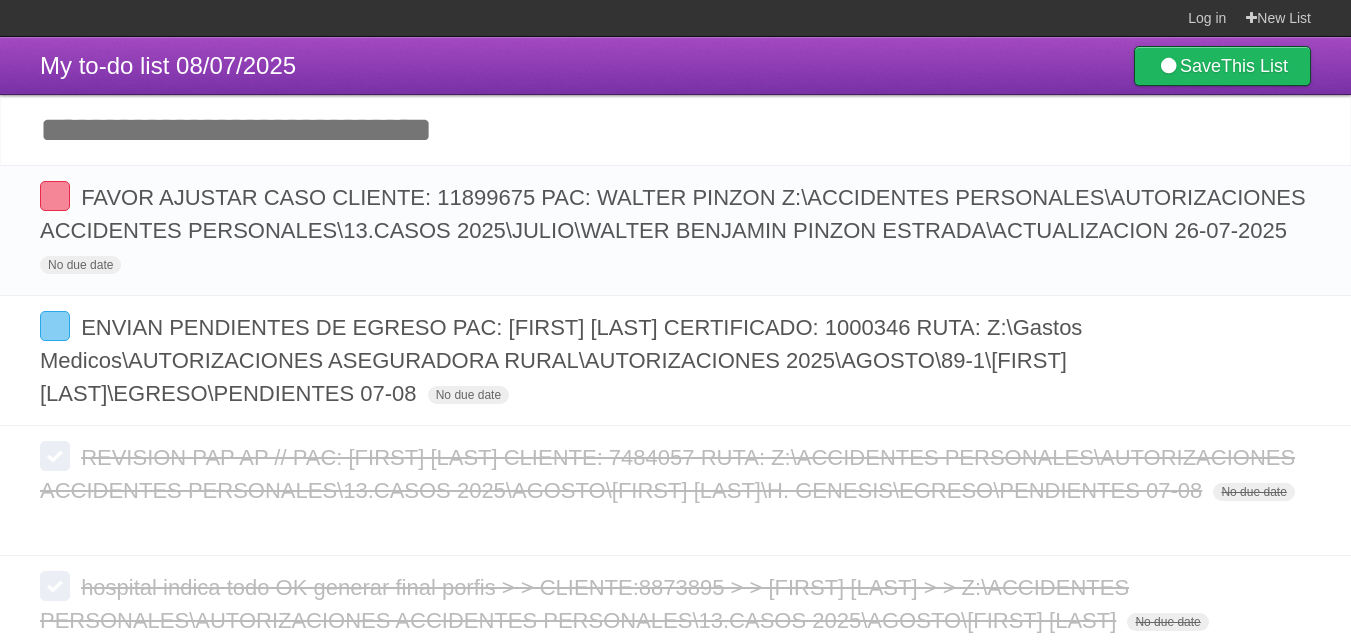 scroll, scrollTop: 0, scrollLeft: 0, axis: both 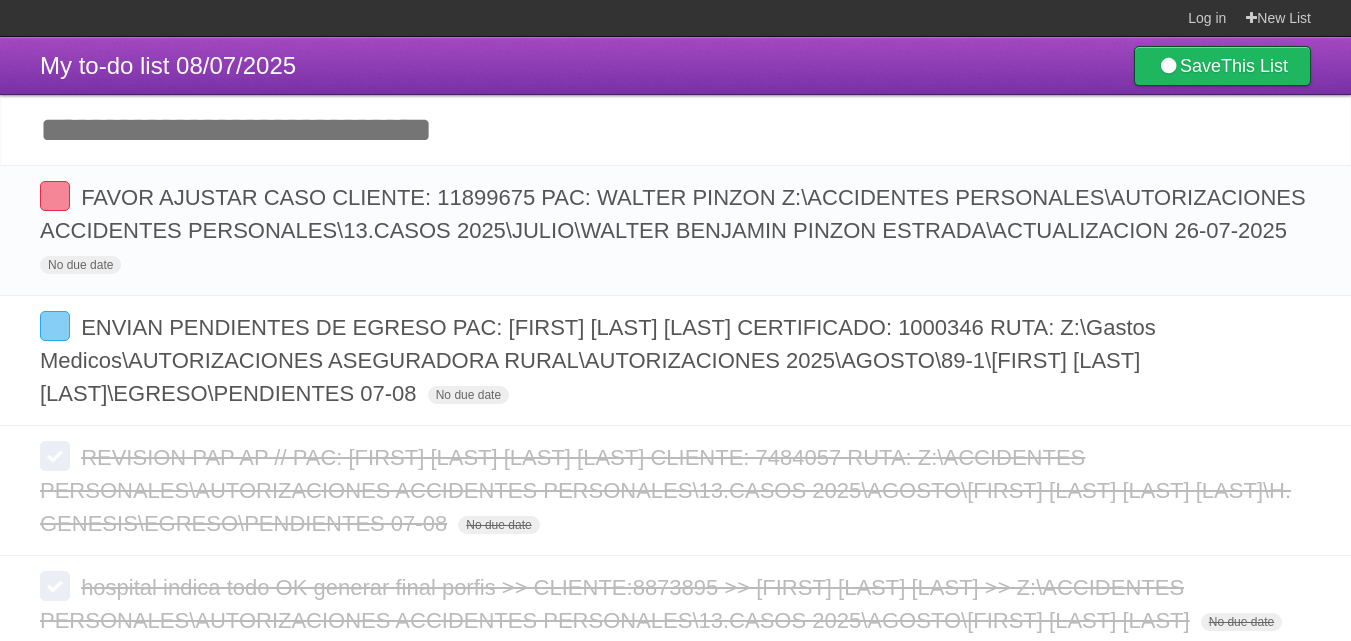 click on "Add another task" at bounding box center [675, 130] 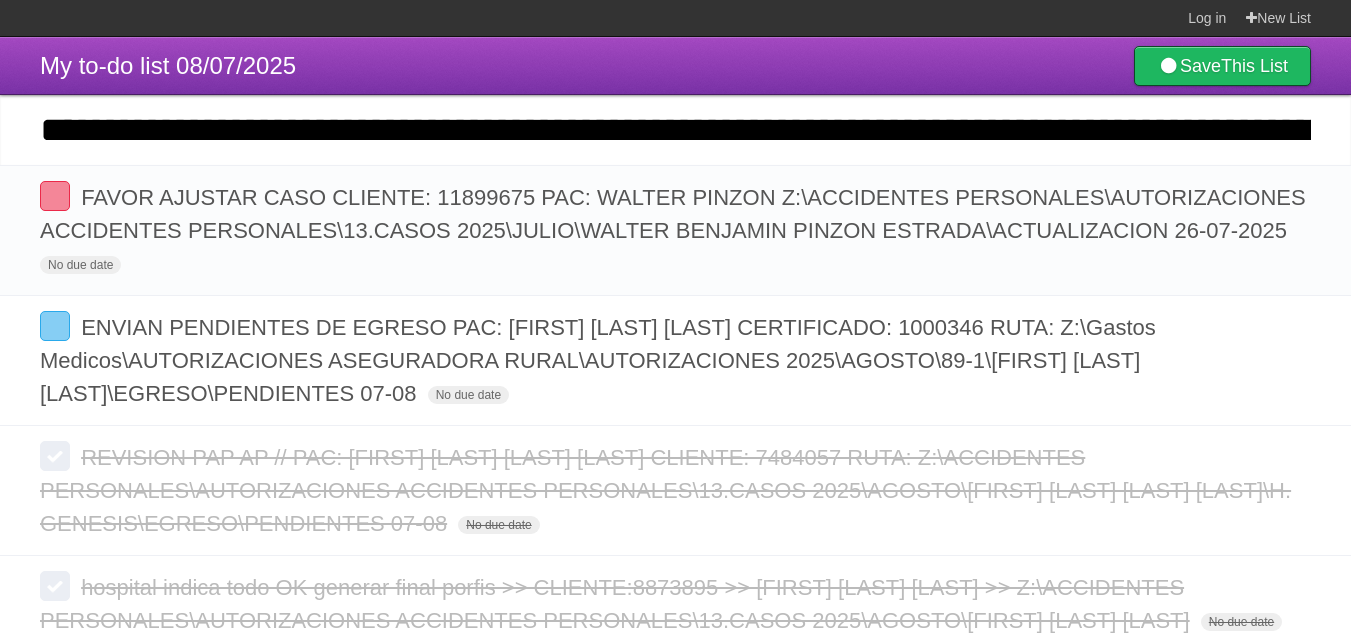 scroll, scrollTop: 0, scrollLeft: 2914, axis: horizontal 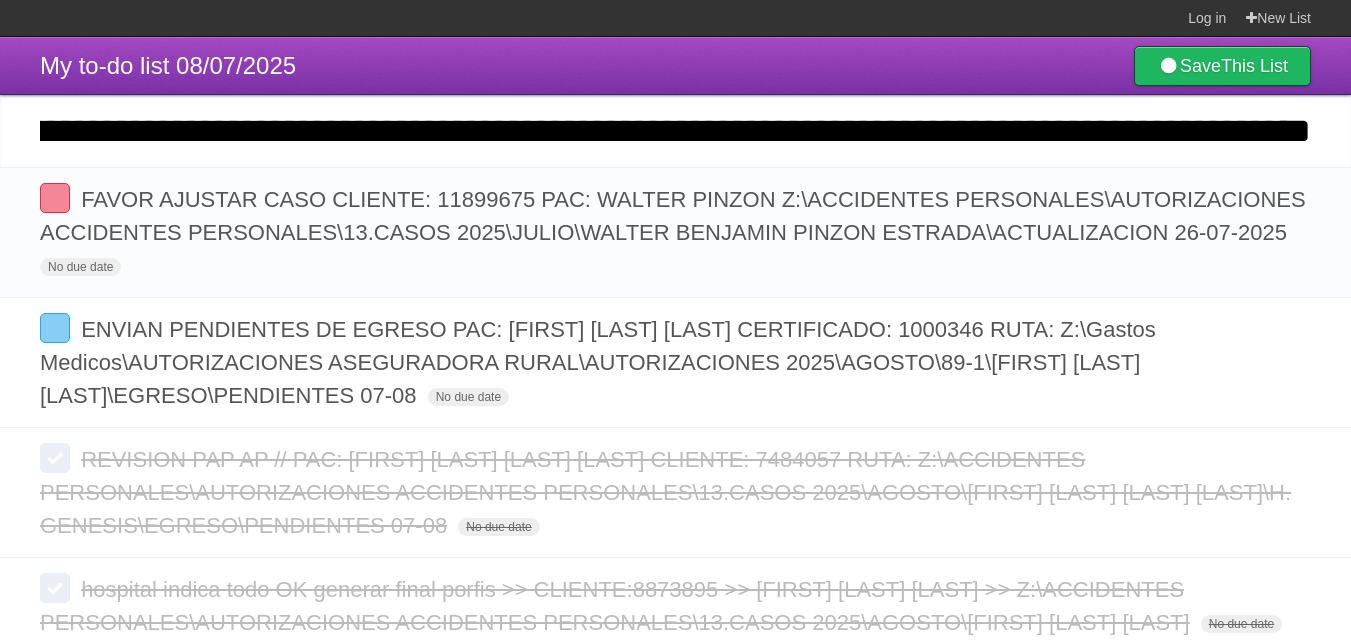 type on "**********" 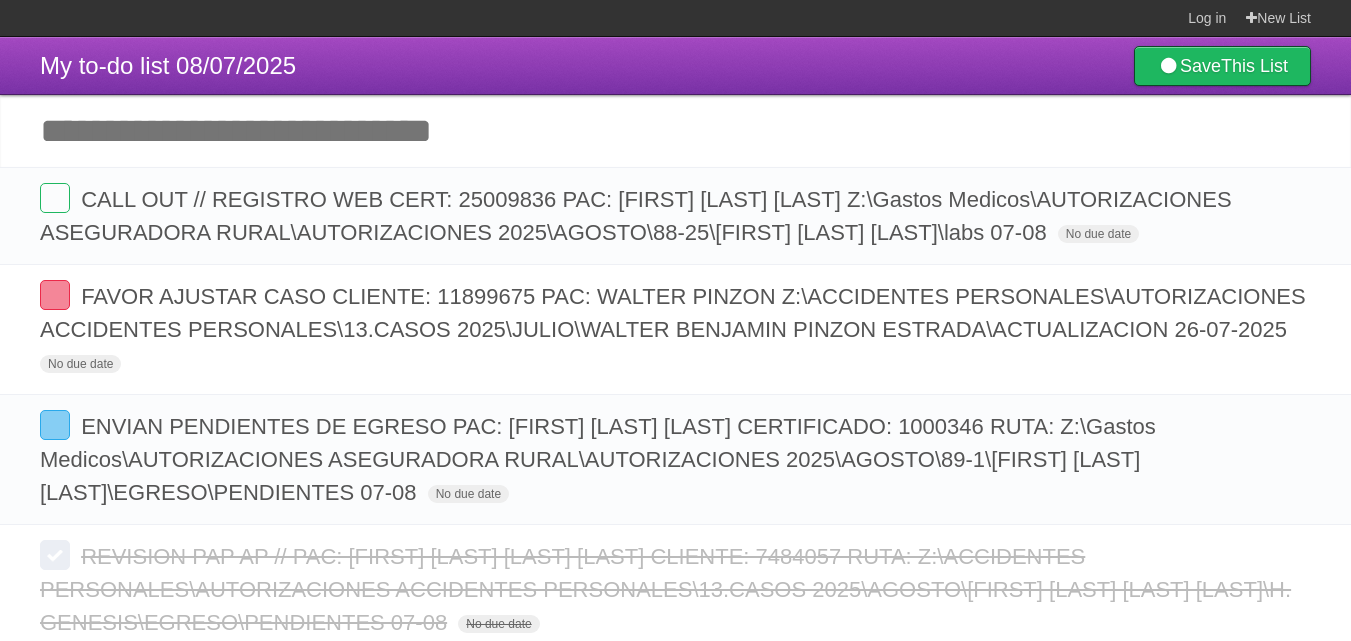 scroll, scrollTop: 0, scrollLeft: 0, axis: both 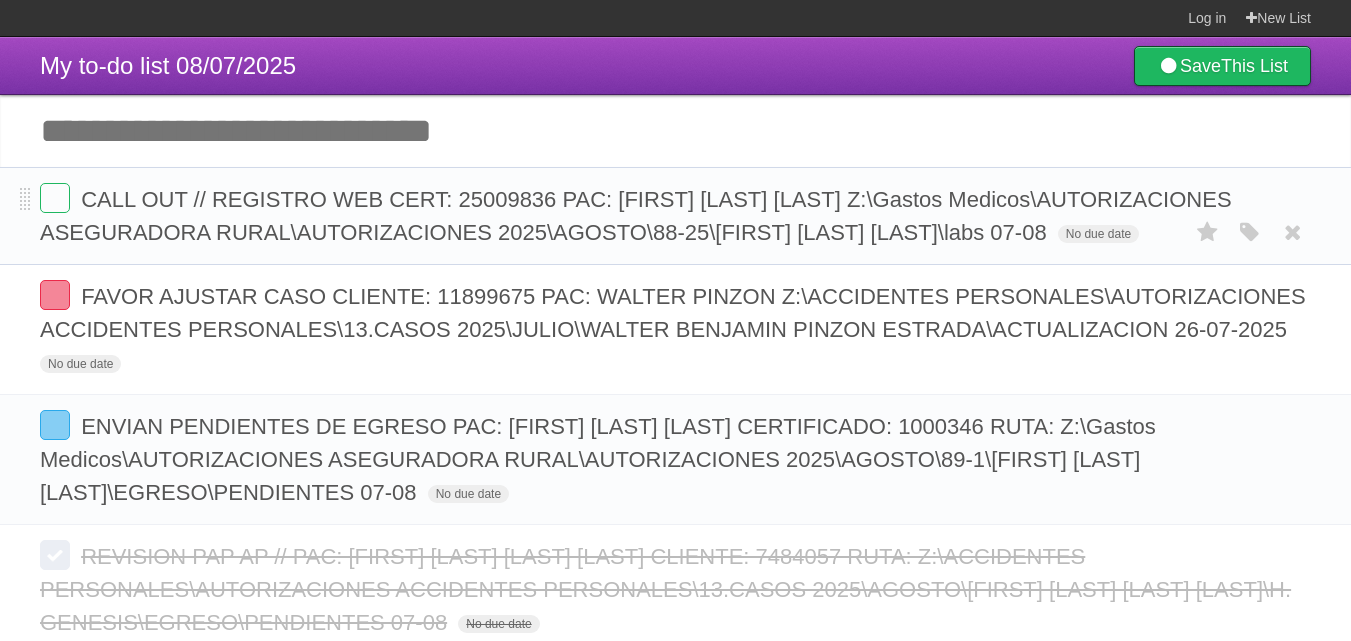 click on "CALL OUT // REGISTRO WEB CERT: 25009836 PAC: [FIRST] [LAST] [LAST] Z:\Gastos Medicos\AUTORIZACIONES ASEGURADORA RURAL\AUTORIZACIONES 2025\AGOSTO\88-25\[FIRST] [LAST] [LAST]\labs 07-08
No due date
White
Red
Blue
Green
Purple
Orange" at bounding box center (675, 216) 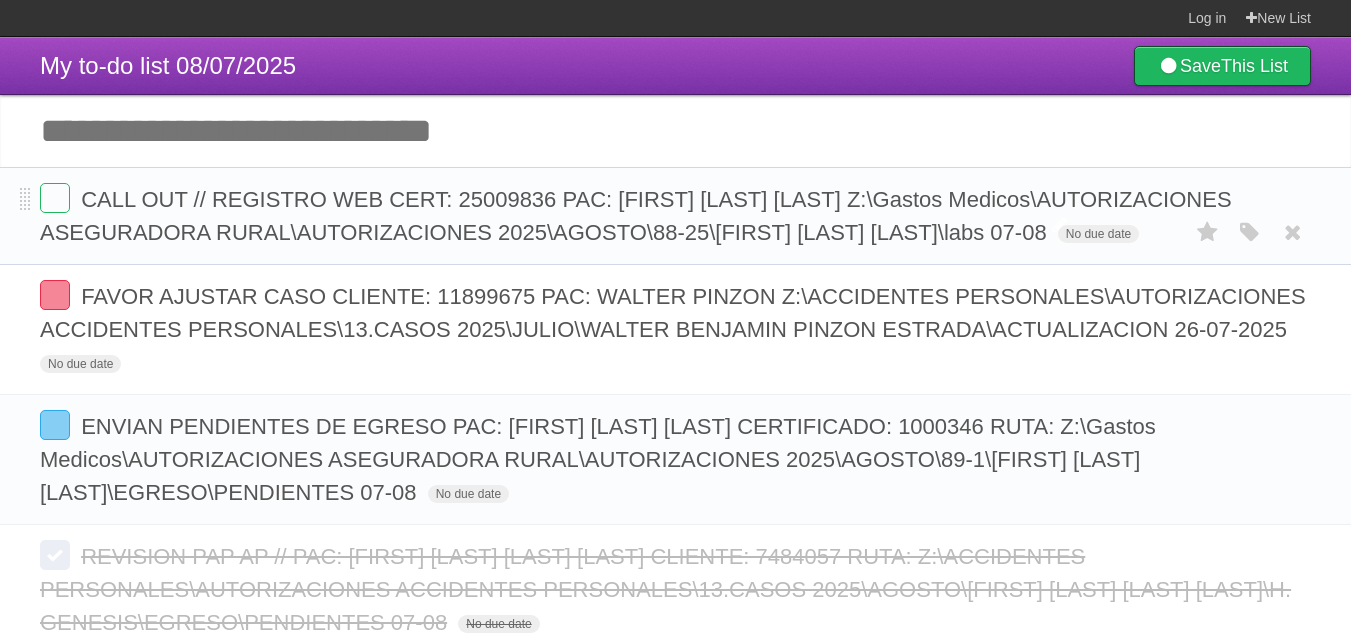 click on "CALL OUT // REGISTRO WEB CERT: 25009836 PAC: [FIRST] [LAST] [LAST] Z:\Gastos Medicos\AUTORIZACIONES ASEGURADORA RURAL\AUTORIZACIONES 2025\AGOSTO\88-25\[FIRST] [LAST] [LAST]\labs 07-08" at bounding box center (636, 216) 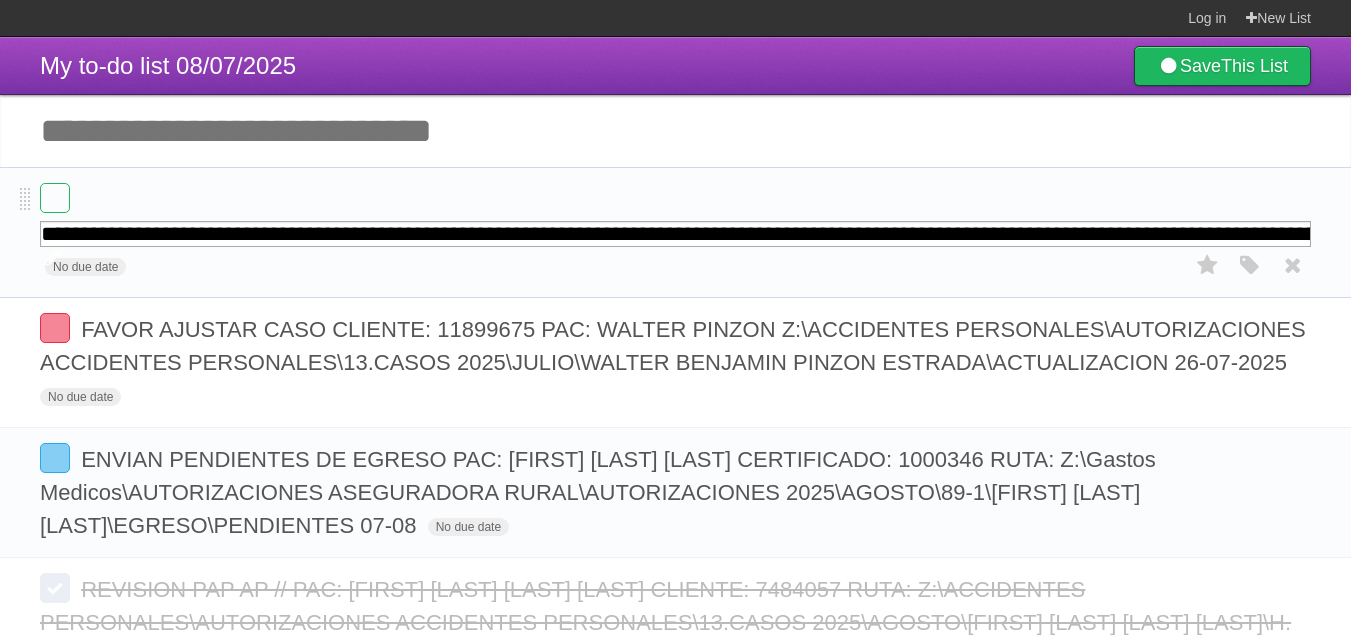 click on "**********" at bounding box center [675, 234] 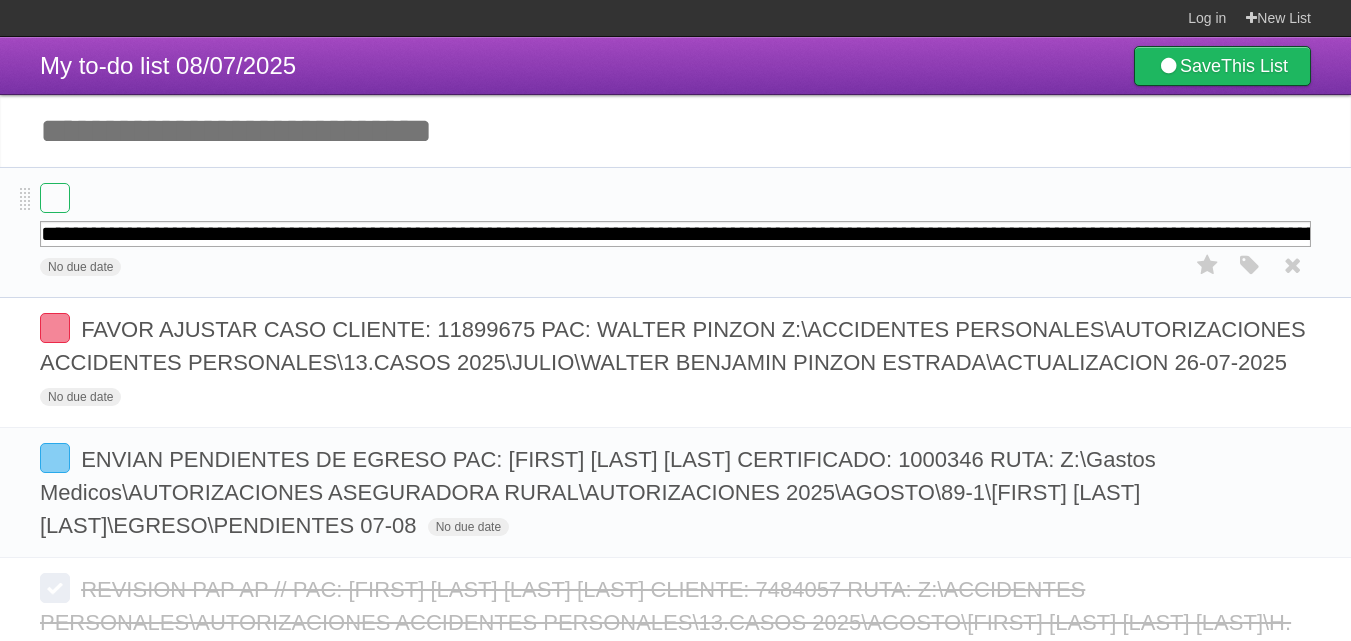 click on "**********" at bounding box center (675, 232) 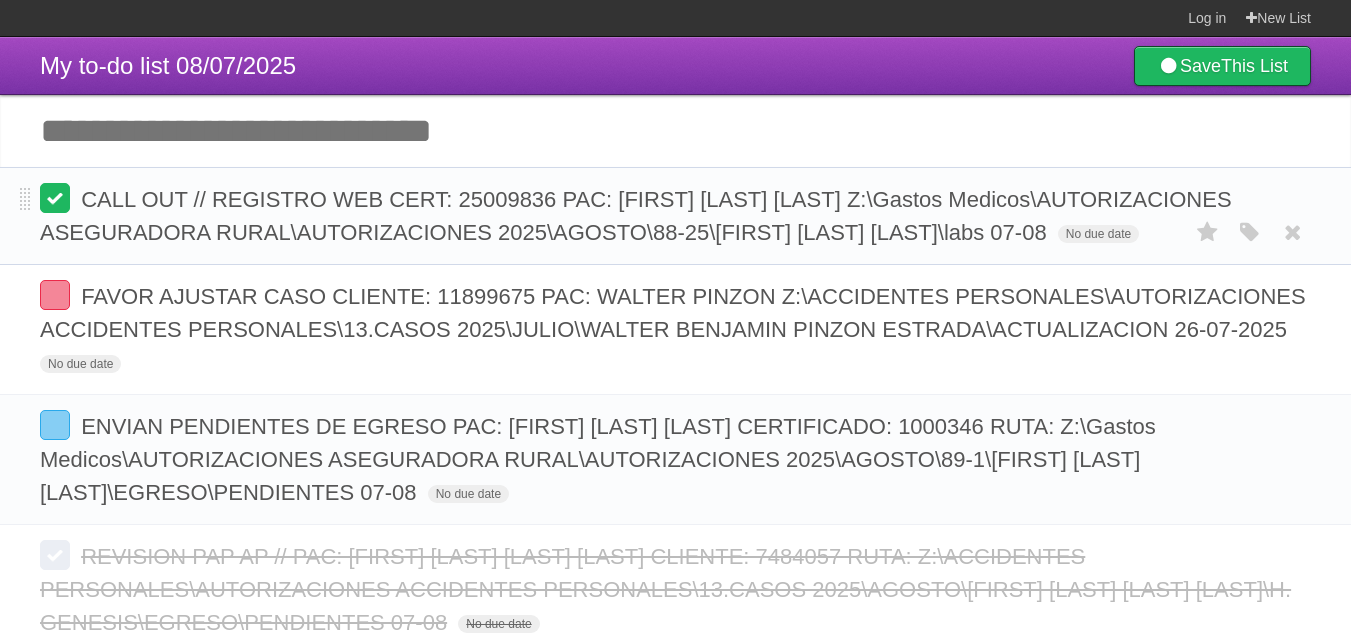 click at bounding box center (55, 198) 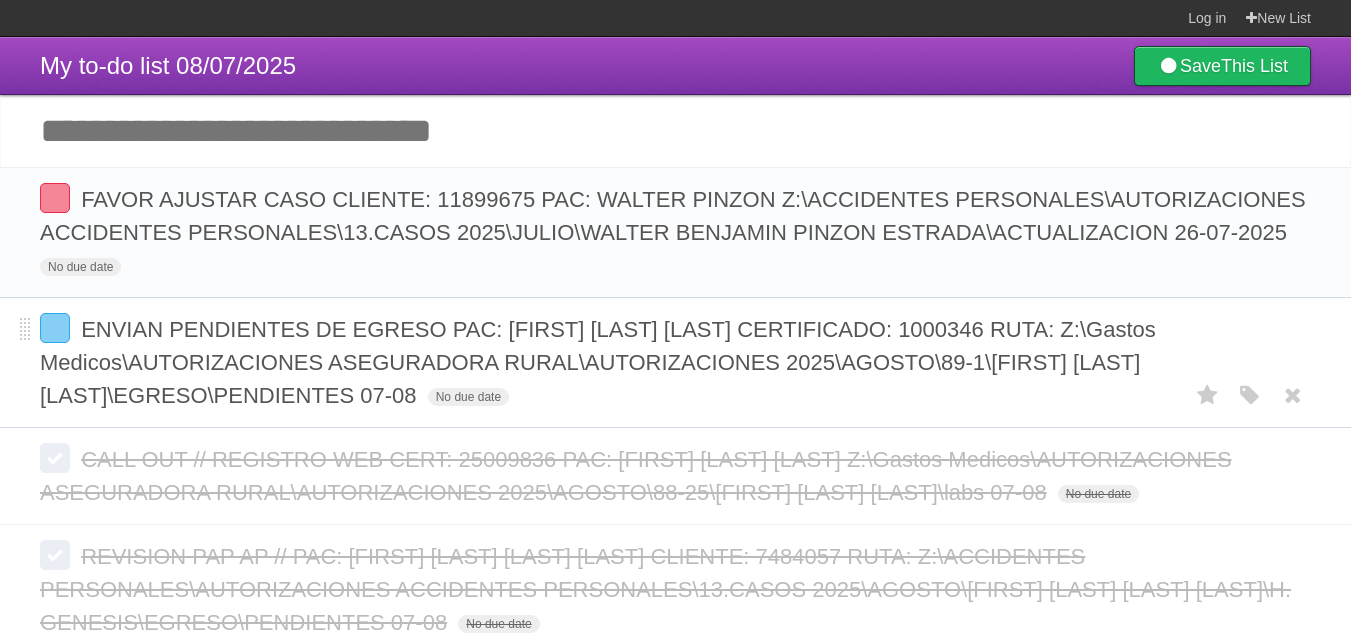 click on "ENVIAN PENDIENTES DE EGRESO PAC: [FIRST] [LAST] [LAST] CERTIFICADO: 1000346 RUTA: Z:\Gastos Medicos\AUTORIZACIONES ASEGURADORA RURAL\AUTORIZACIONES 2025\AGOSTO\89-1\[FIRST] [LAST] [LAST]\EGRESO\PENDIENTES 07-08" at bounding box center (598, 362) 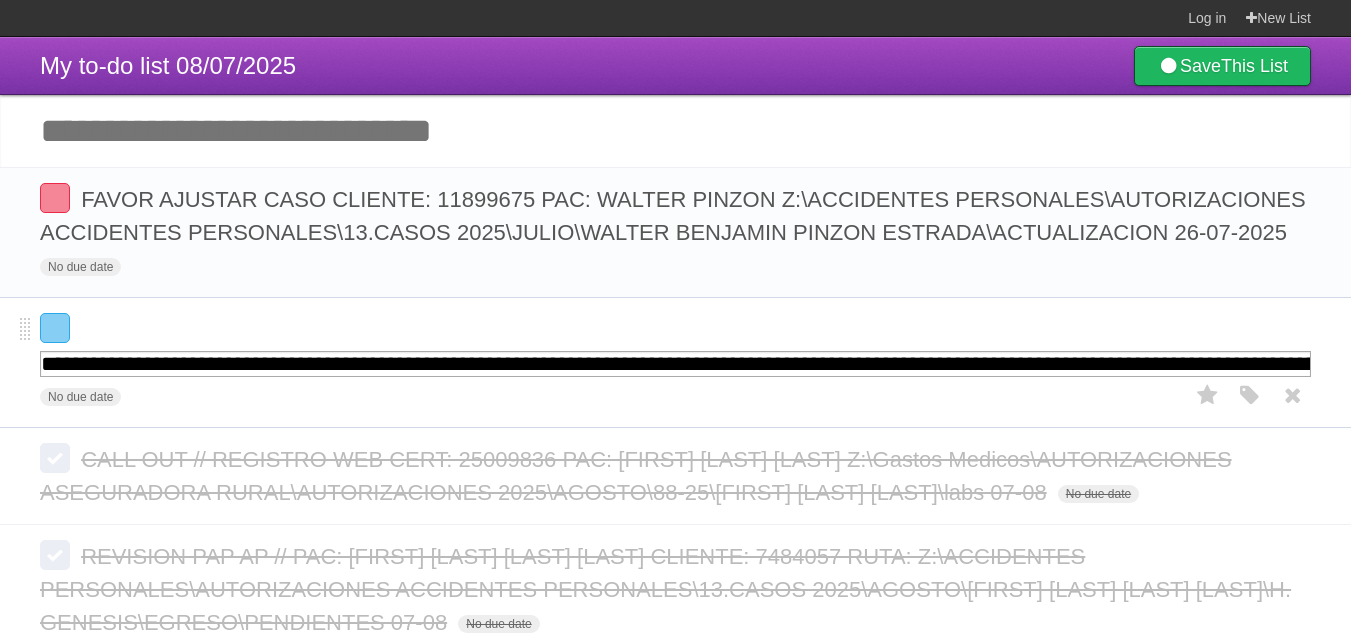 click on "**********" at bounding box center (675, 362) 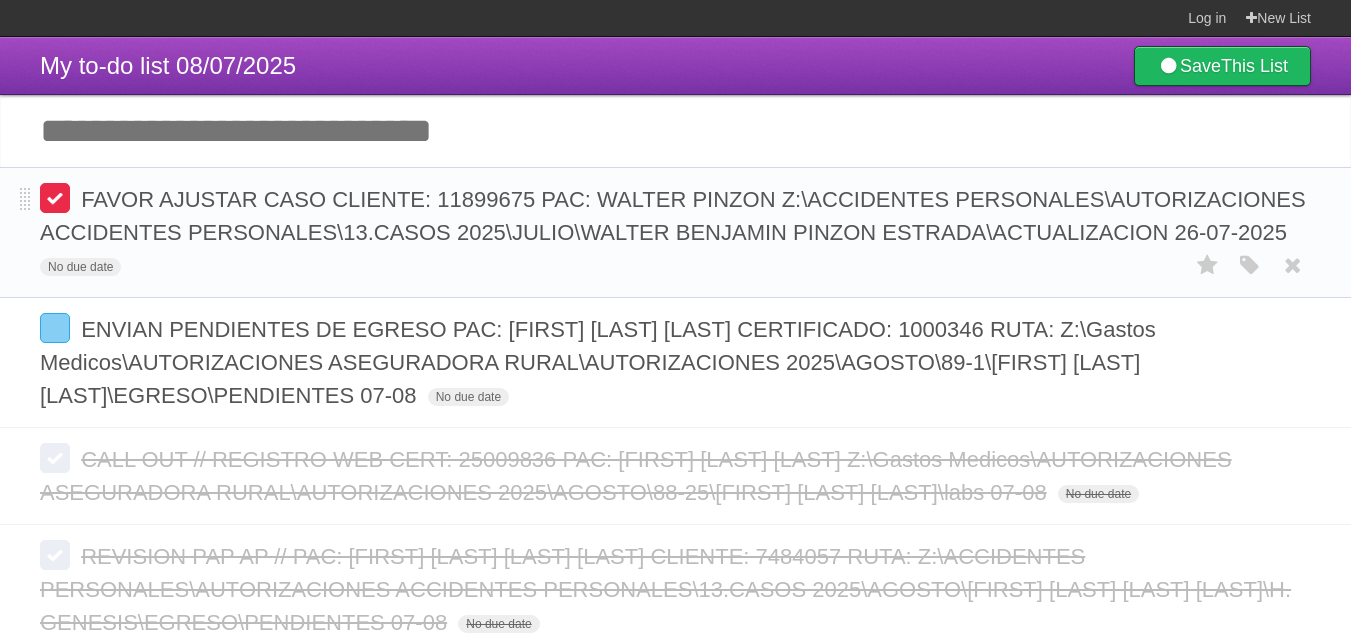 click at bounding box center [55, 198] 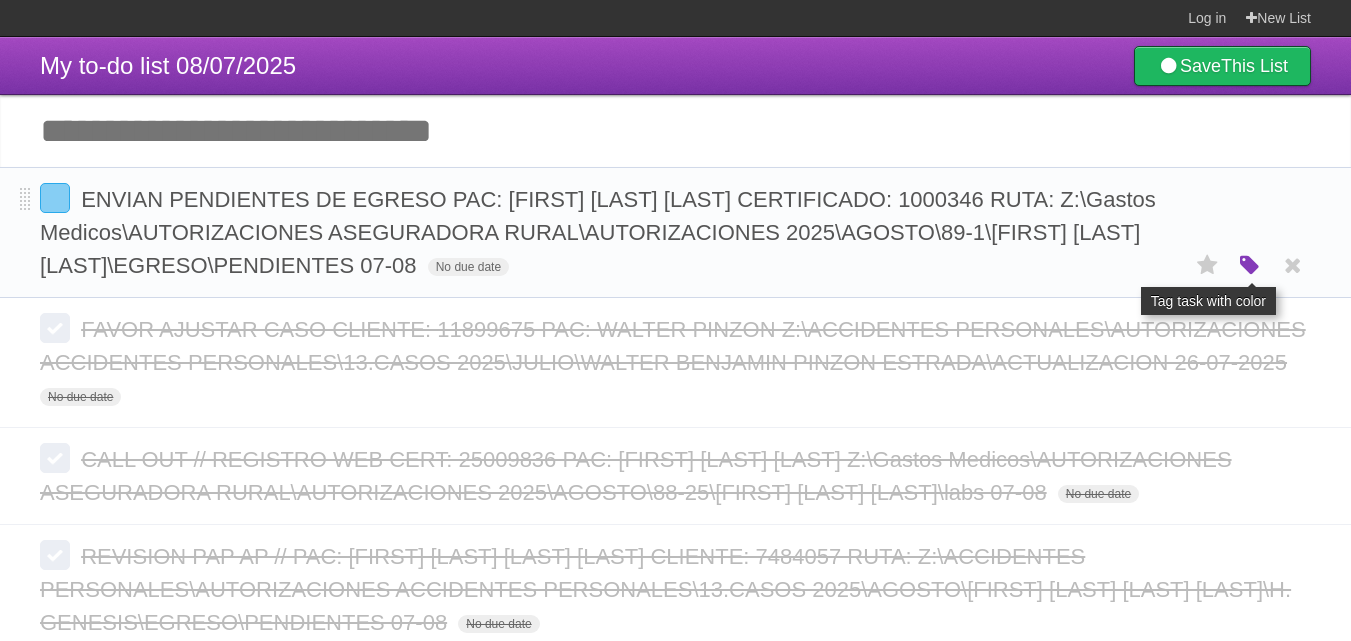 click at bounding box center (1250, 266) 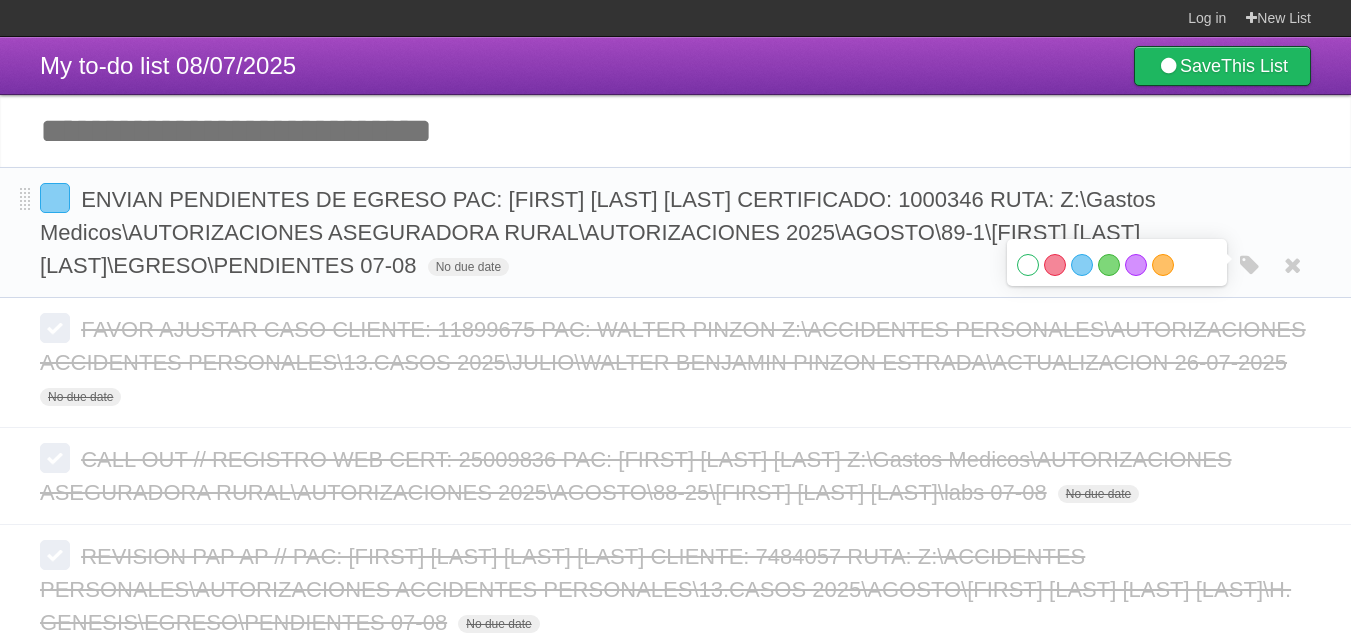 click on "White" at bounding box center [1028, 265] 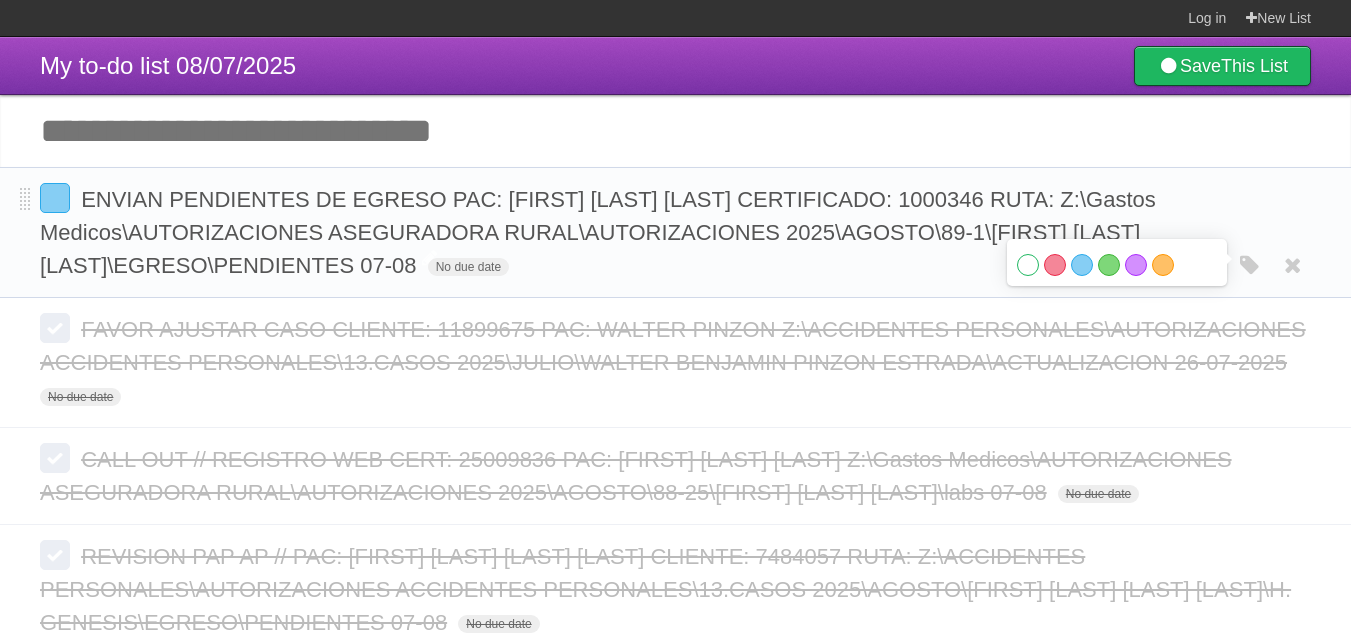 click on "ENVIAN PENDIENTES DE EGRESO PAC: [FIRST] [LAST] [LAST] CERTIFICADO: 1000346 RUTA: Z:\Gastos Medicos\AUTORIZACIONES ASEGURADORA RURAL\AUTORIZACIONES 2025\AGOSTO\89-1\[FIRST] [LAST] [LAST]\EGRESO\PENDIENTES 07-08" at bounding box center (598, 232) 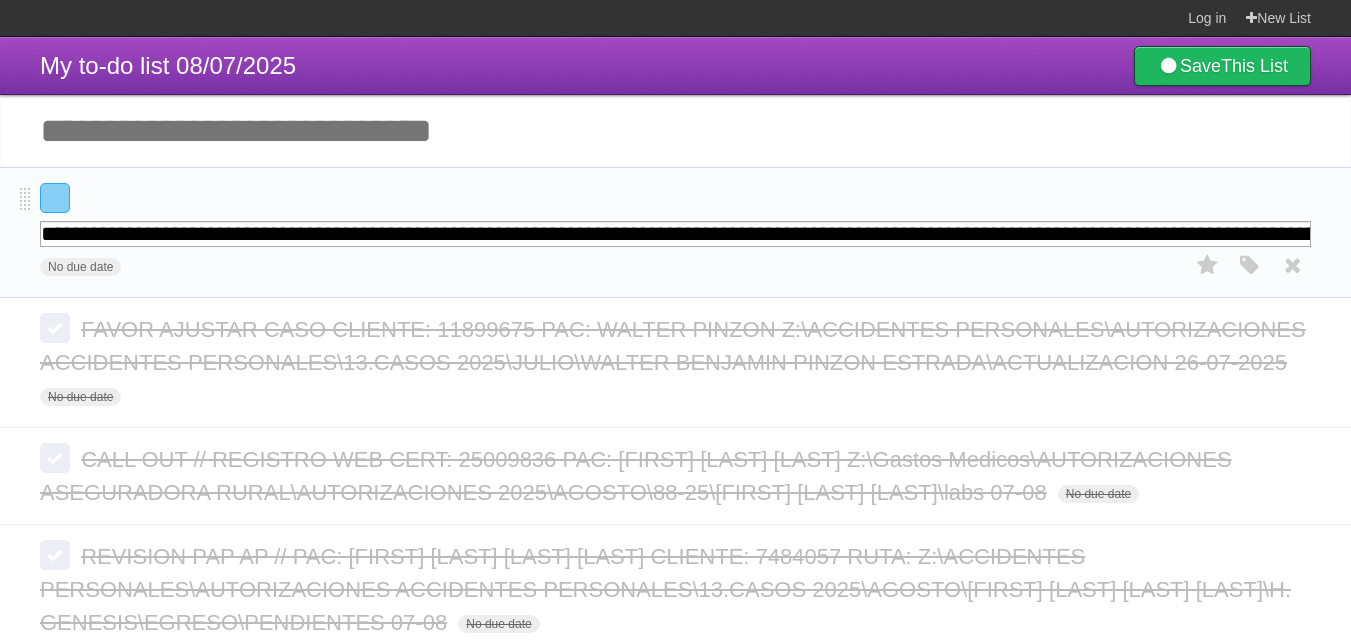 click on "**********" at bounding box center (675, 232) 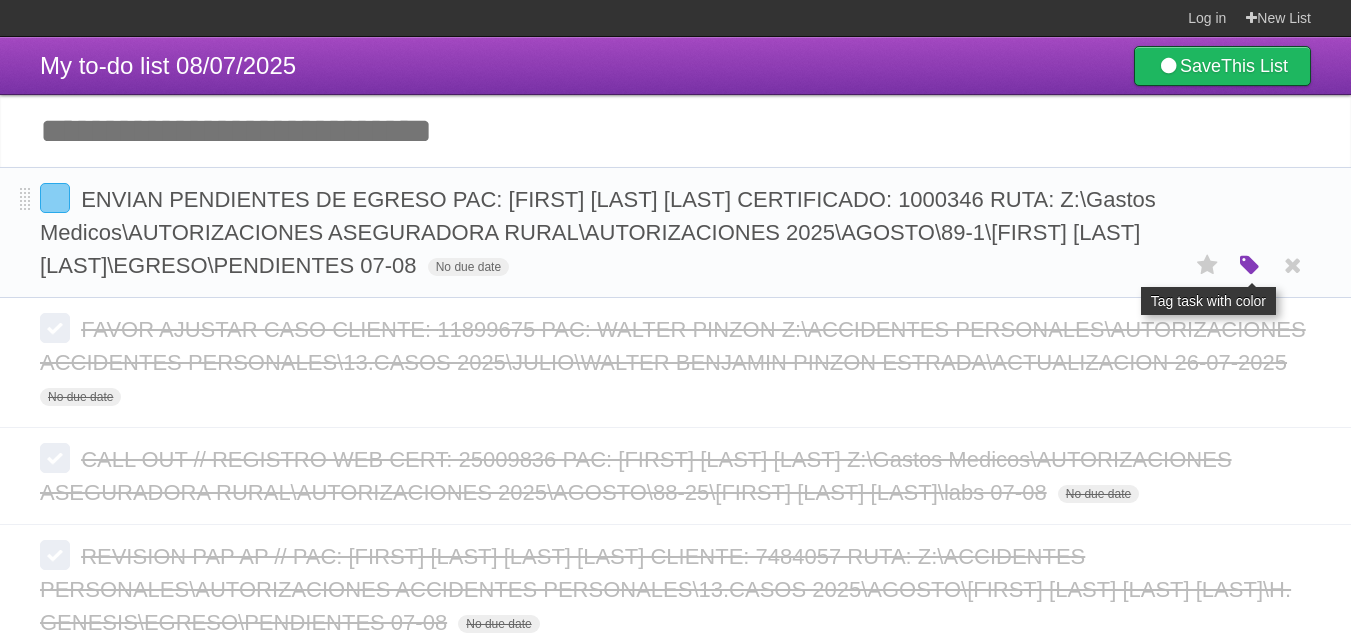 click at bounding box center [1250, 266] 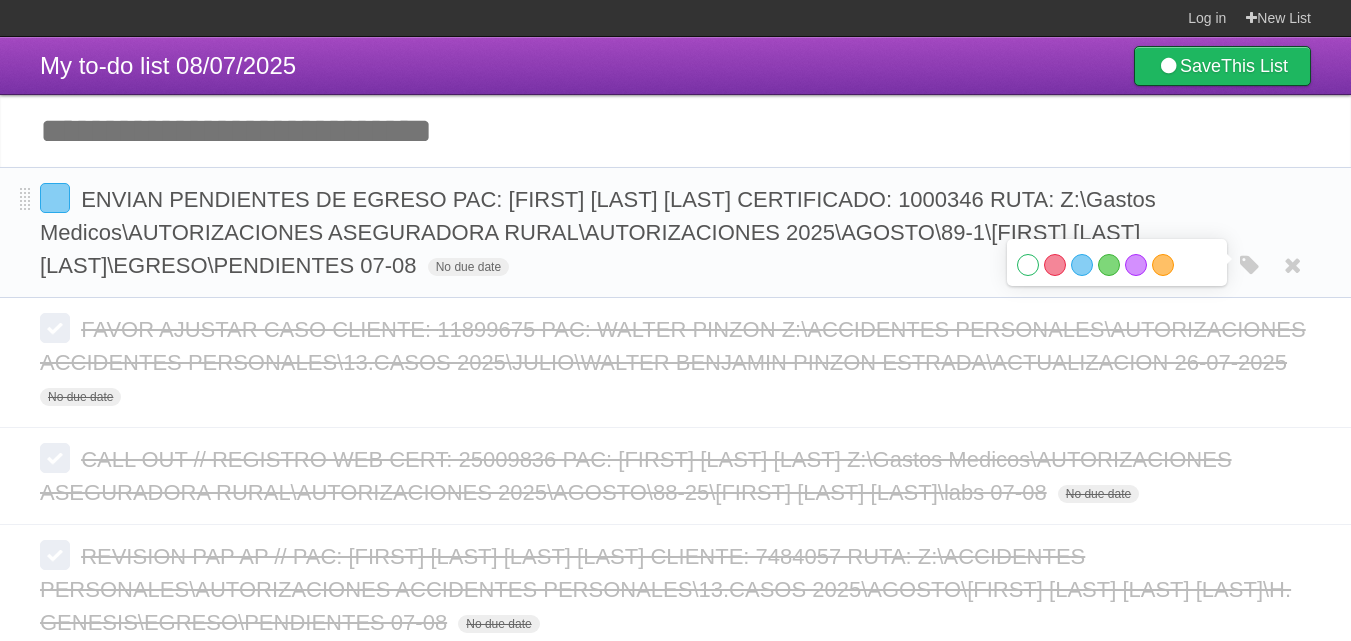 click on "White" at bounding box center [1028, 265] 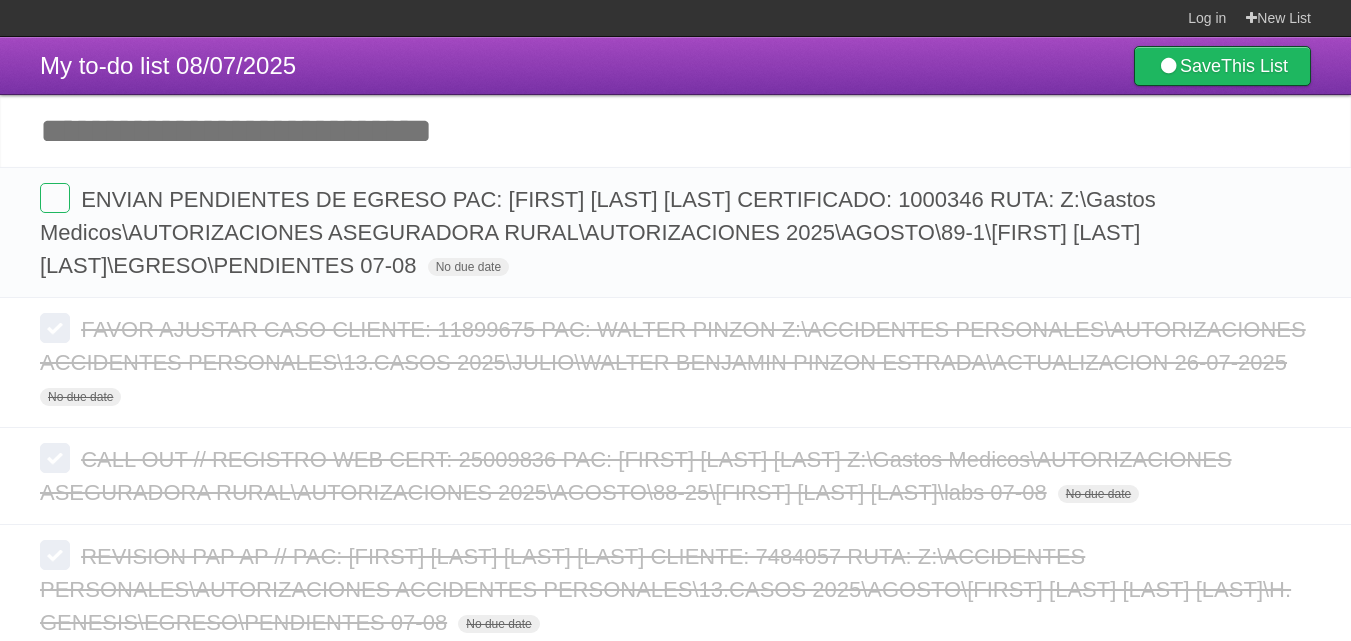 click on "Add another task" at bounding box center [675, 131] 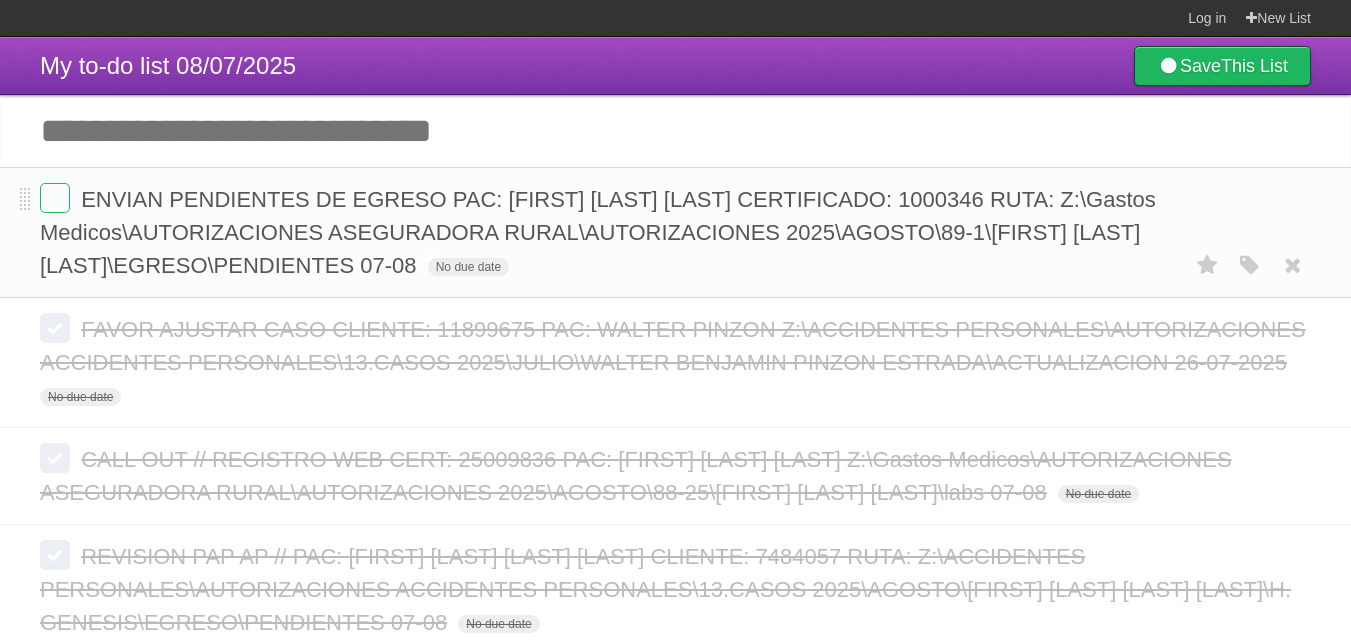 click on "ENVIAN PENDIENTES DE EGRESO PAC: [FIRST] [LAST] [LAST] CERTIFICADO: 1000346 RUTA: Z:\Gastos Medicos\AUTORIZACIONES ASEGURADORA RURAL\AUTORIZACIONES 2025\AGOSTO\89-1\[FIRST] [LAST] [LAST]\EGRESO\PENDIENTES 07-08" at bounding box center (598, 232) 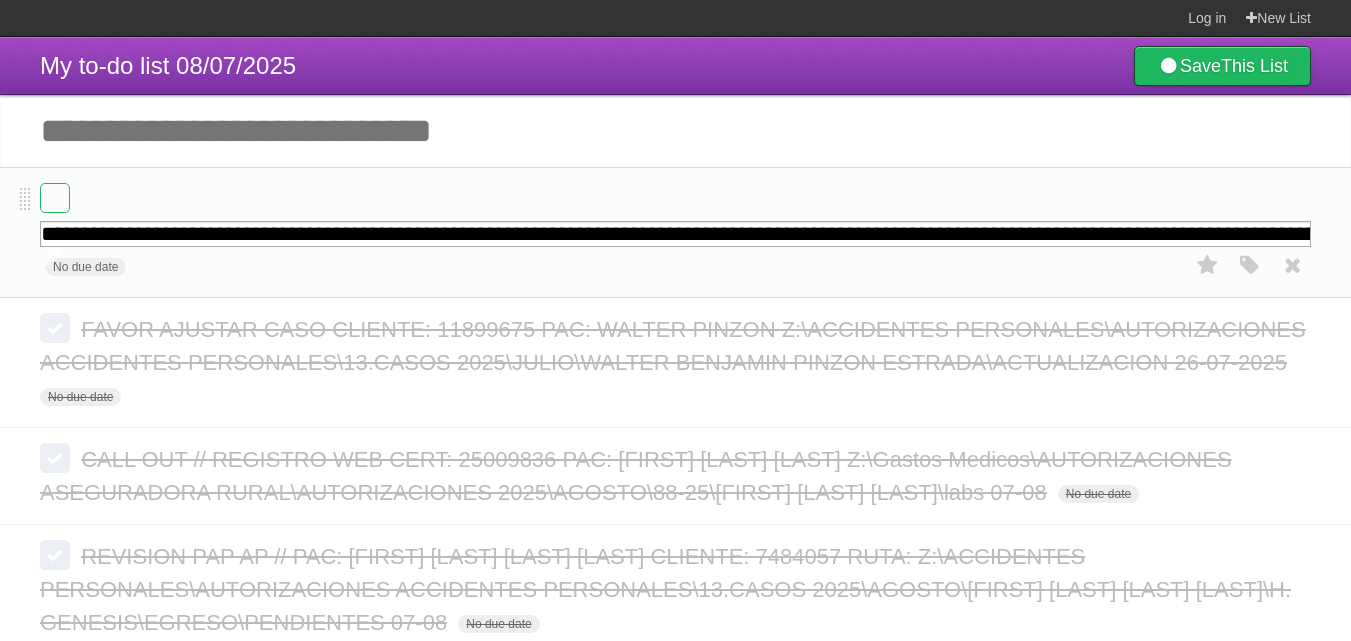 click on "**********" at bounding box center (675, 234) 